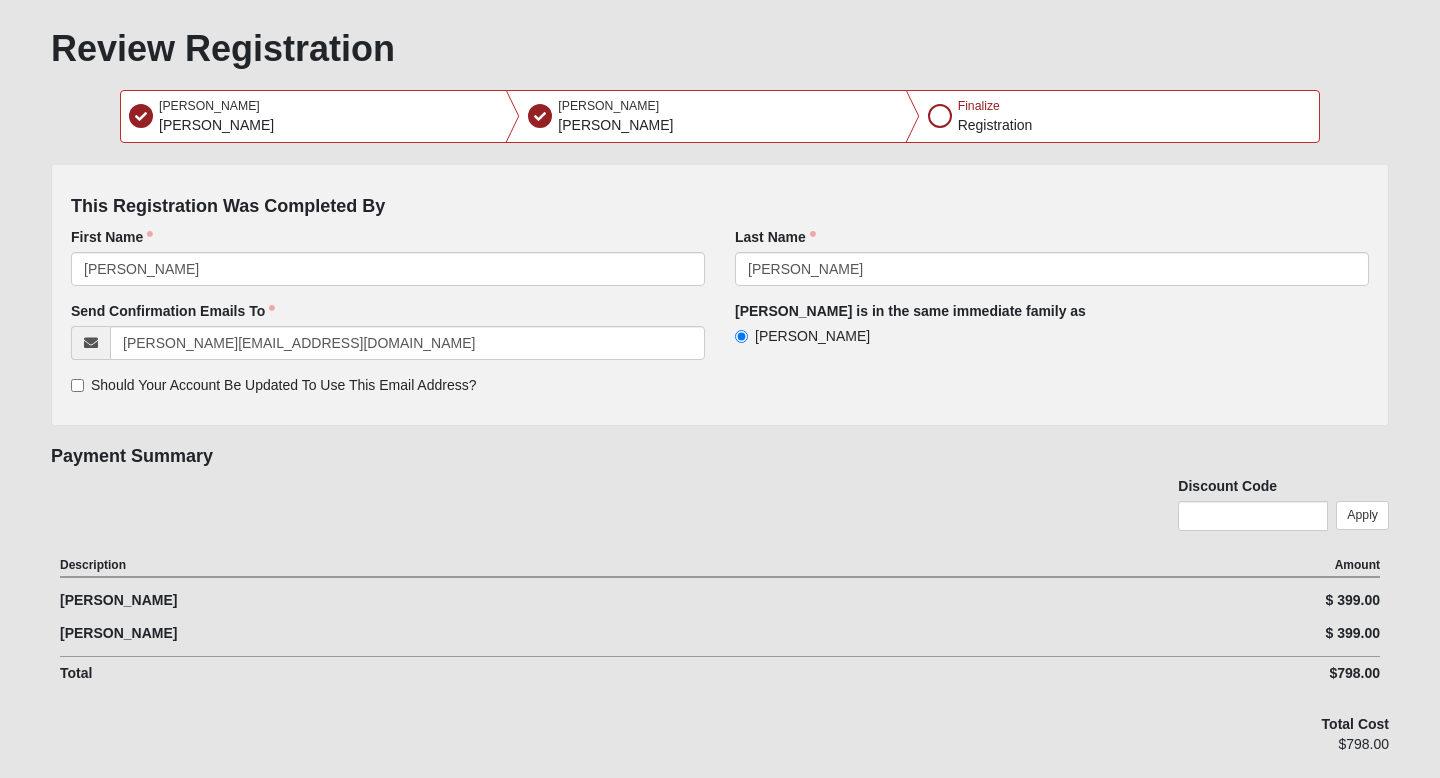 scroll, scrollTop: 356, scrollLeft: 0, axis: vertical 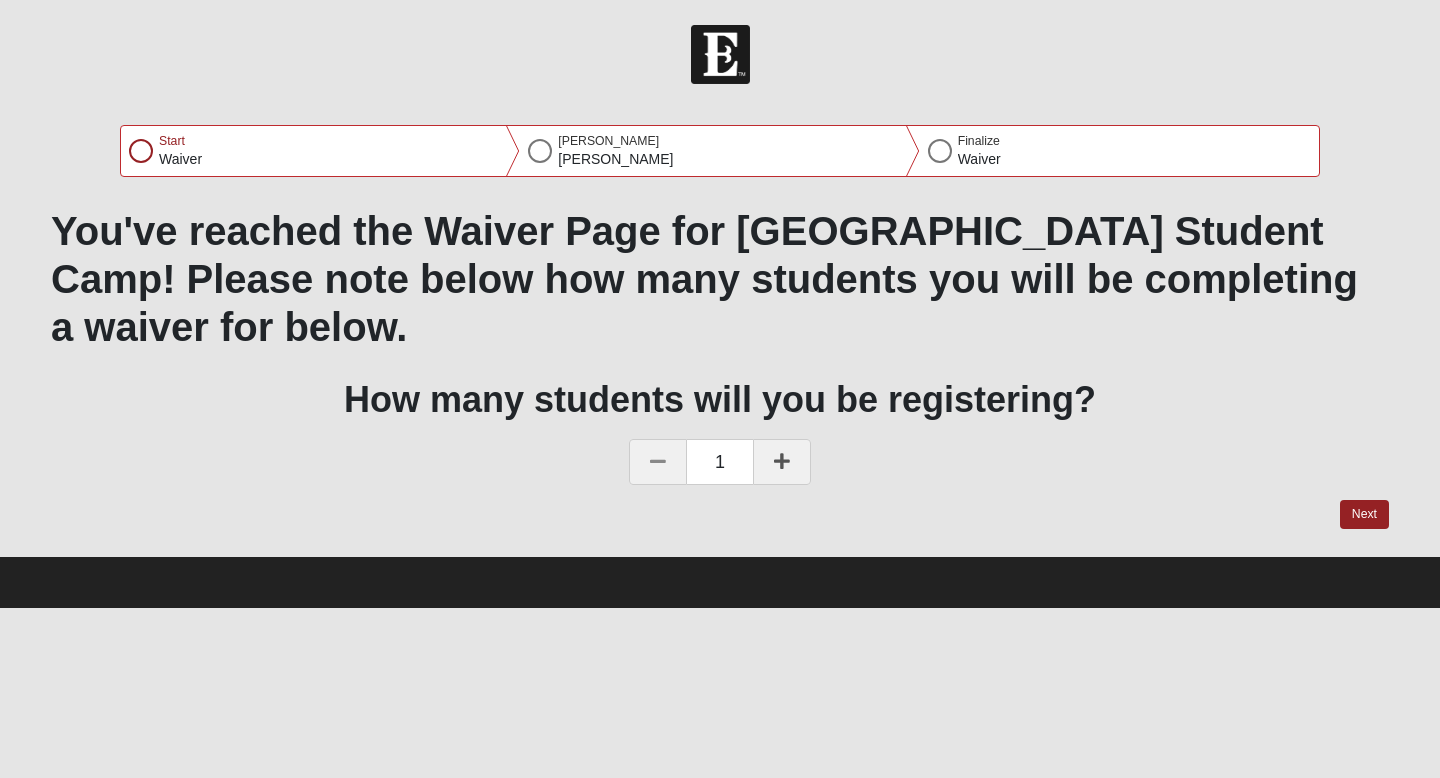click at bounding box center (782, 461) 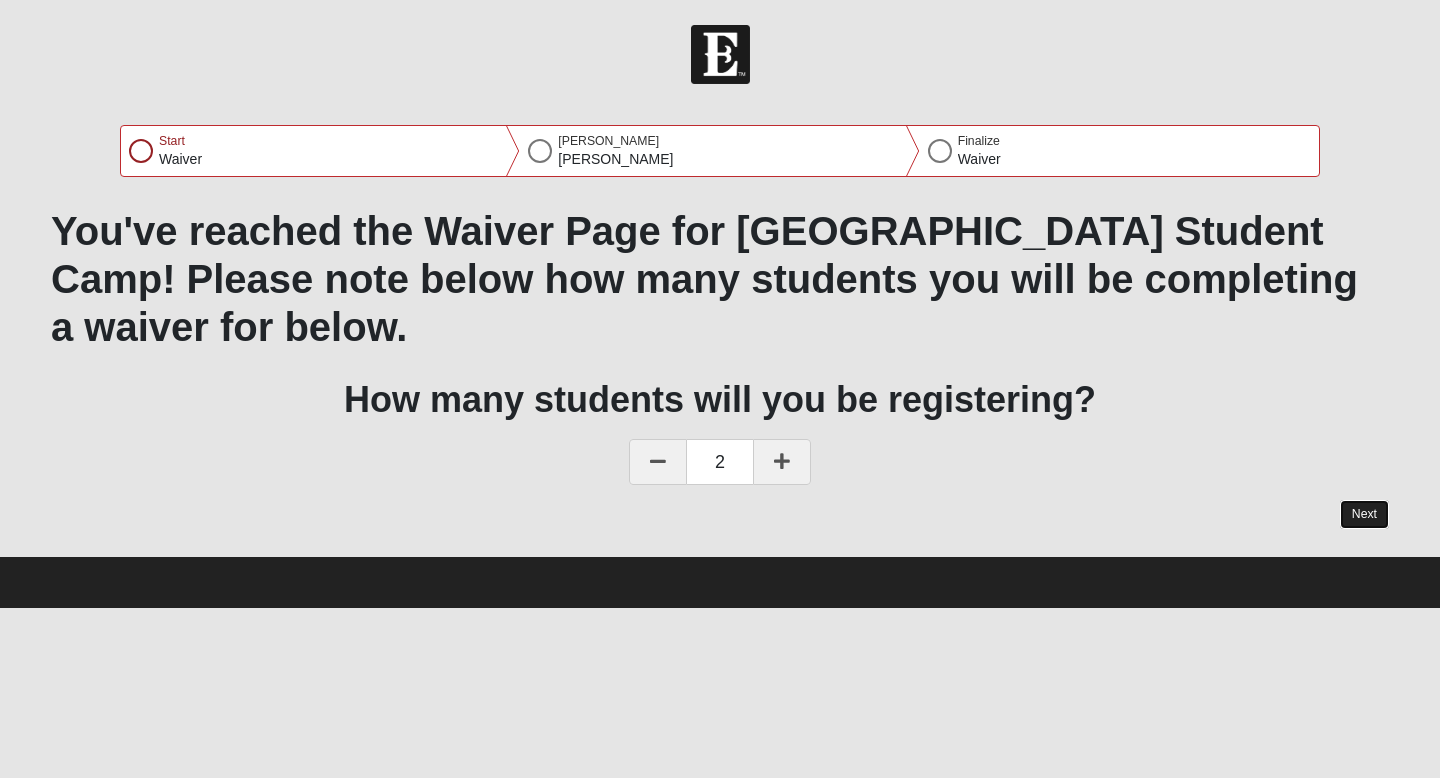 click on "Next" at bounding box center [1364, 514] 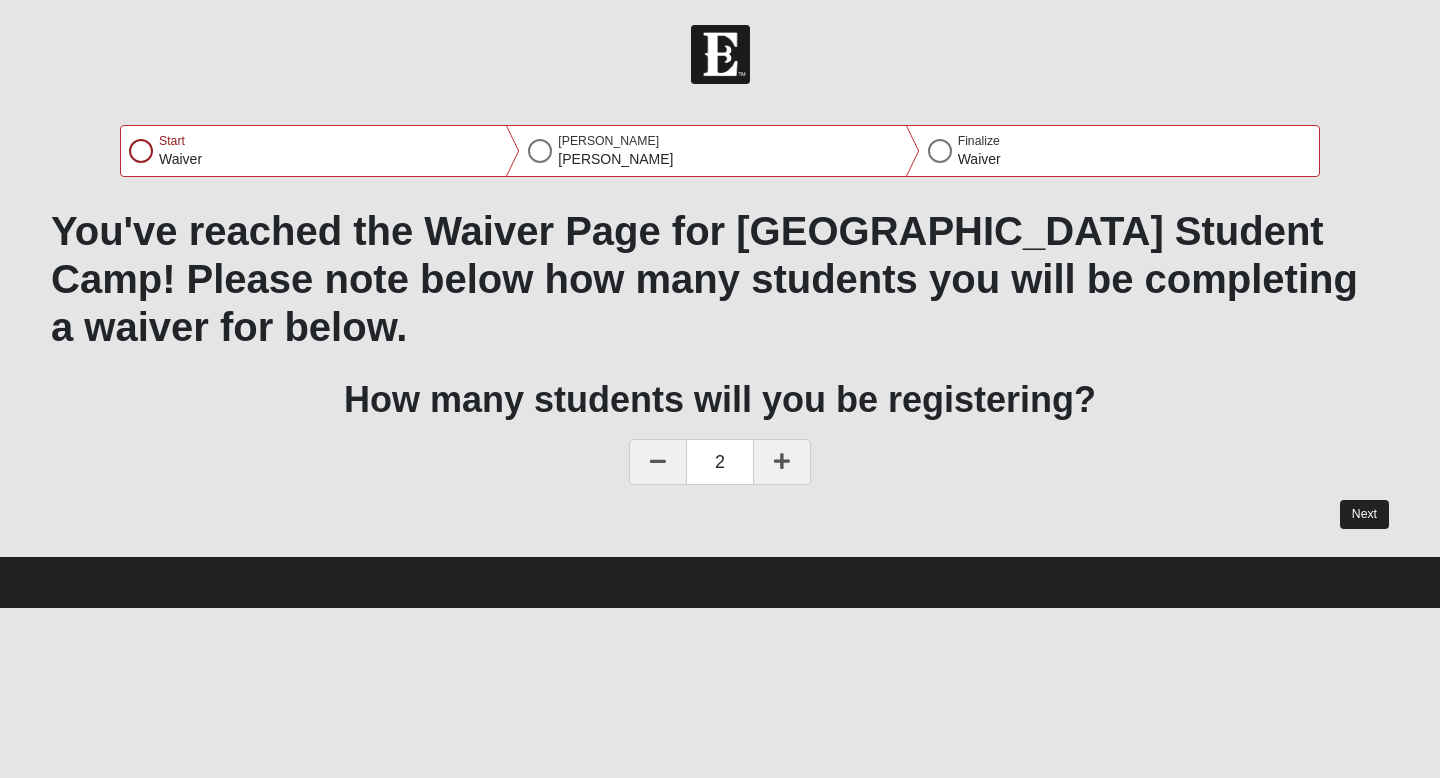 select on "2" 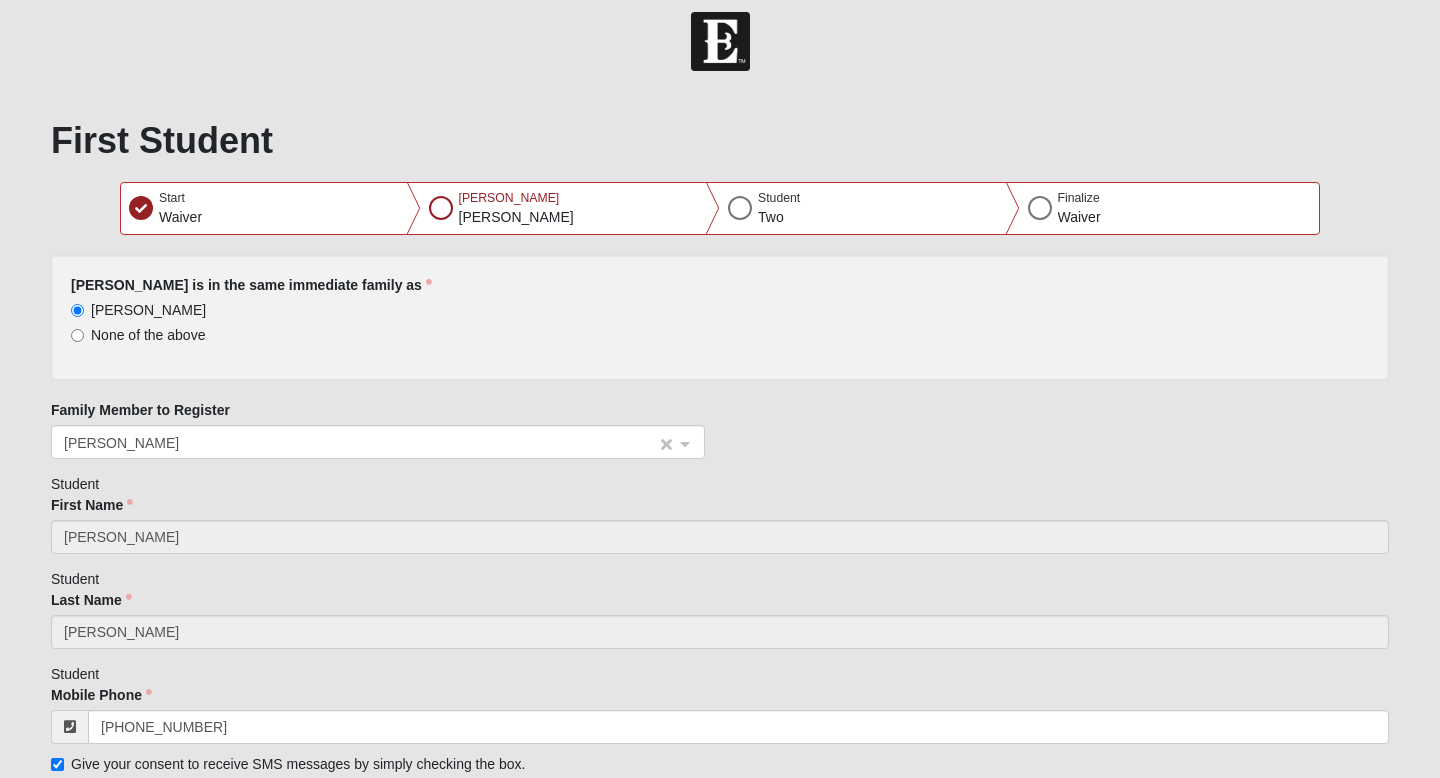scroll, scrollTop: 14, scrollLeft: 0, axis: vertical 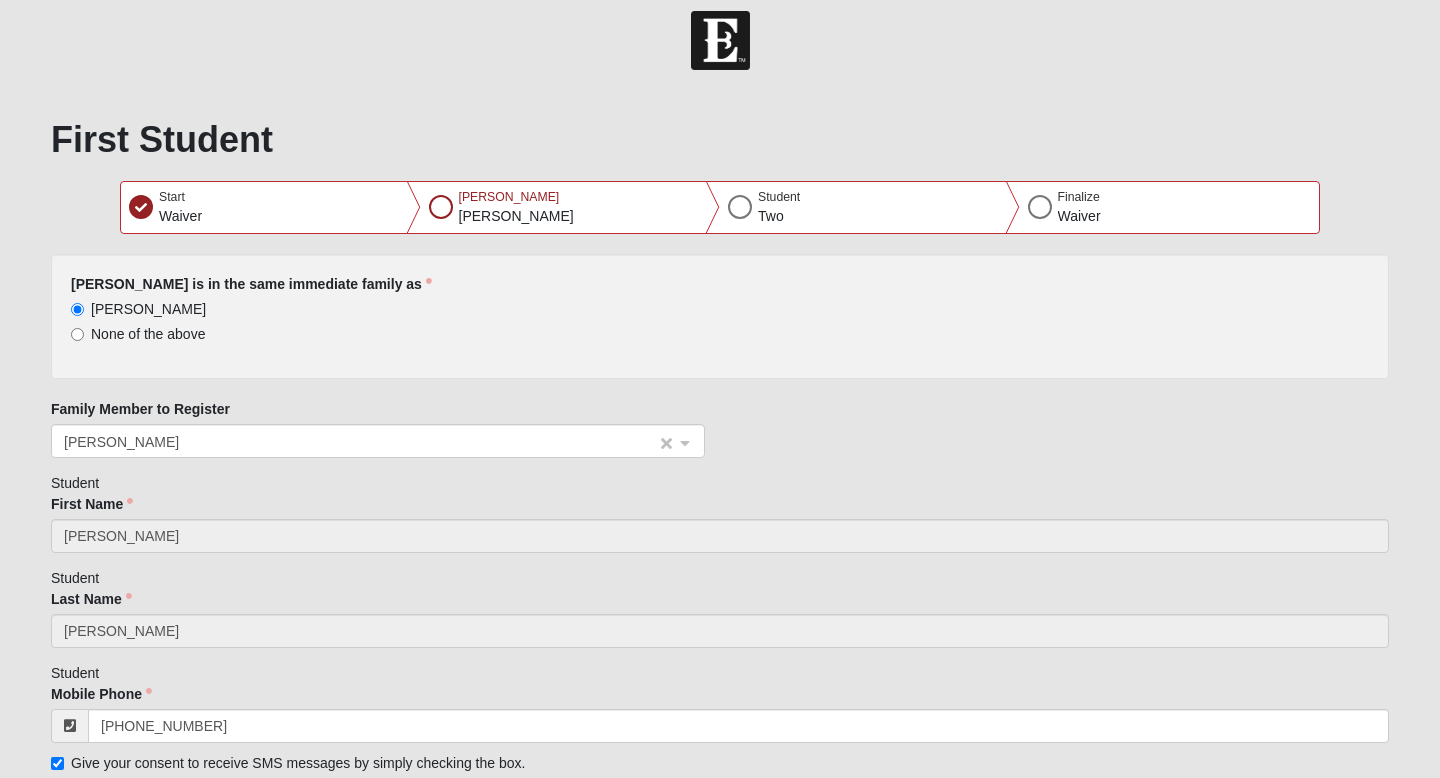 click on "Amanda Tobar" 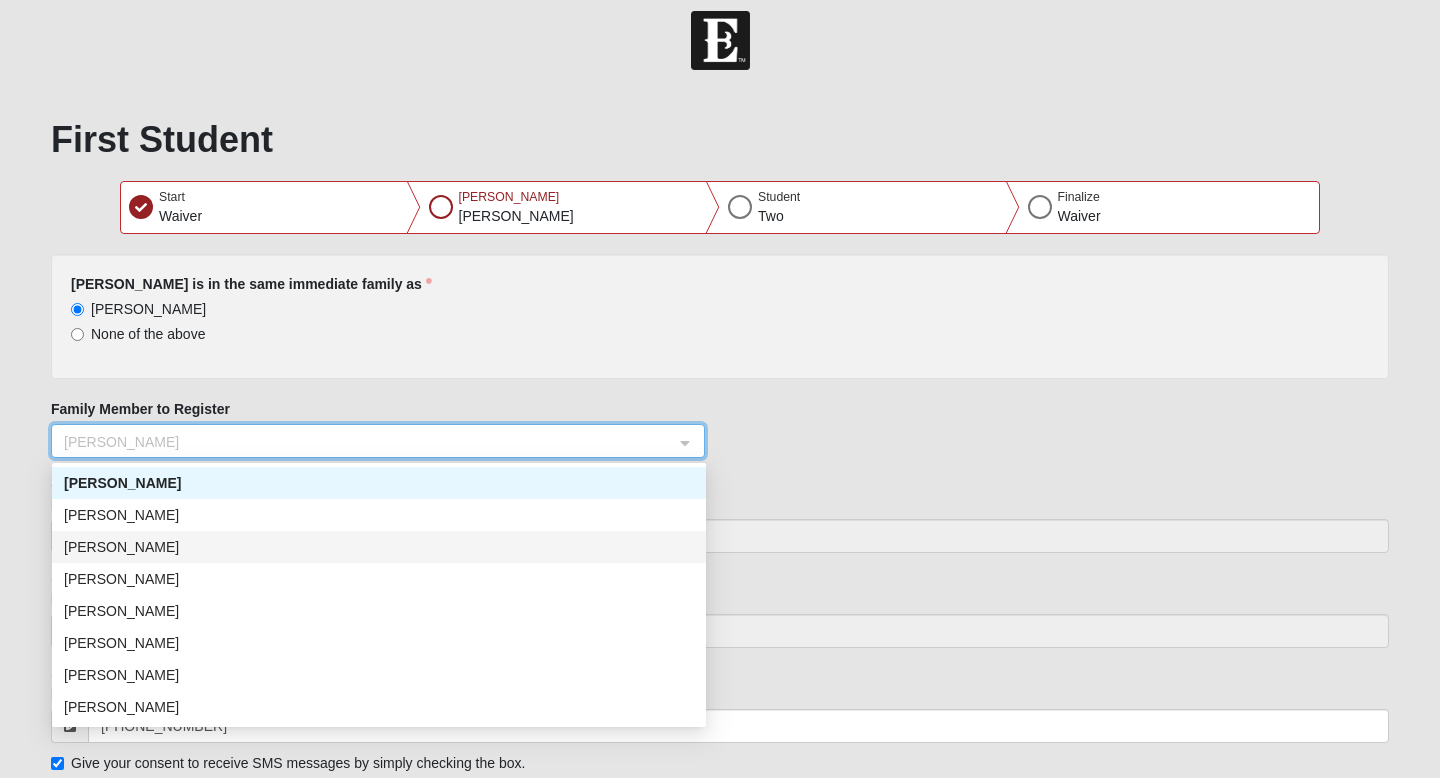 click on "[PERSON_NAME]" at bounding box center [379, 547] 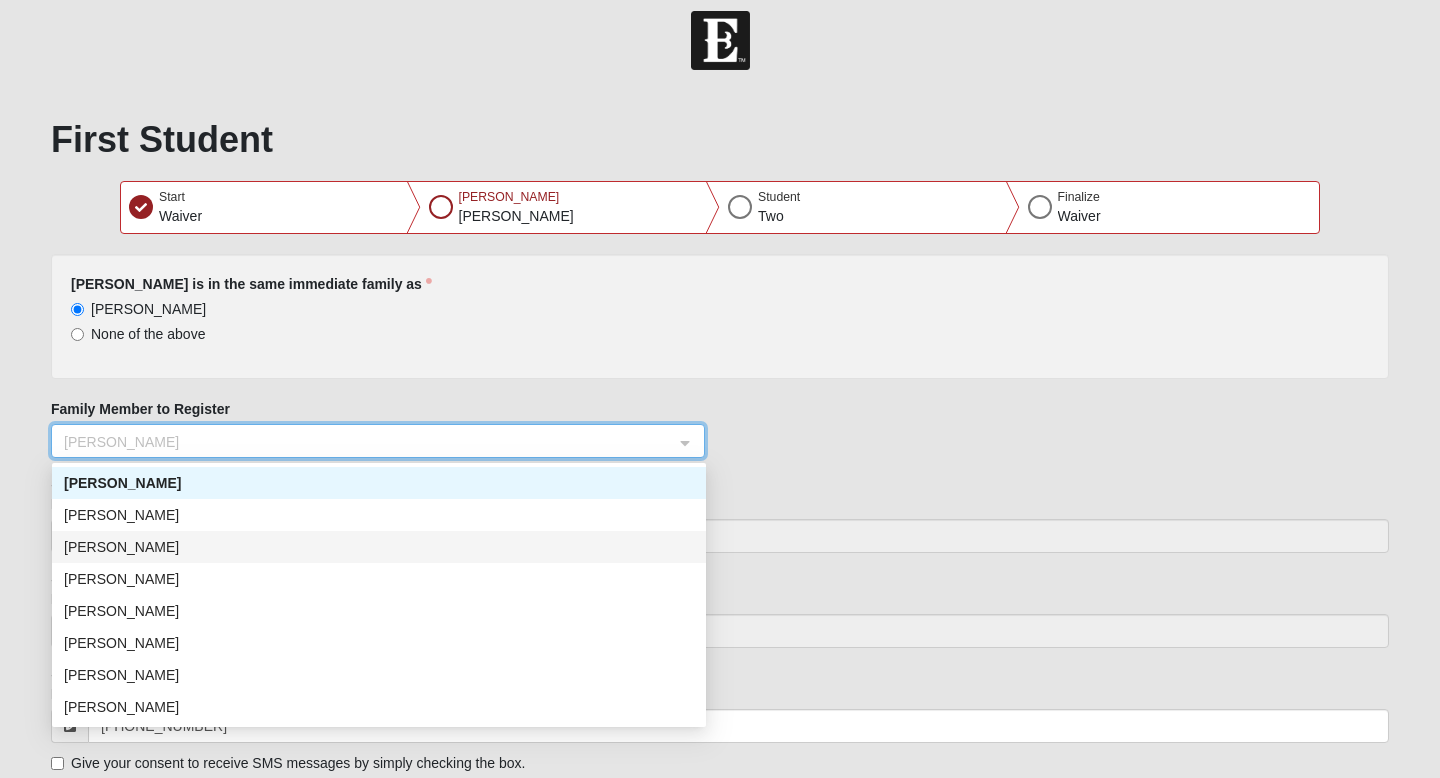 type on "[PERSON_NAME]" 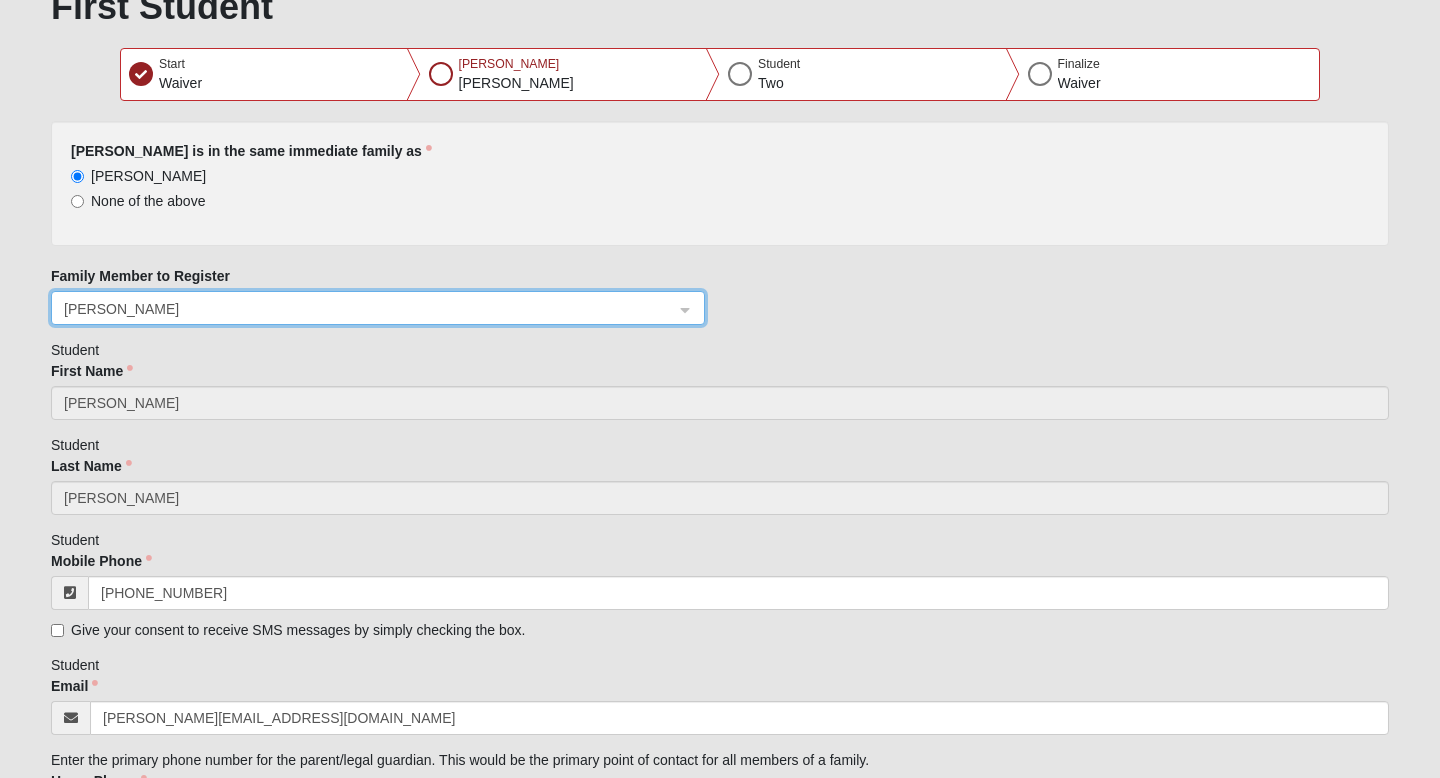 scroll, scrollTop: 166, scrollLeft: 0, axis: vertical 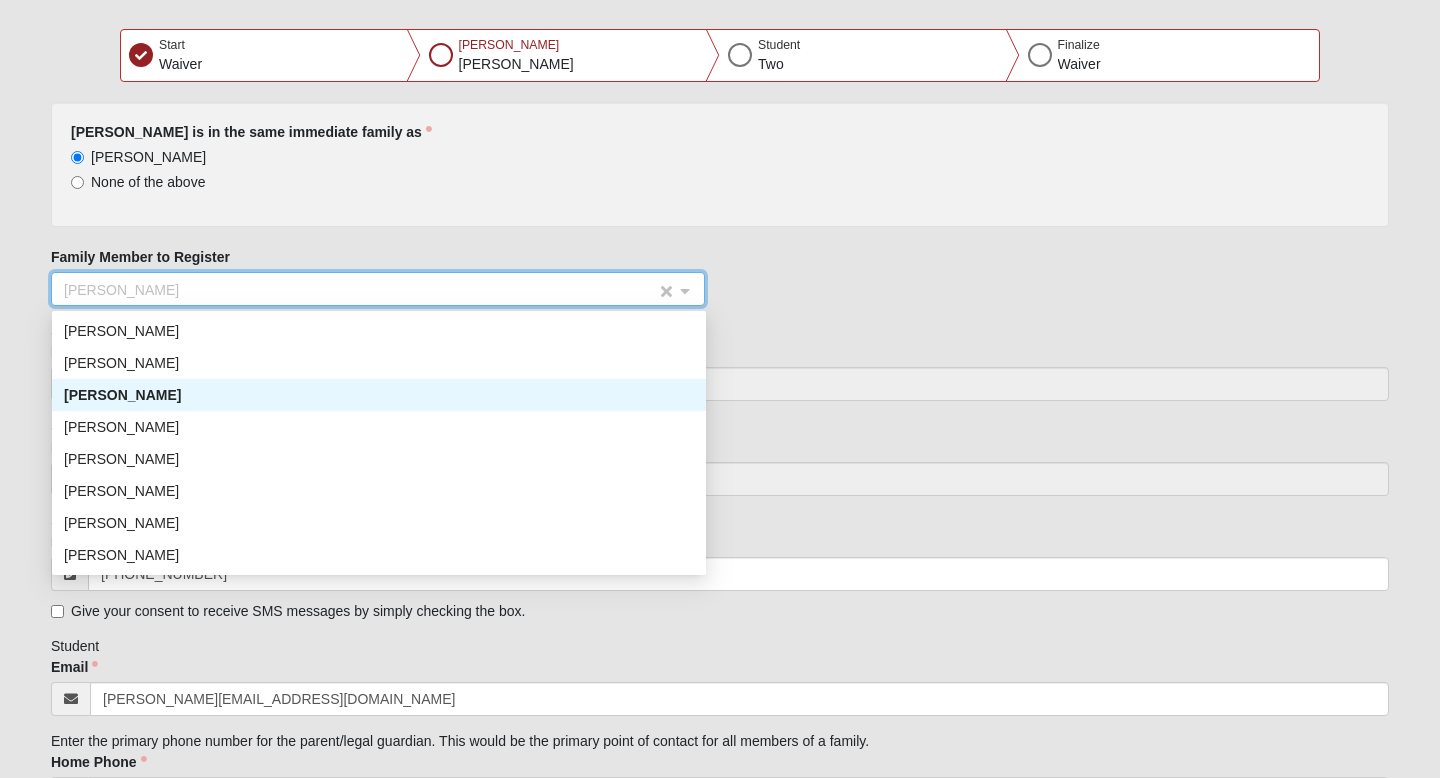 click on "[PERSON_NAME]" 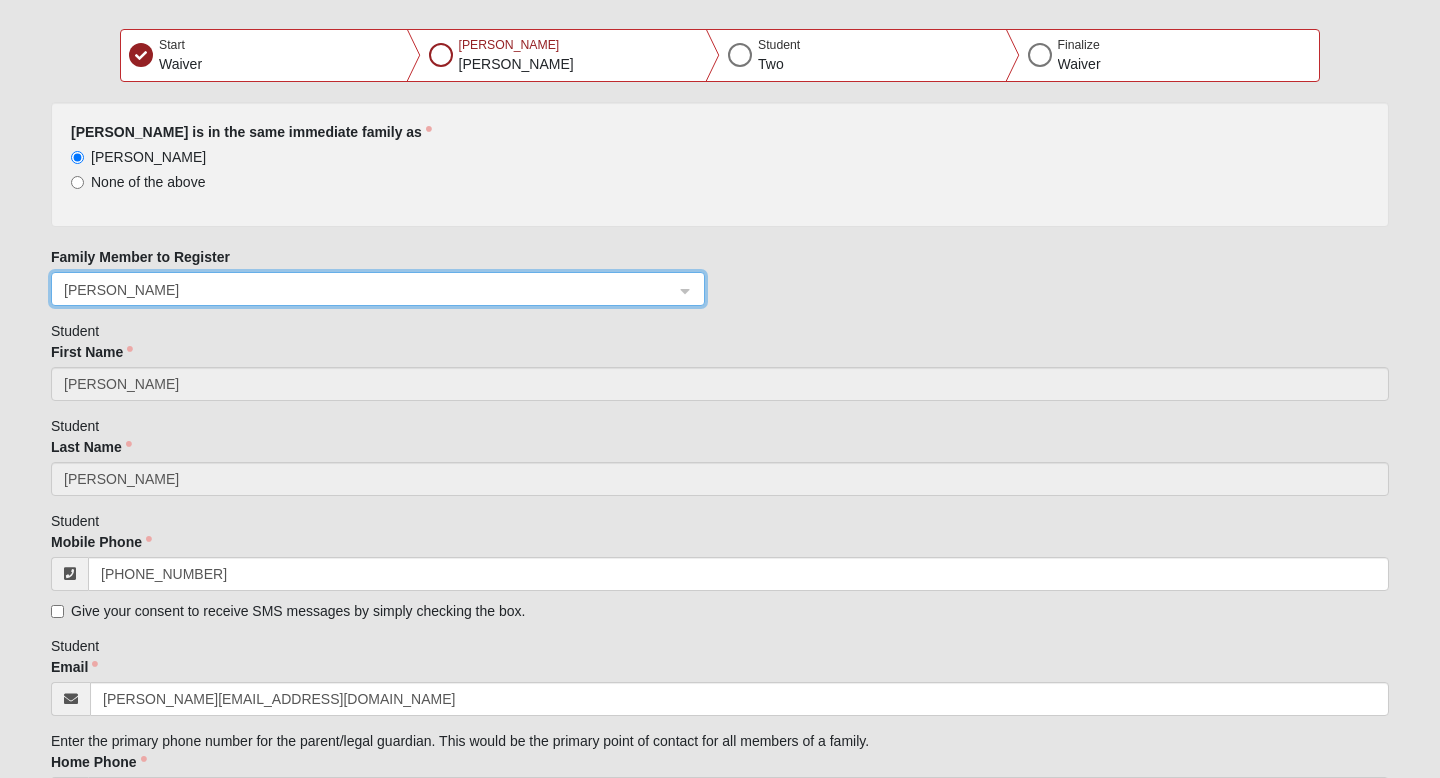 click on "Please correct the following:    Nicolas is in the same immediate family as    Amanda Tobar None of the above     Family Member to Register    Nicolas Tobar Nicolas Tobar 8b58d7c1-4a93-4105-817e-37c776327334 9e4ad20d-7721-482a-b09d-de0271c40097 a8b9c800-6ac3-4b20-8bb9-d5d78c0585bc Amanda Tobar Andres Tobar Nicolas Tobar Cristian Tobar Isabella Tobar Daniel Tobar Liliana Tobar Elizabeth Tobar Ezekiel Lewis David Lewis Trevor Carter Jacob Bombeshko Jeremiah Tobar   Student   First Name    Nicolas       Student   Last Name    Tobar       Student   Mobile Phone    (352) 275-7807    Give your consent to receive SMS messages by simply checking the box.      Student   Email    Amanda@seamarkranch.com   Enter the primary phone number for the parent/legal guardian.  This would be the primary point of contact for all members of a family.   Home Phone    (352) 275-7807     Campus    Fleming Island
Student   Birthday    Jan Feb Mar Apr May Jun Jul Aug Sep Oct Nov Dec / 1 2 3 4 5 6 7 8 9 10 11 12 13 14 15 16" at bounding box center [720, 1969] 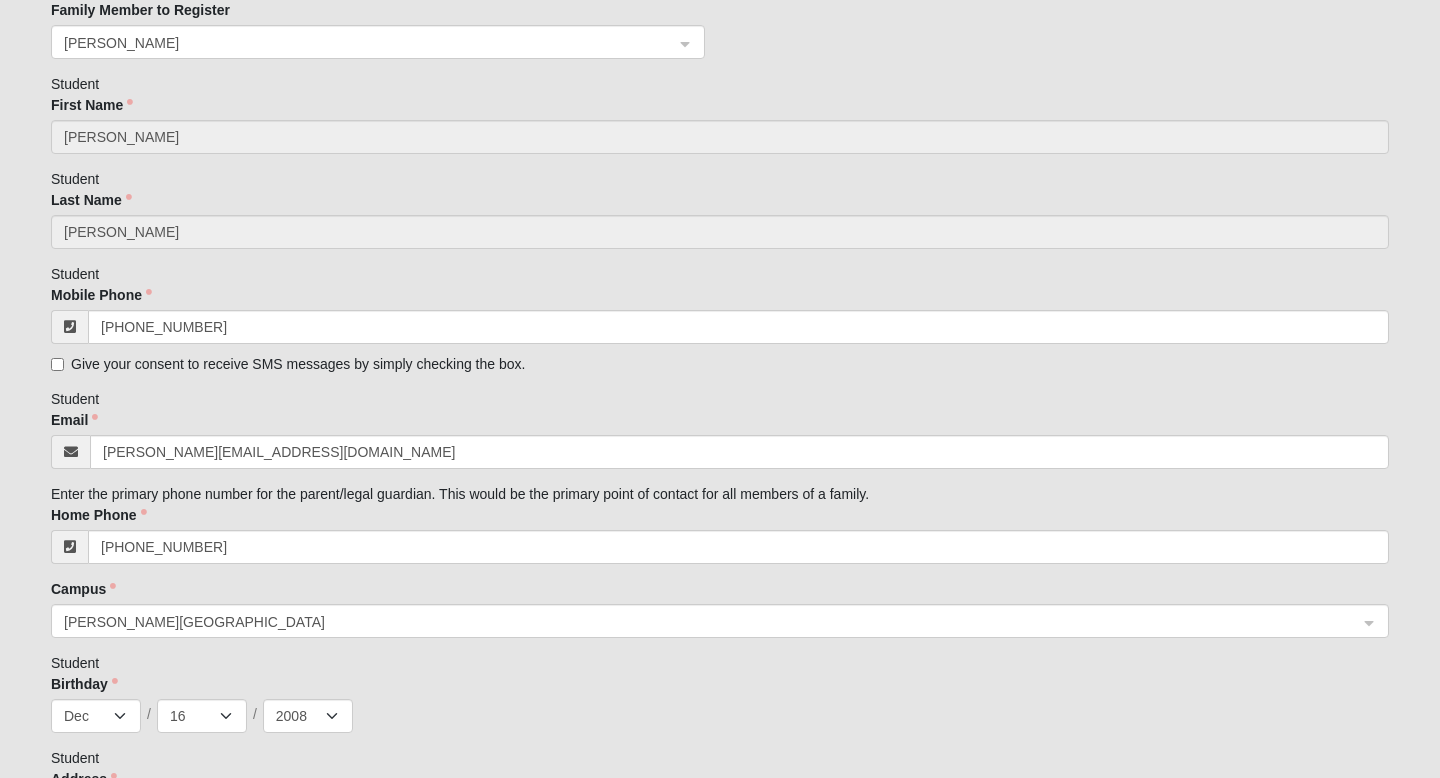 scroll, scrollTop: 415, scrollLeft: 0, axis: vertical 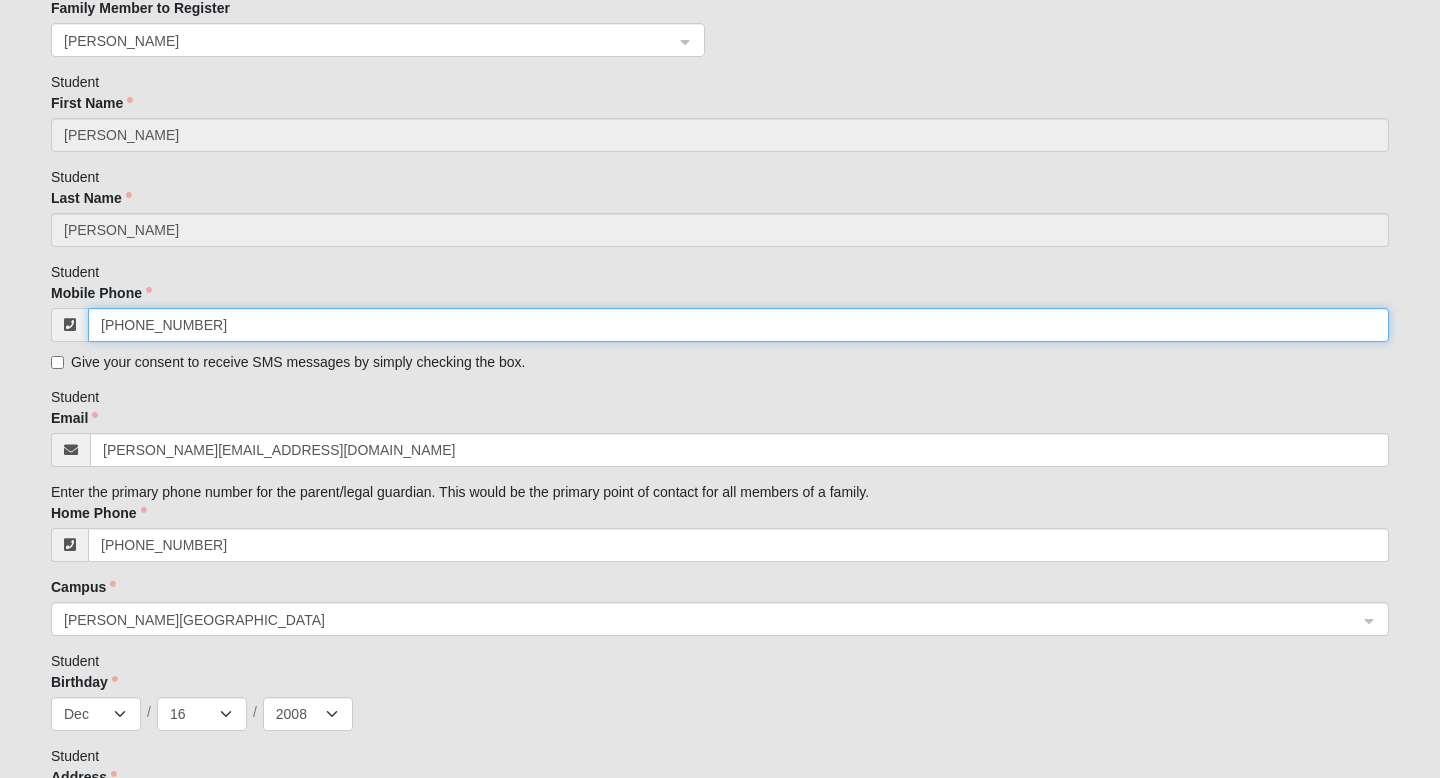 drag, startPoint x: 219, startPoint y: 321, endPoint x: 95, endPoint y: 317, distance: 124.0645 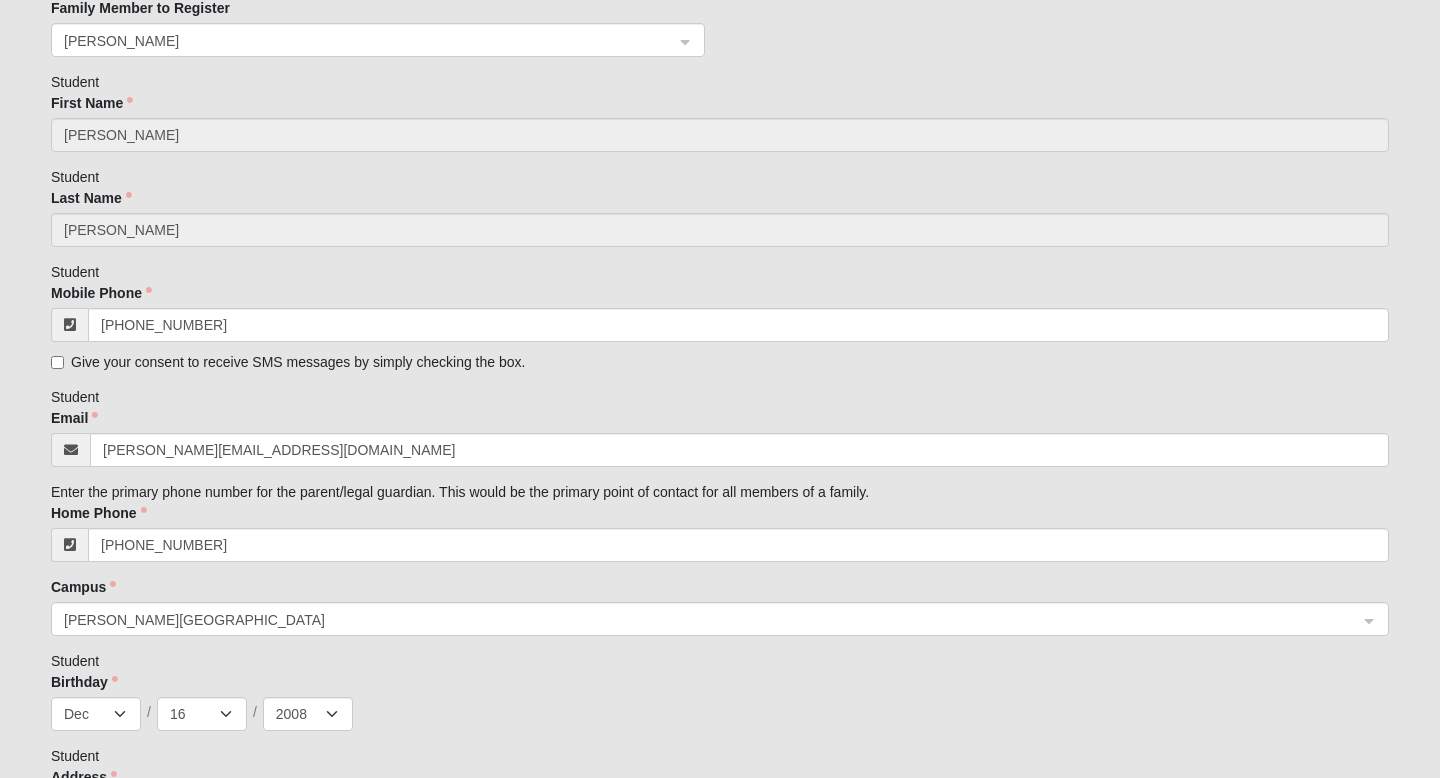 click on "Campus    Fleming Island" 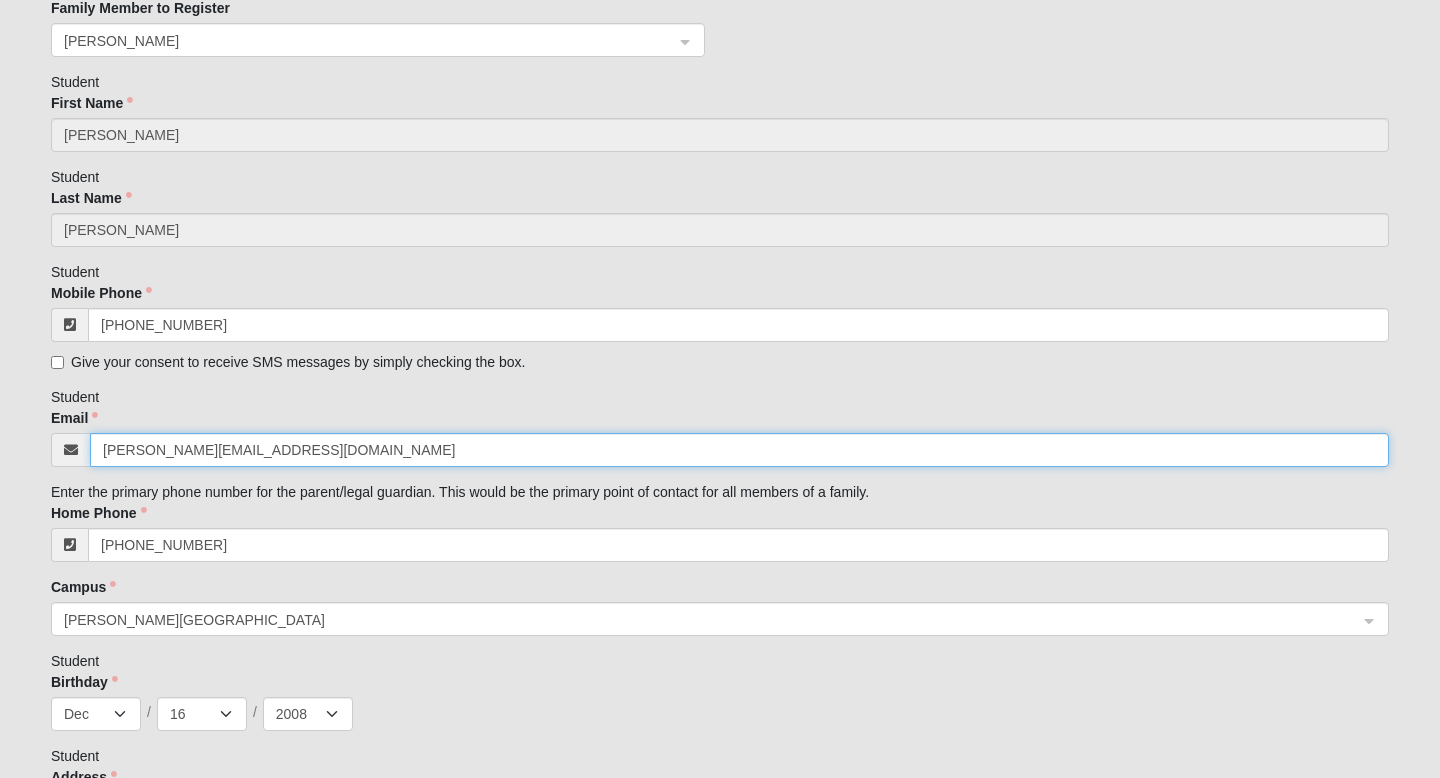 drag, startPoint x: 317, startPoint y: 456, endPoint x: 54, endPoint y: 455, distance: 263.0019 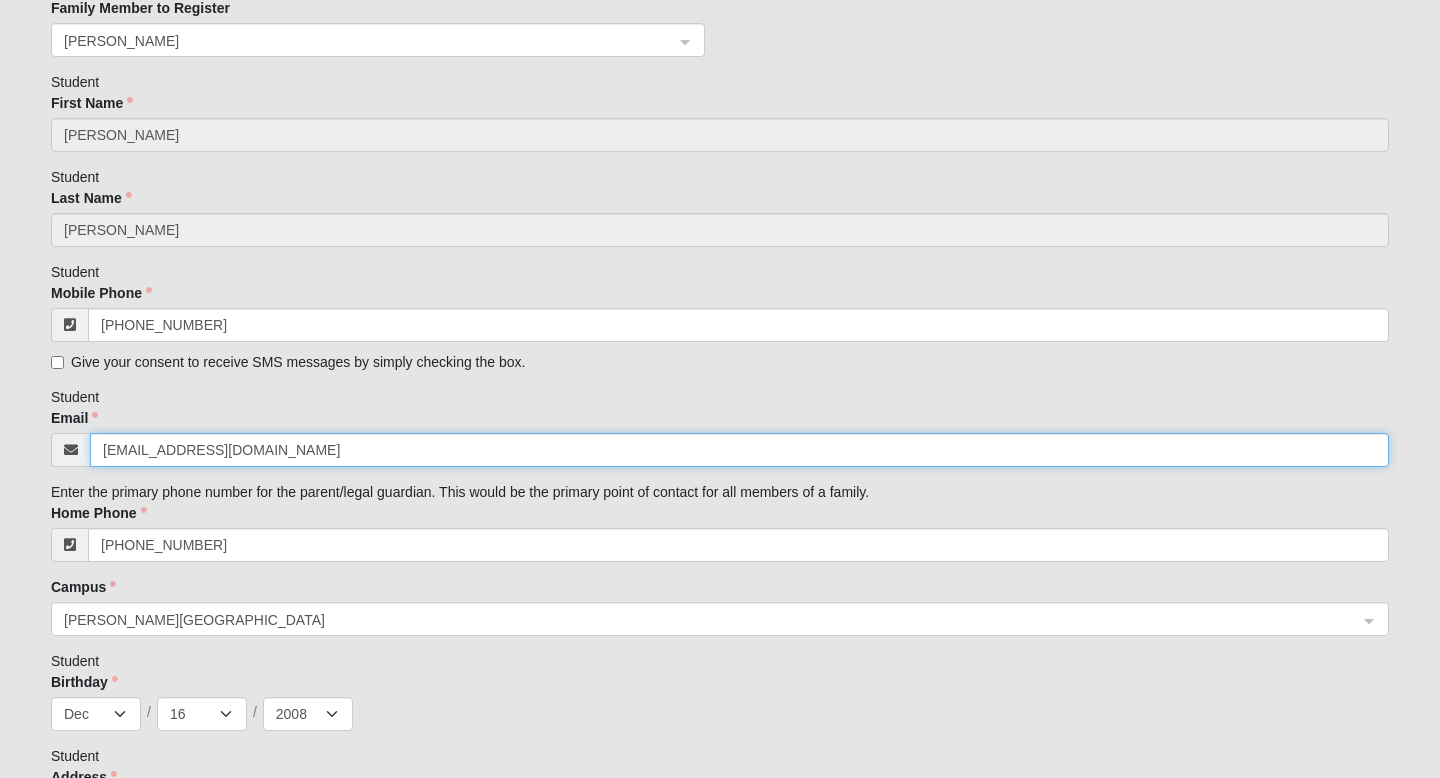 type on "nicolastobar1216@gmail.com" 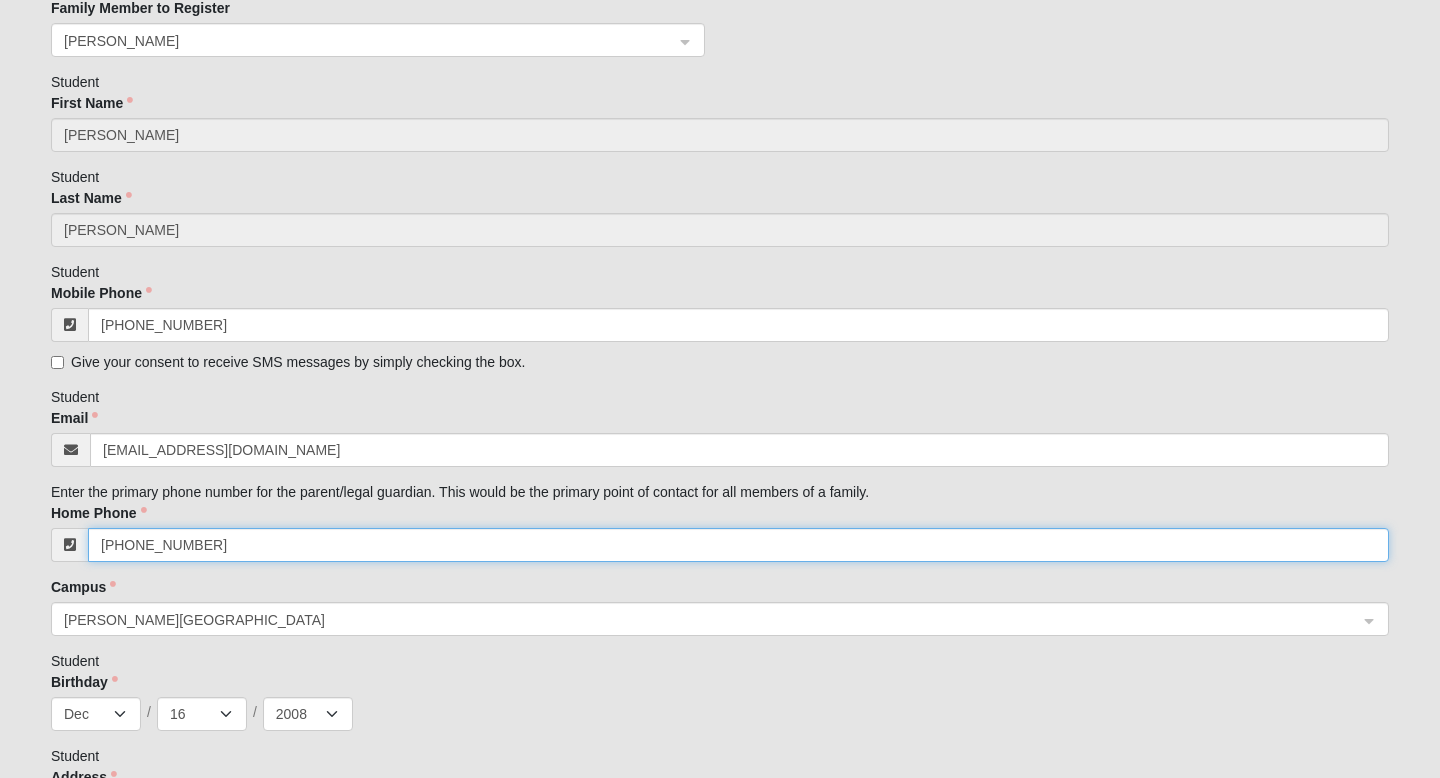 click on "(352) 275-7807" at bounding box center [738, 545] 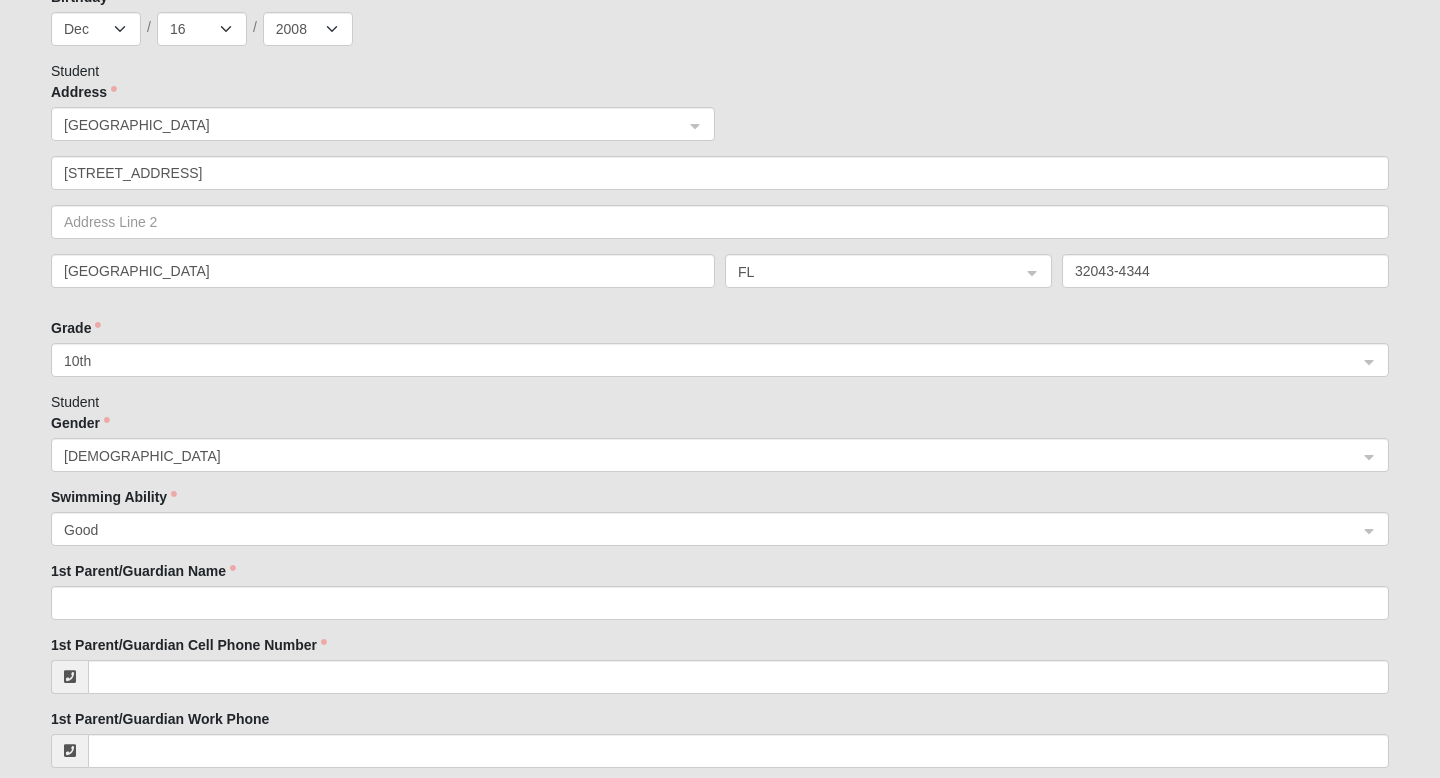 scroll, scrollTop: 1101, scrollLeft: 0, axis: vertical 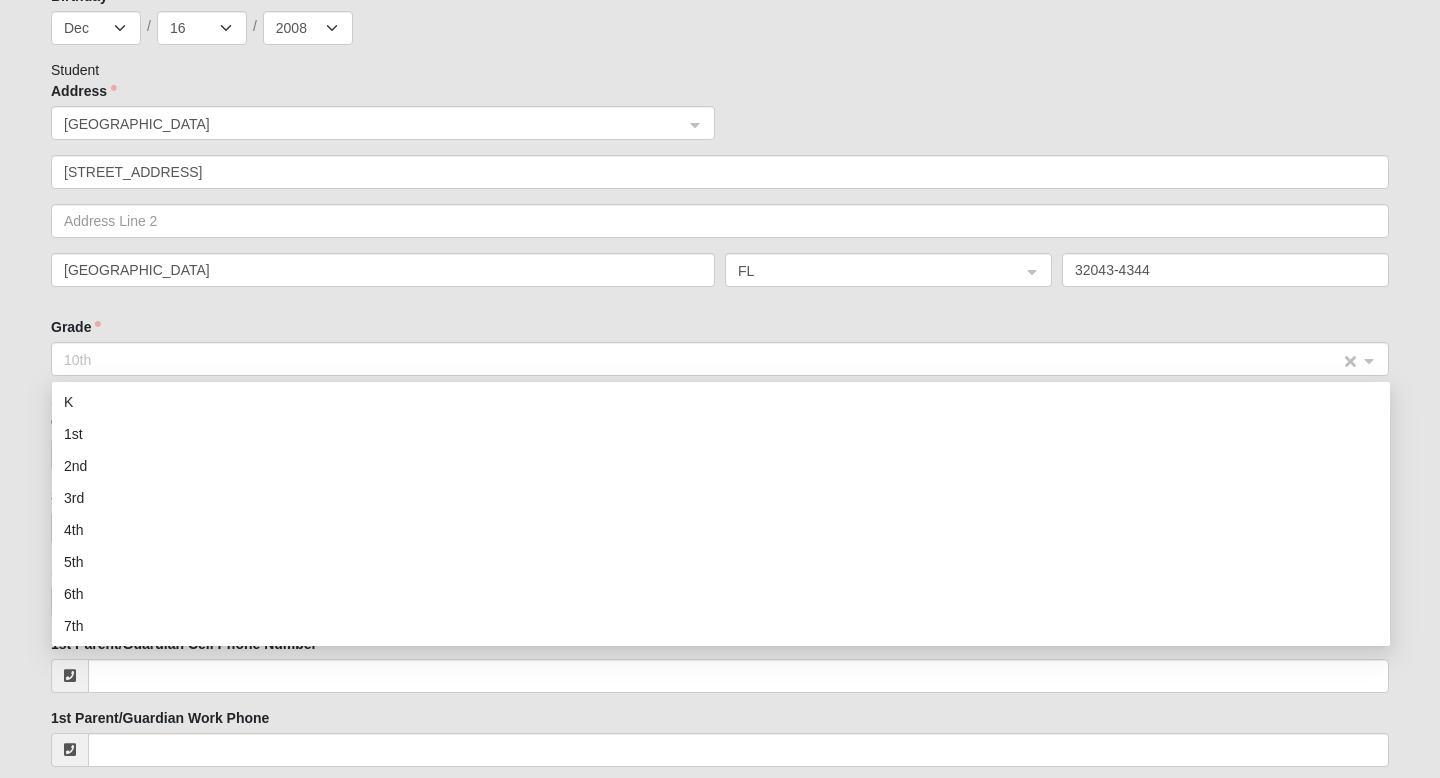 click on "10th" 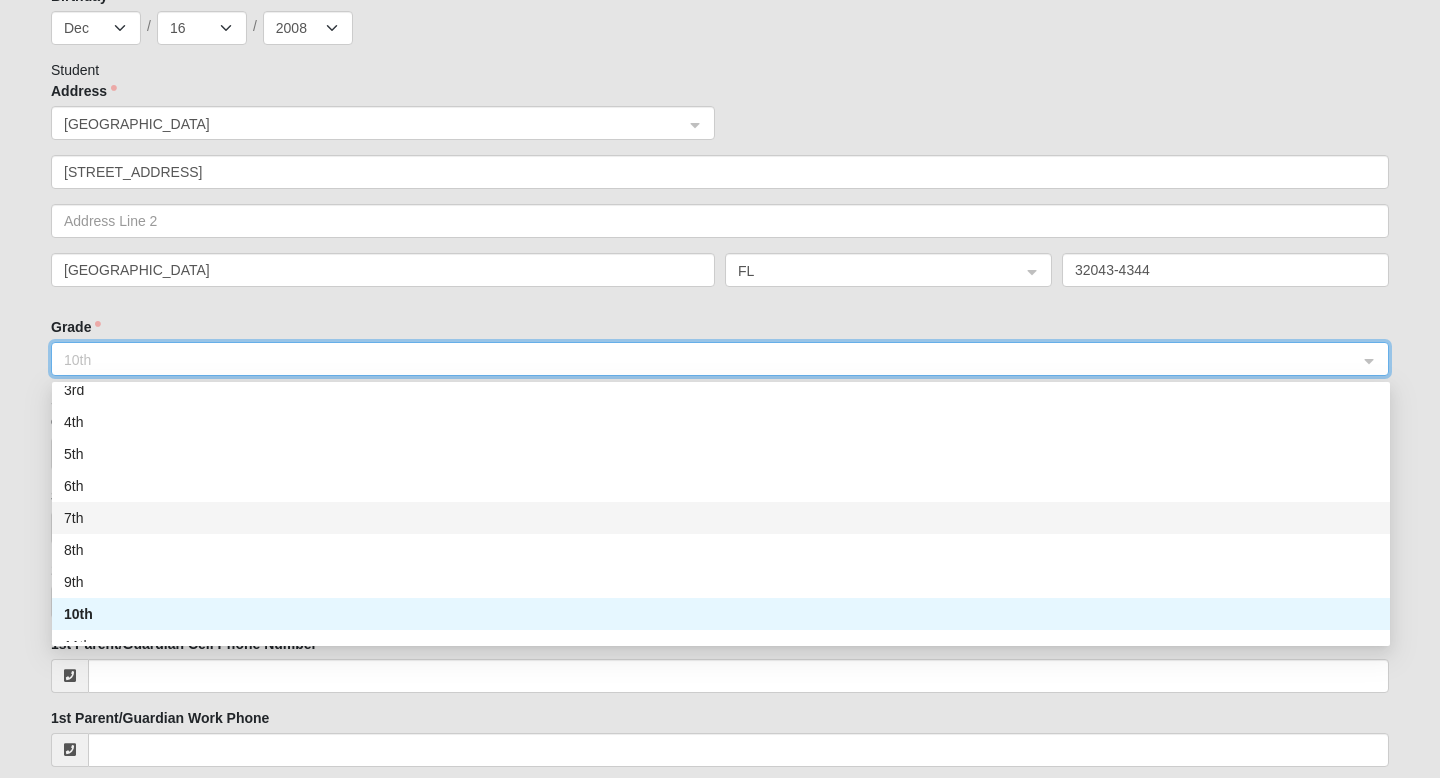 scroll, scrollTop: 160, scrollLeft: 0, axis: vertical 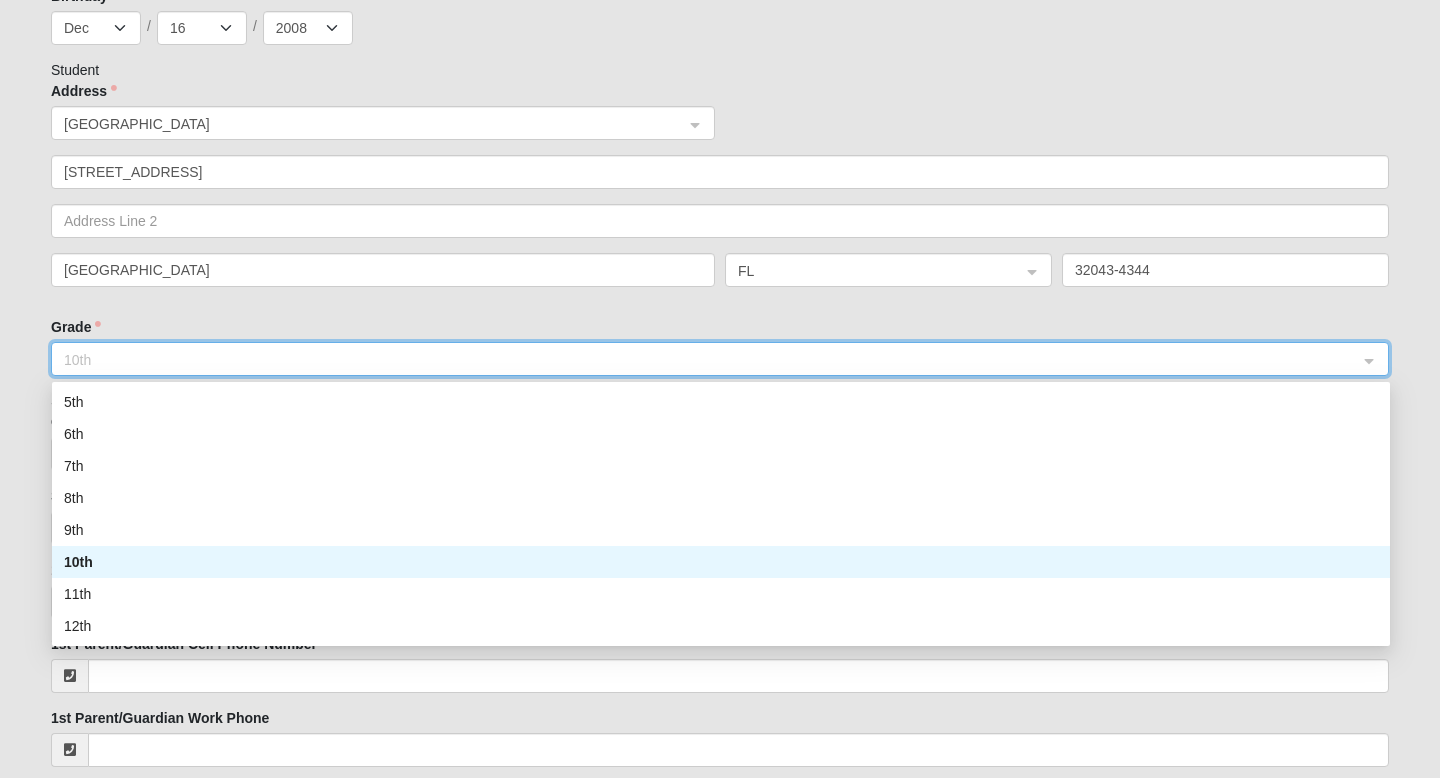 click on "10th" at bounding box center (721, 562) 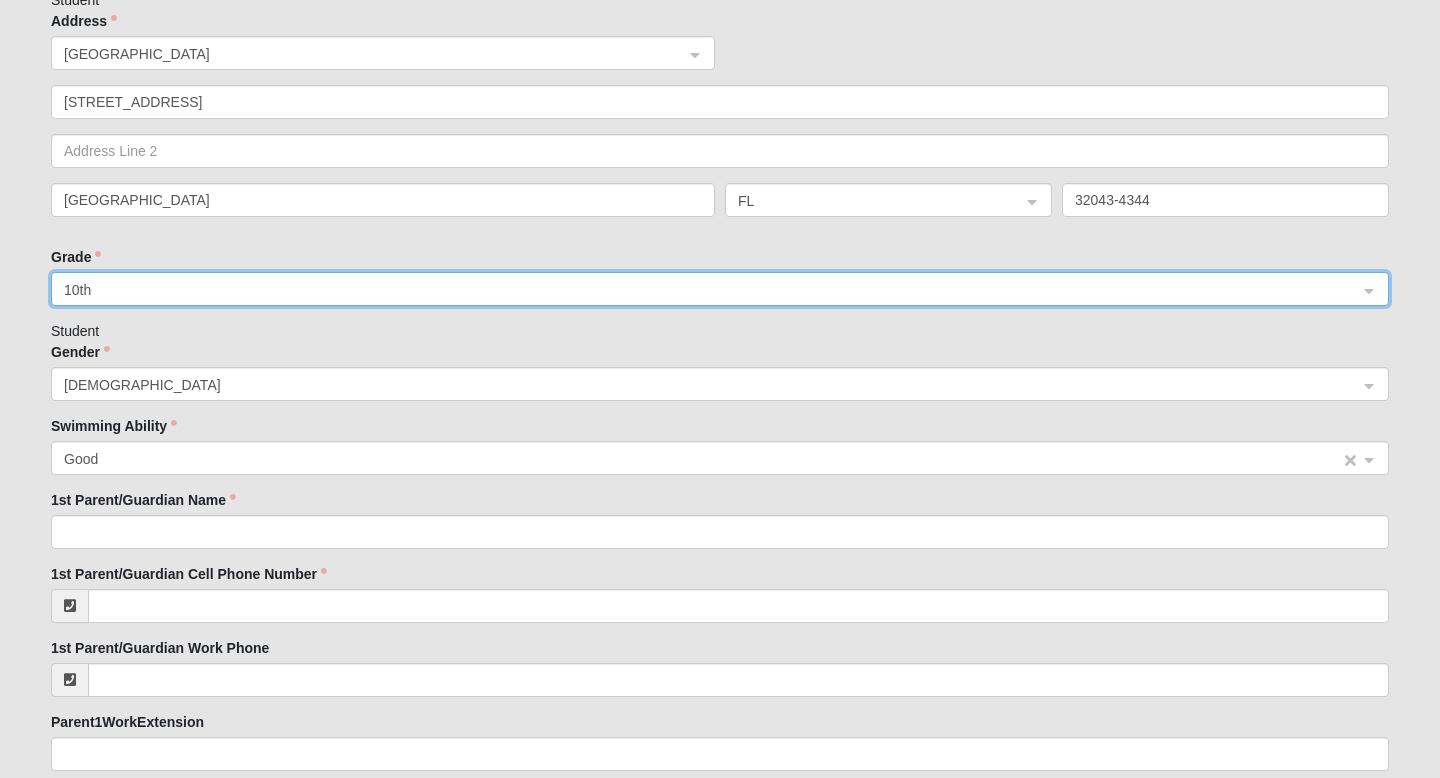 scroll, scrollTop: 1173, scrollLeft: 0, axis: vertical 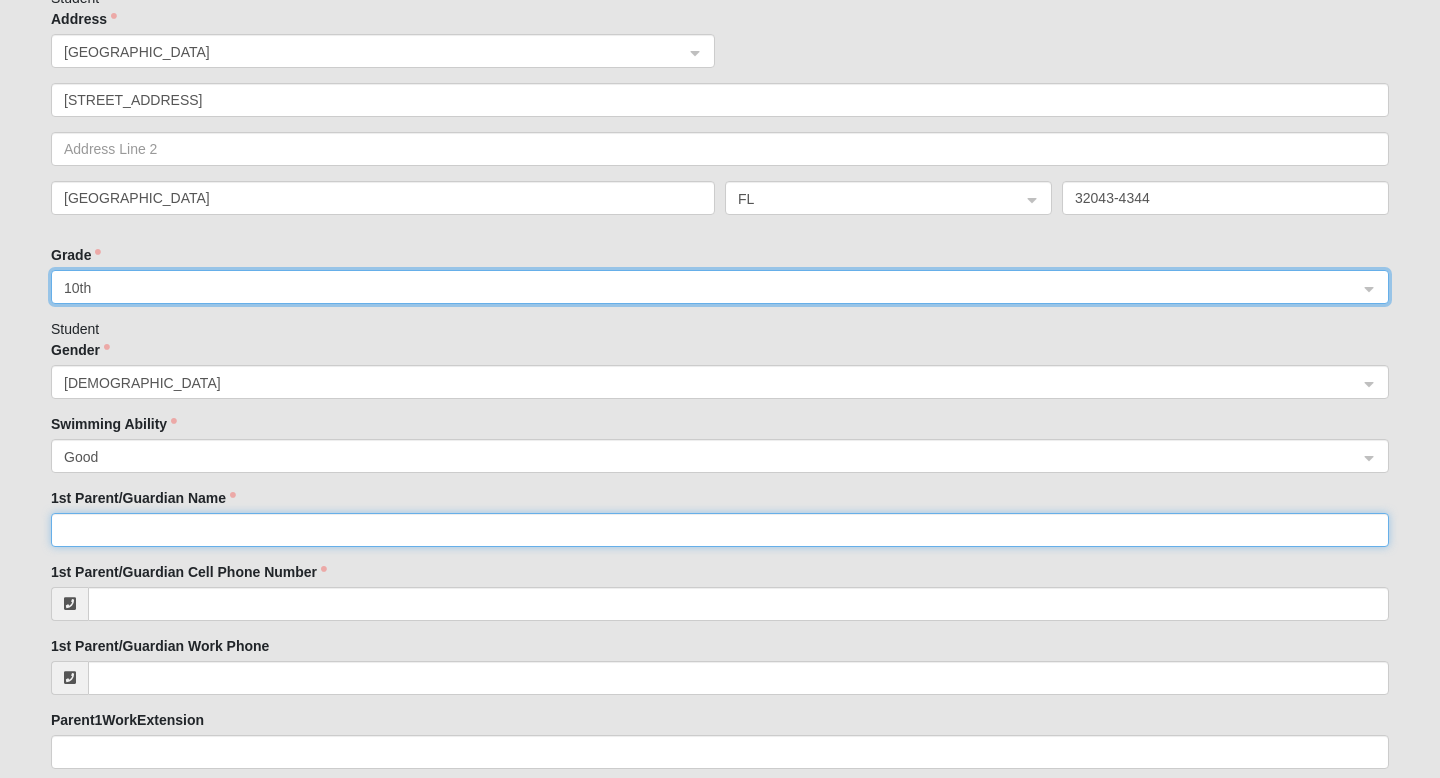click on "1st Parent/Guardian Name" 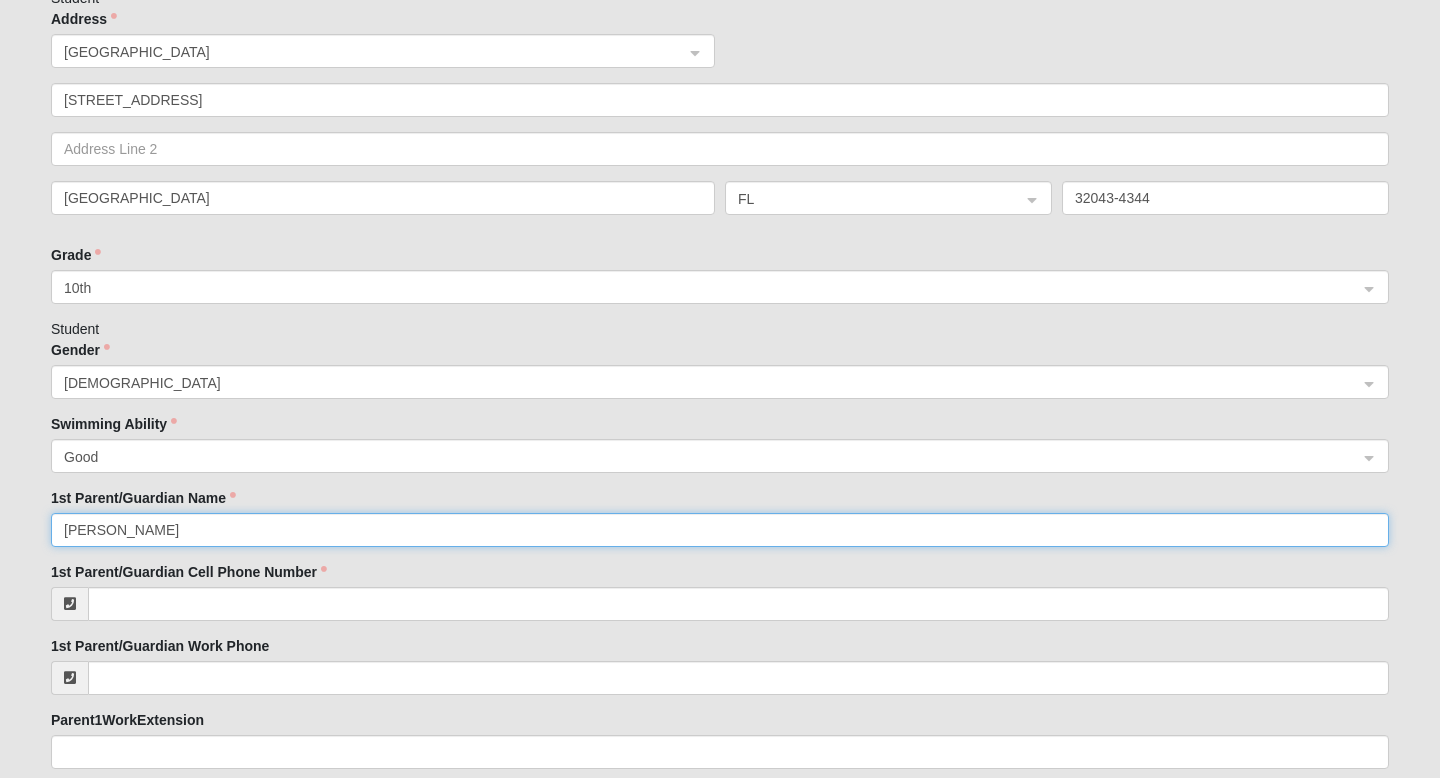 type on "Amanda Tobar" 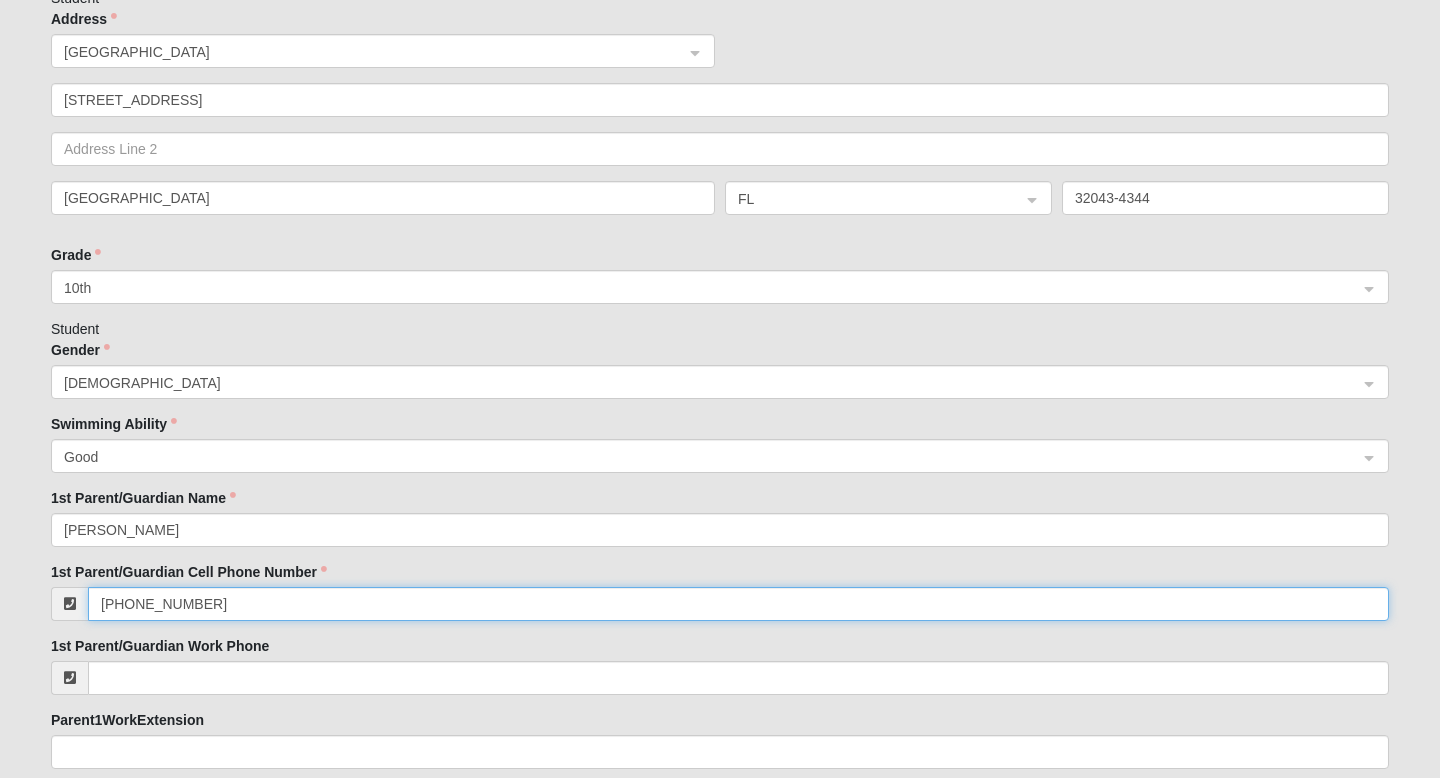 type on "(352) 275-7807" 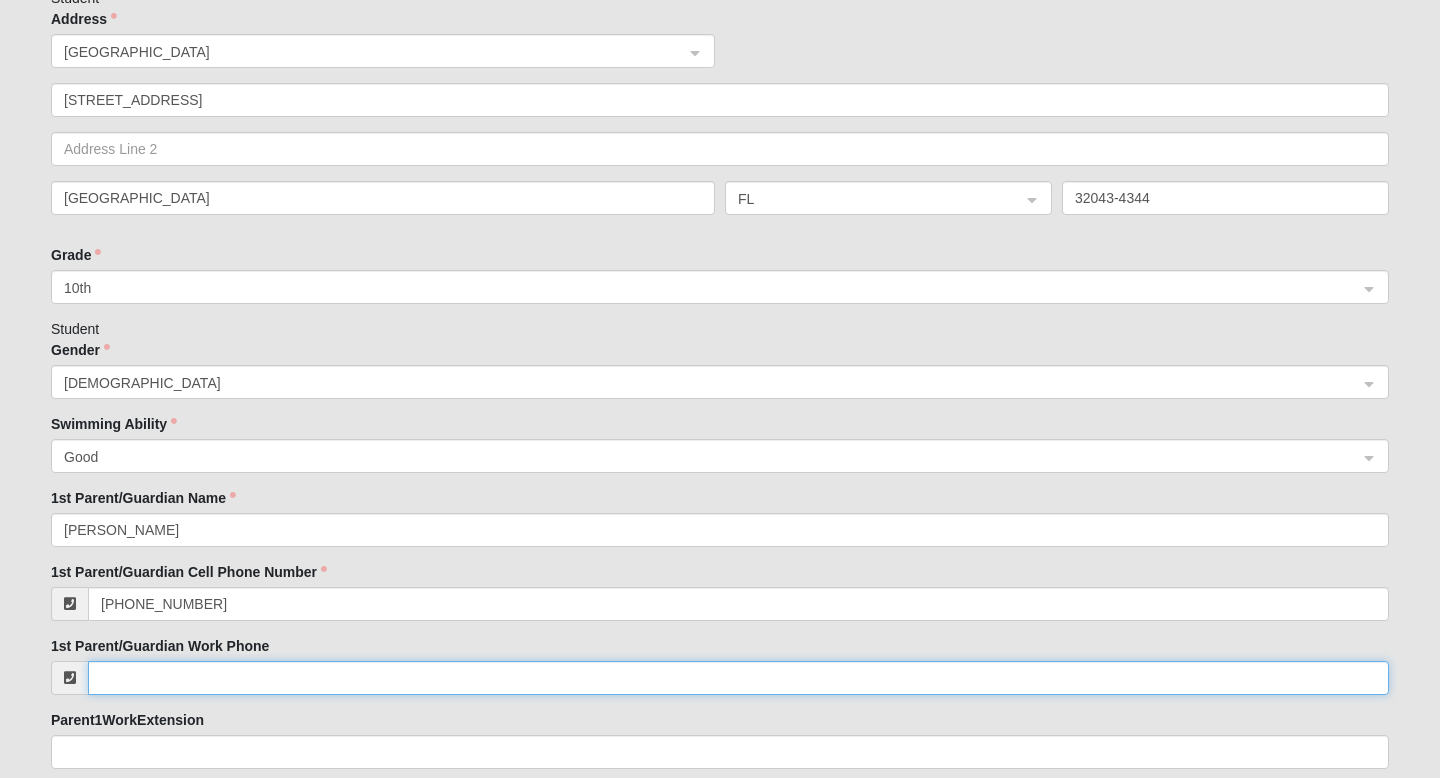 click on "1st Parent/Guardian Work Phone" at bounding box center [738, 678] 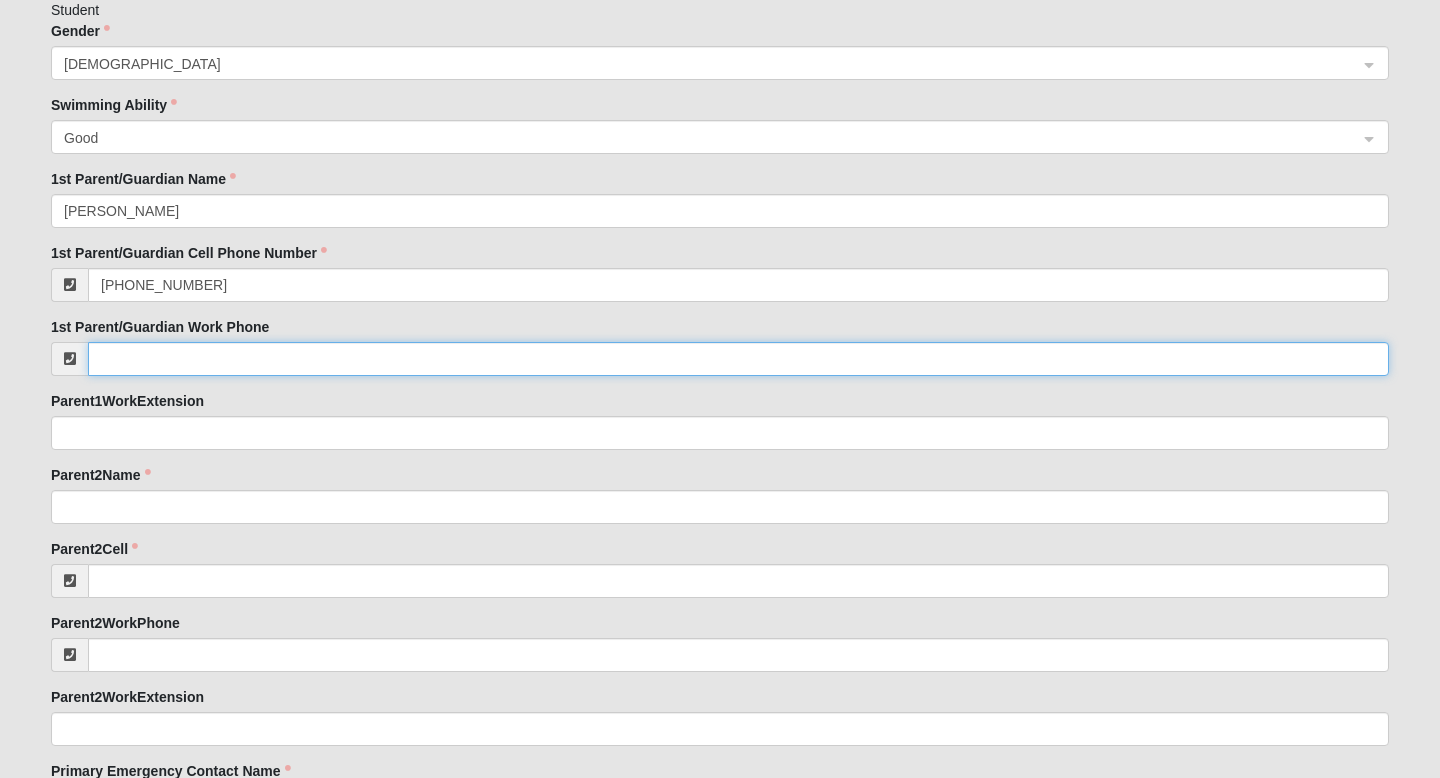 scroll, scrollTop: 1497, scrollLeft: 0, axis: vertical 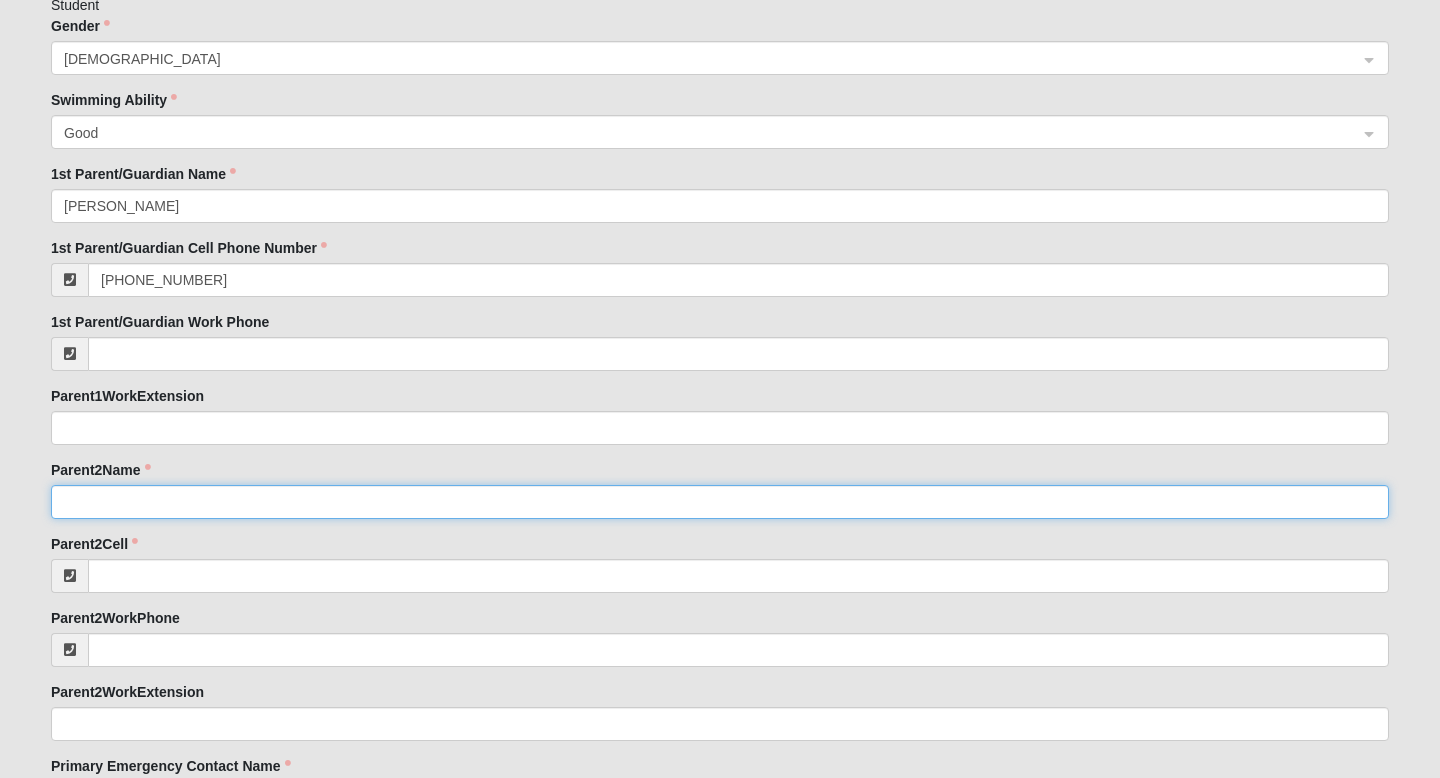 click on "Parent2Name" 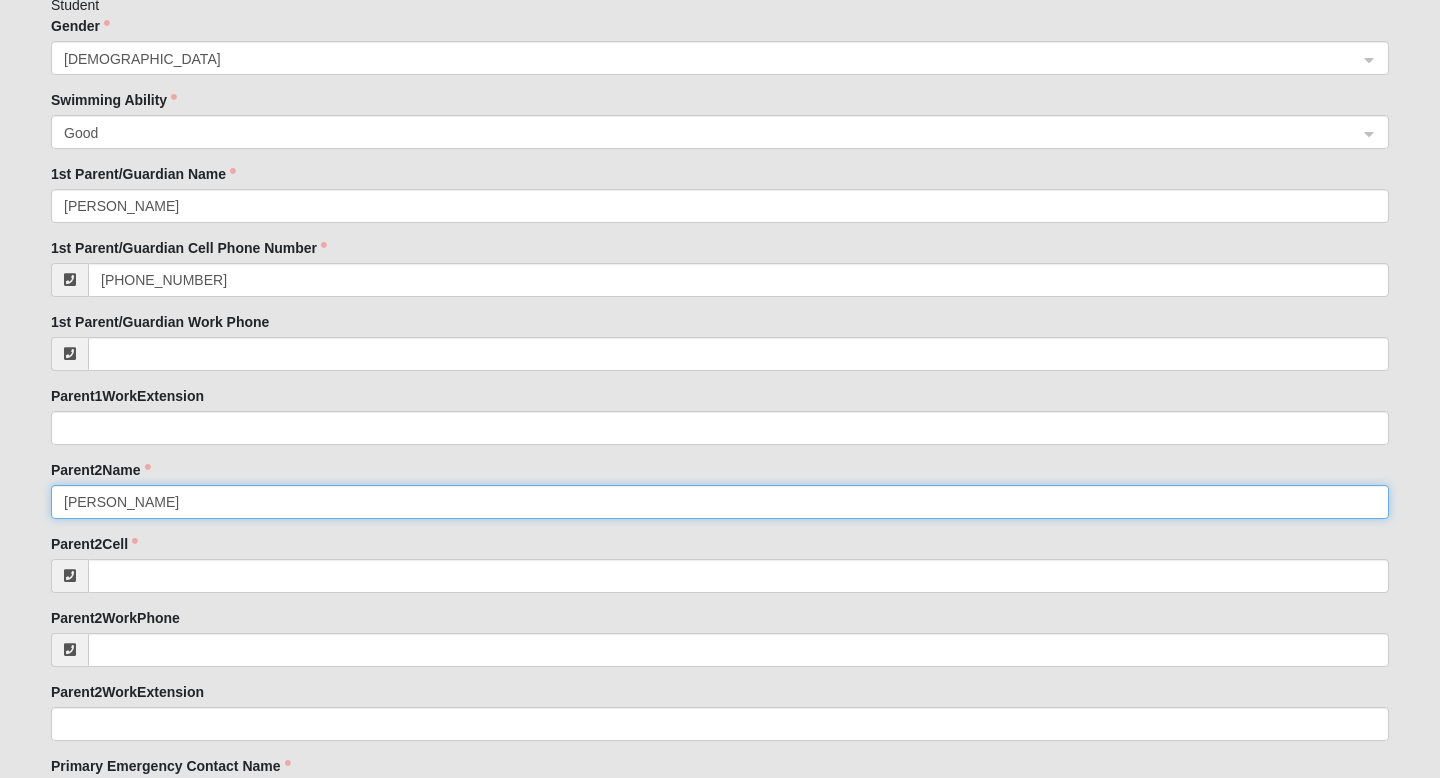 type on "Andres Tobar" 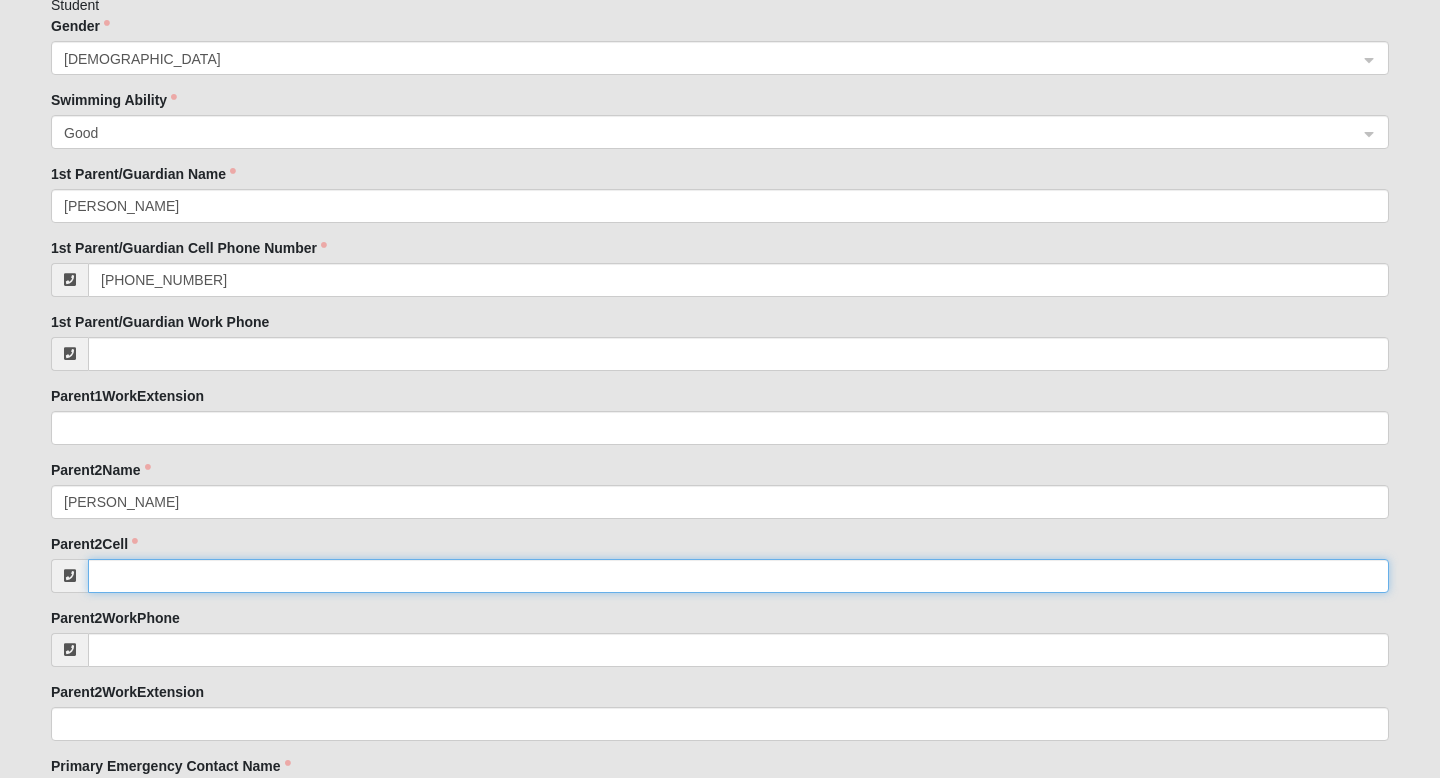 click on "Parent2Cell" at bounding box center [738, 576] 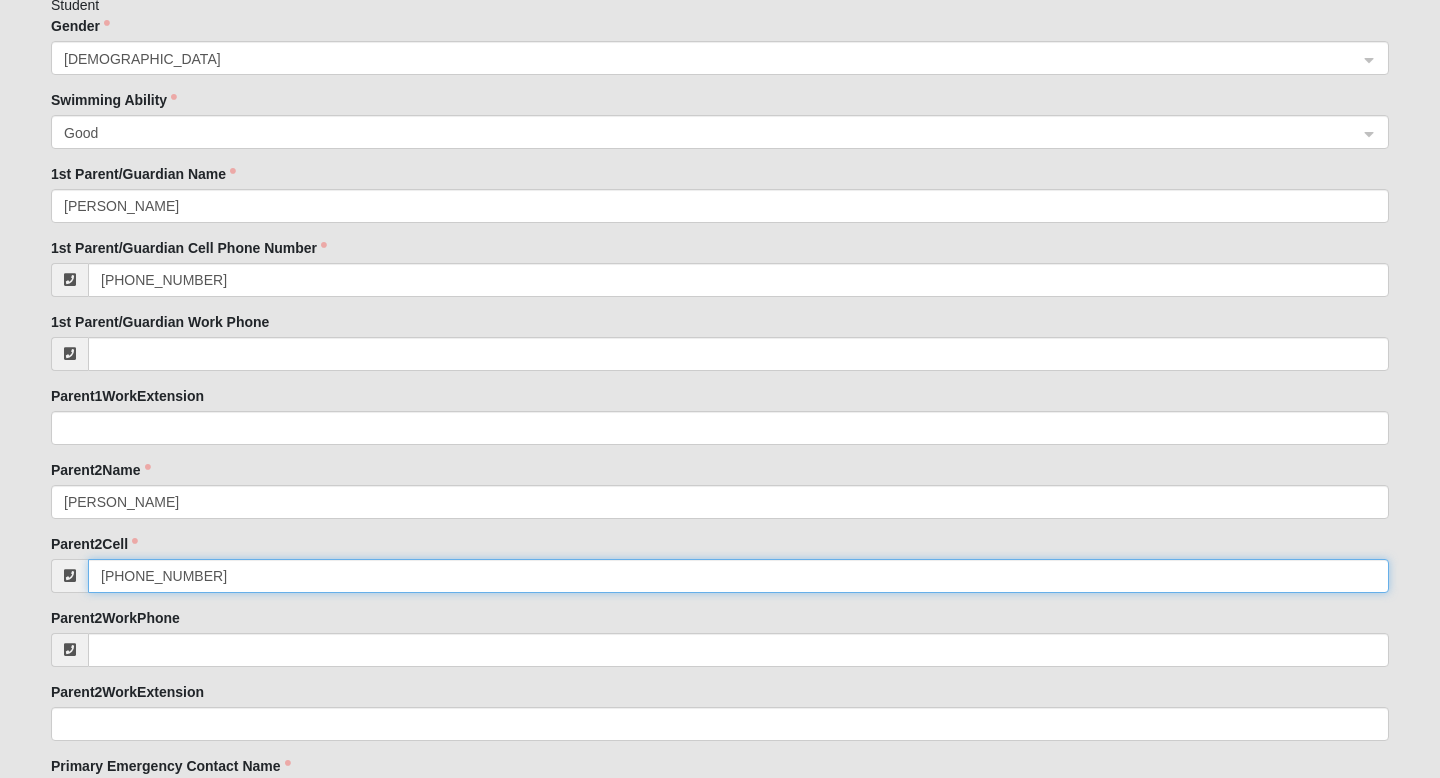 type on "(904) 436-8458" 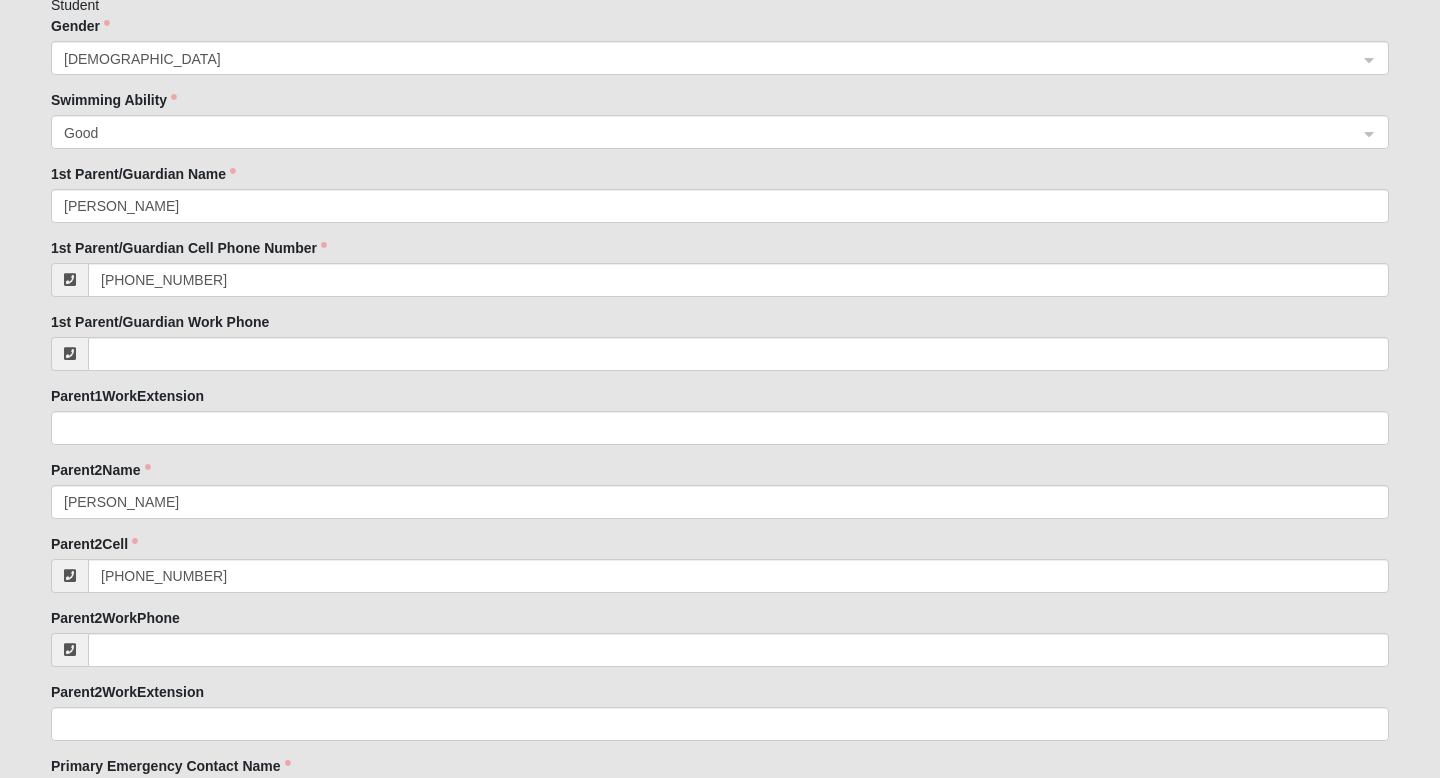 click on "Parent2WorkPhone" 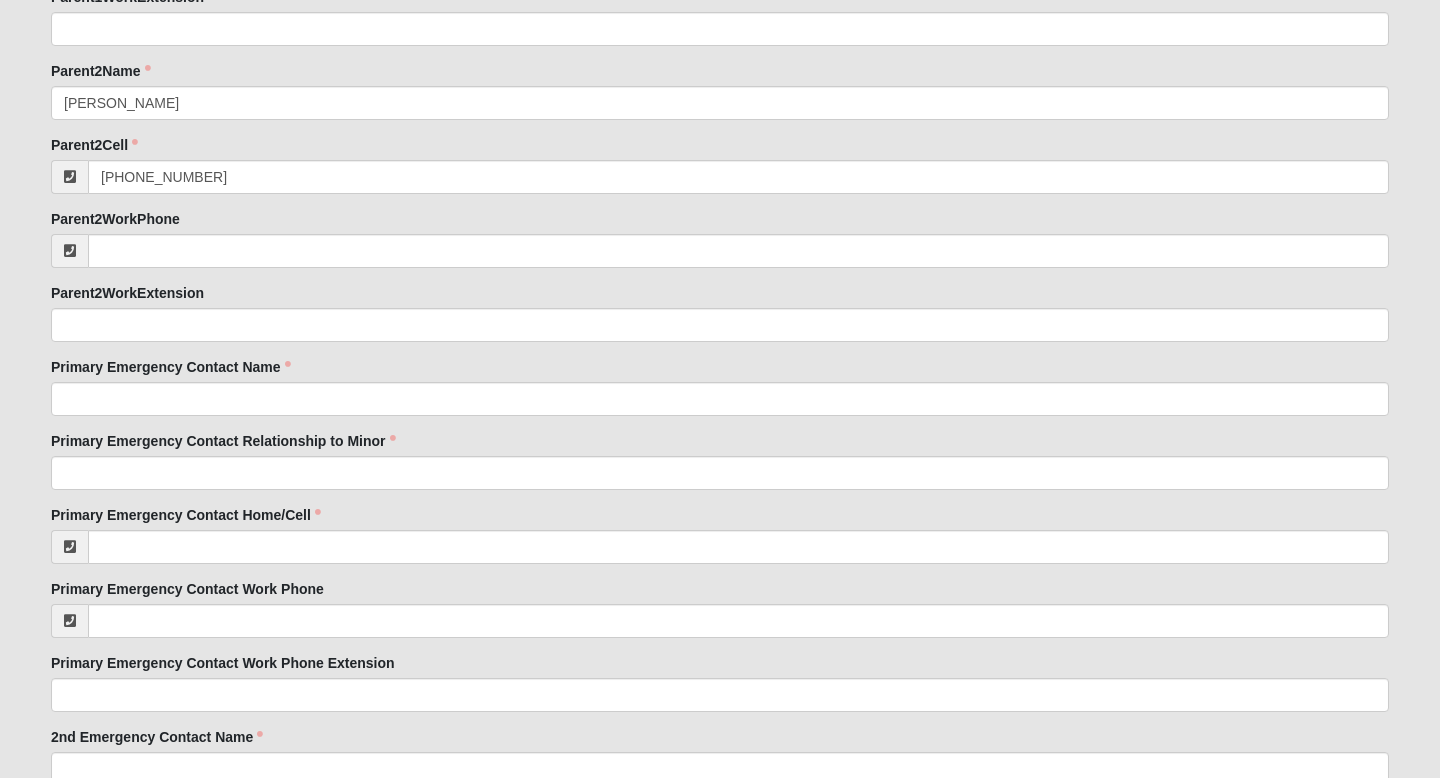 scroll, scrollTop: 1899, scrollLeft: 0, axis: vertical 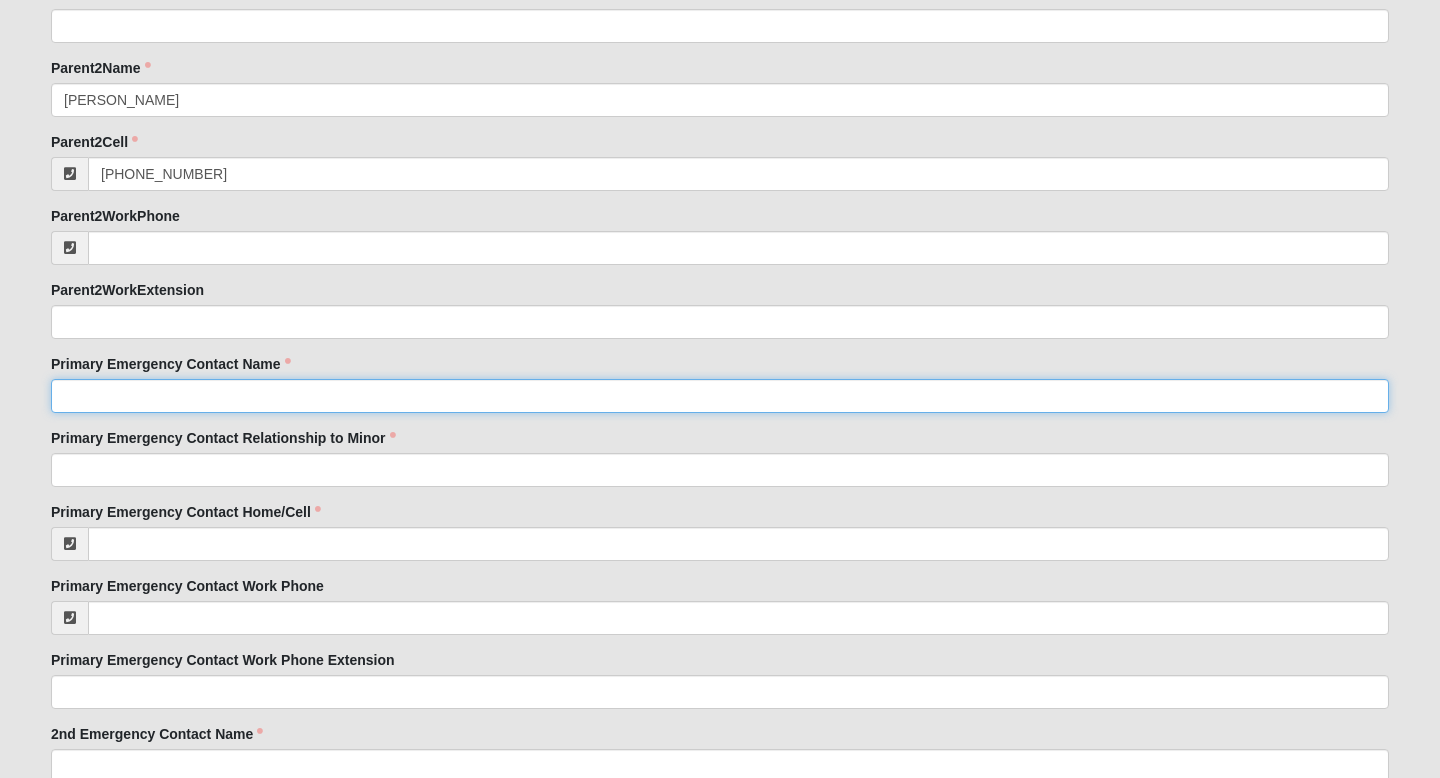 click on "Primary Emergency Contact Name" 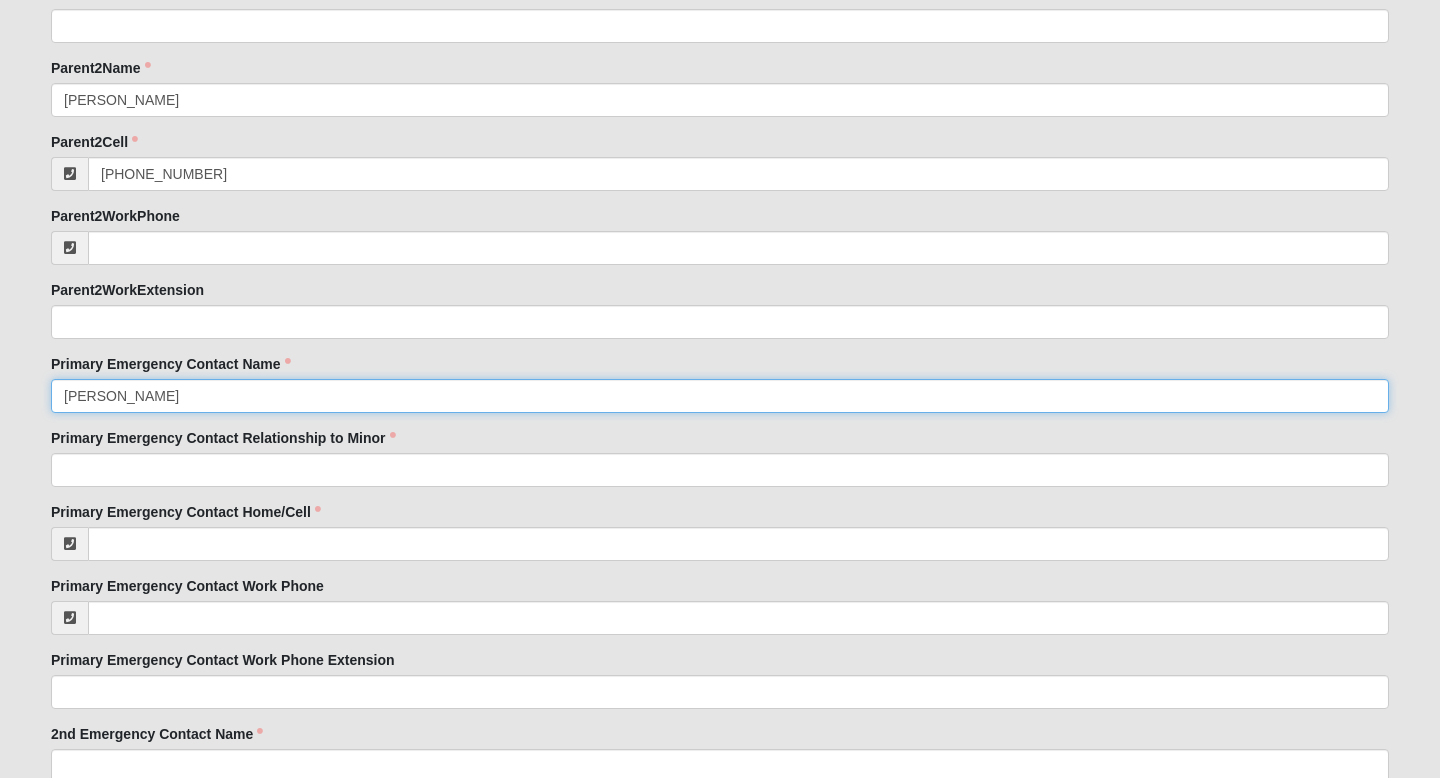 type on "Amanda Tobar" 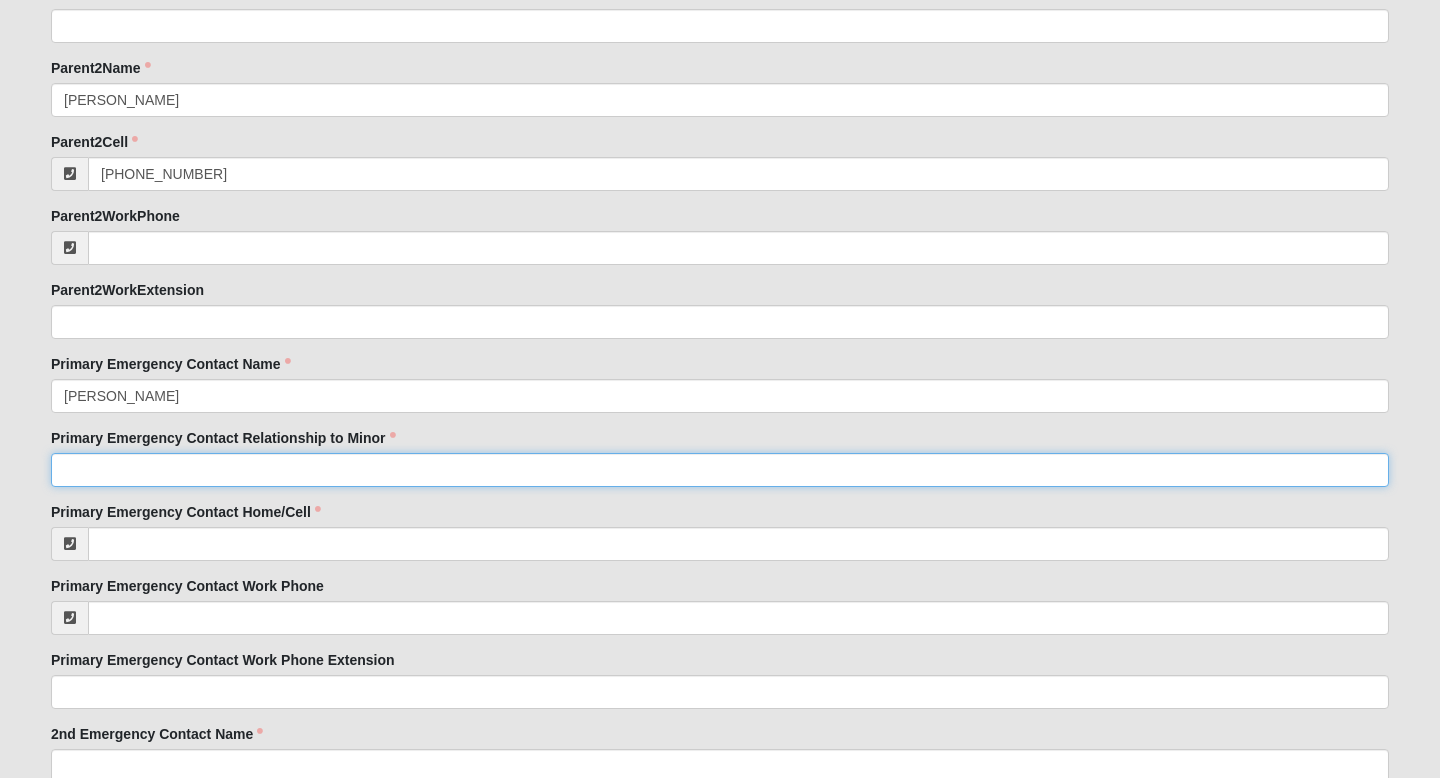 click on "Primary Emergency Contact Relationship to Minor" 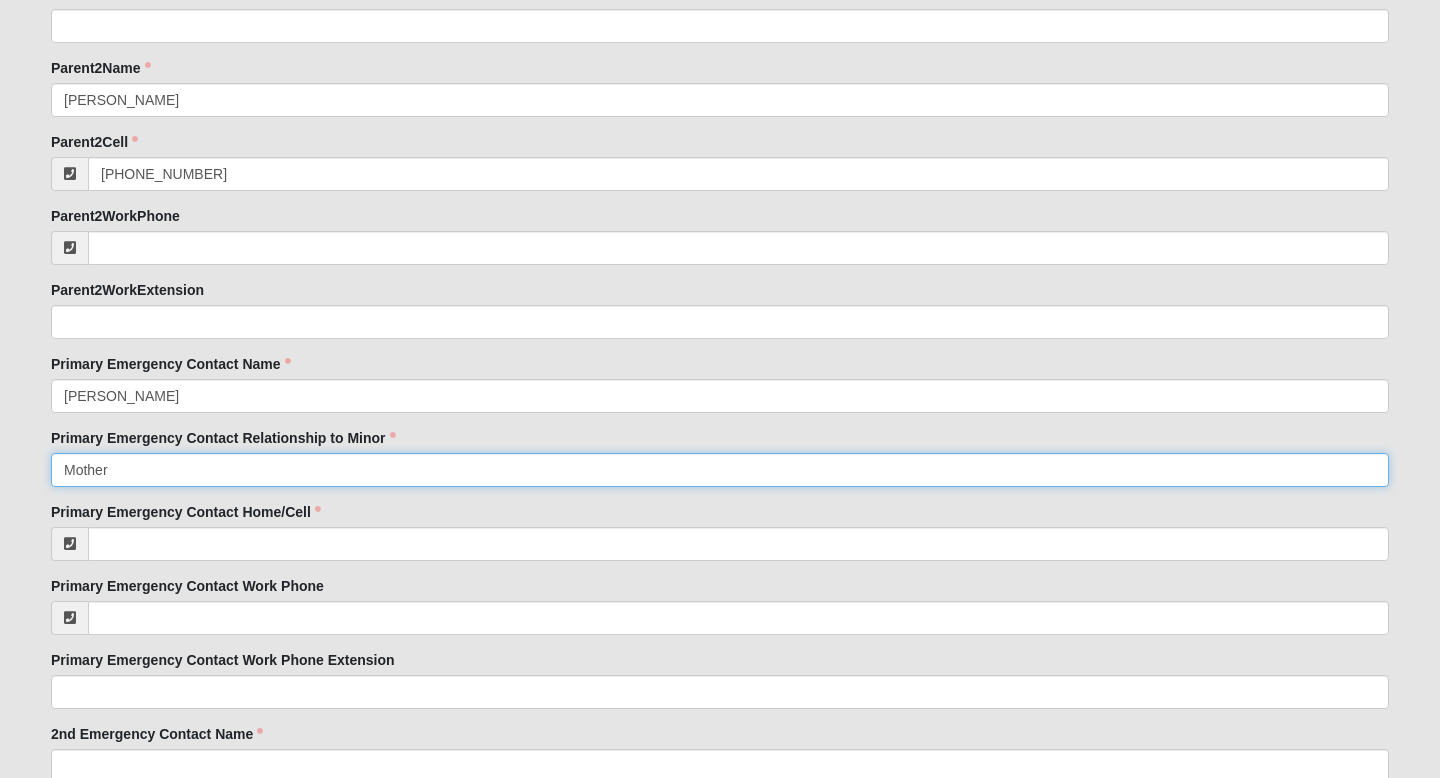type on "Mother" 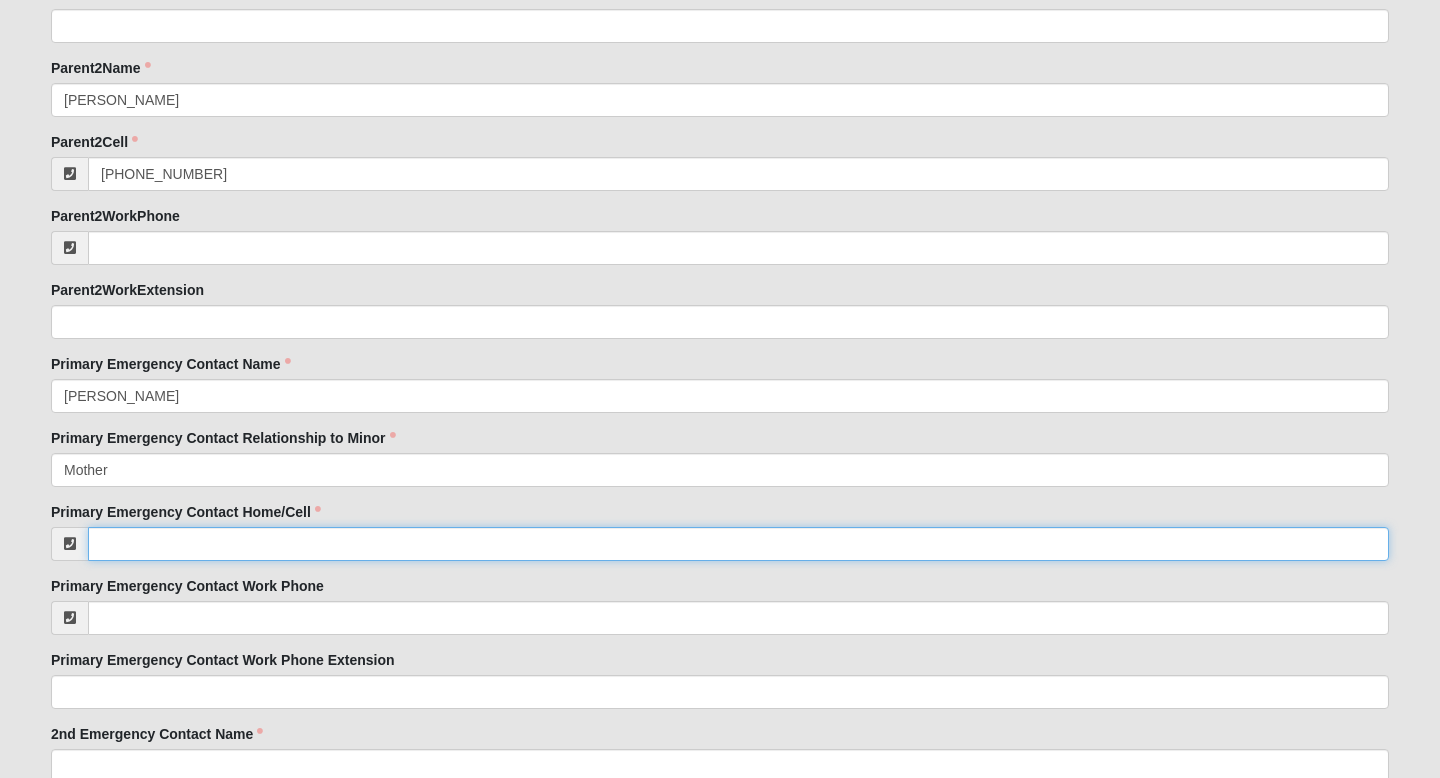 click on "Primary Emergency Contact Home/Cell" at bounding box center [738, 544] 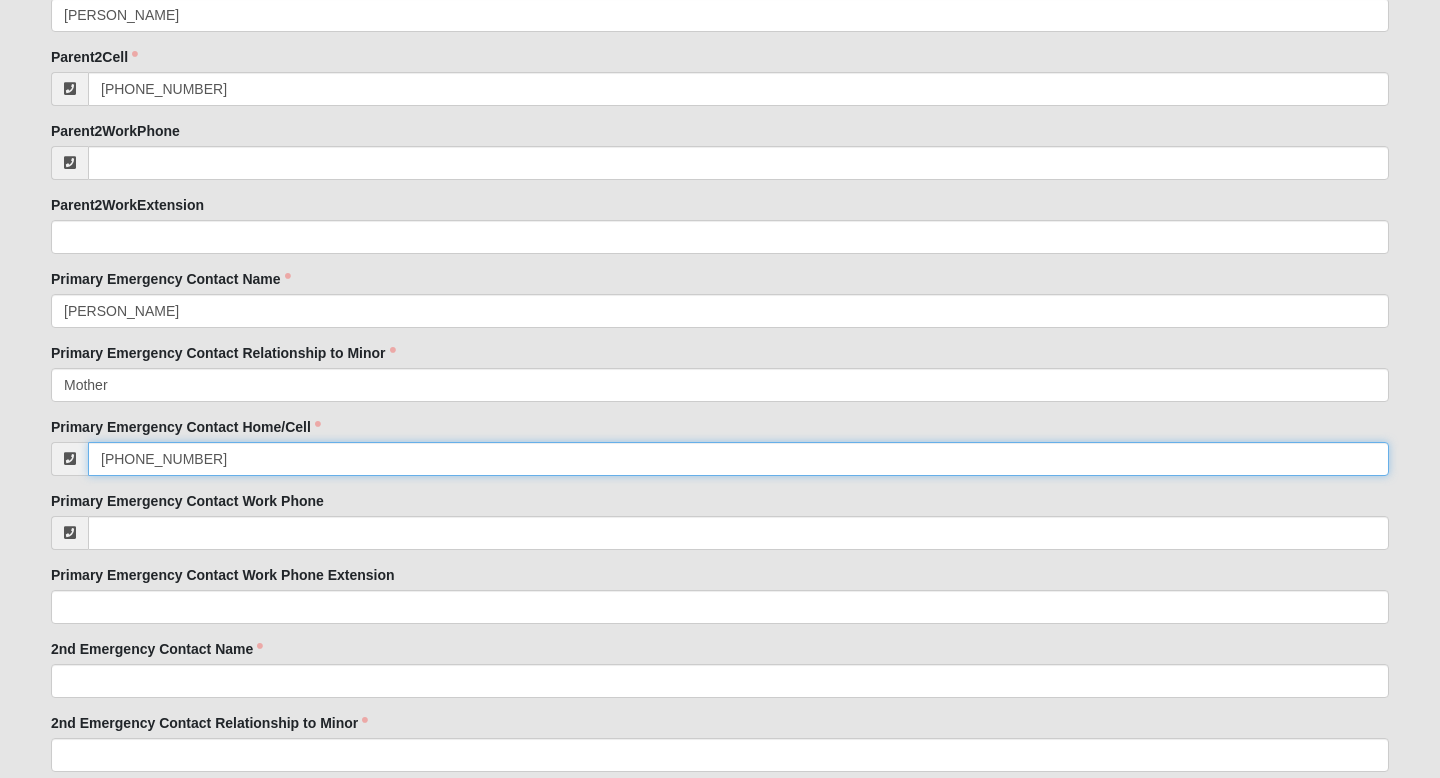 scroll, scrollTop: 1996, scrollLeft: 0, axis: vertical 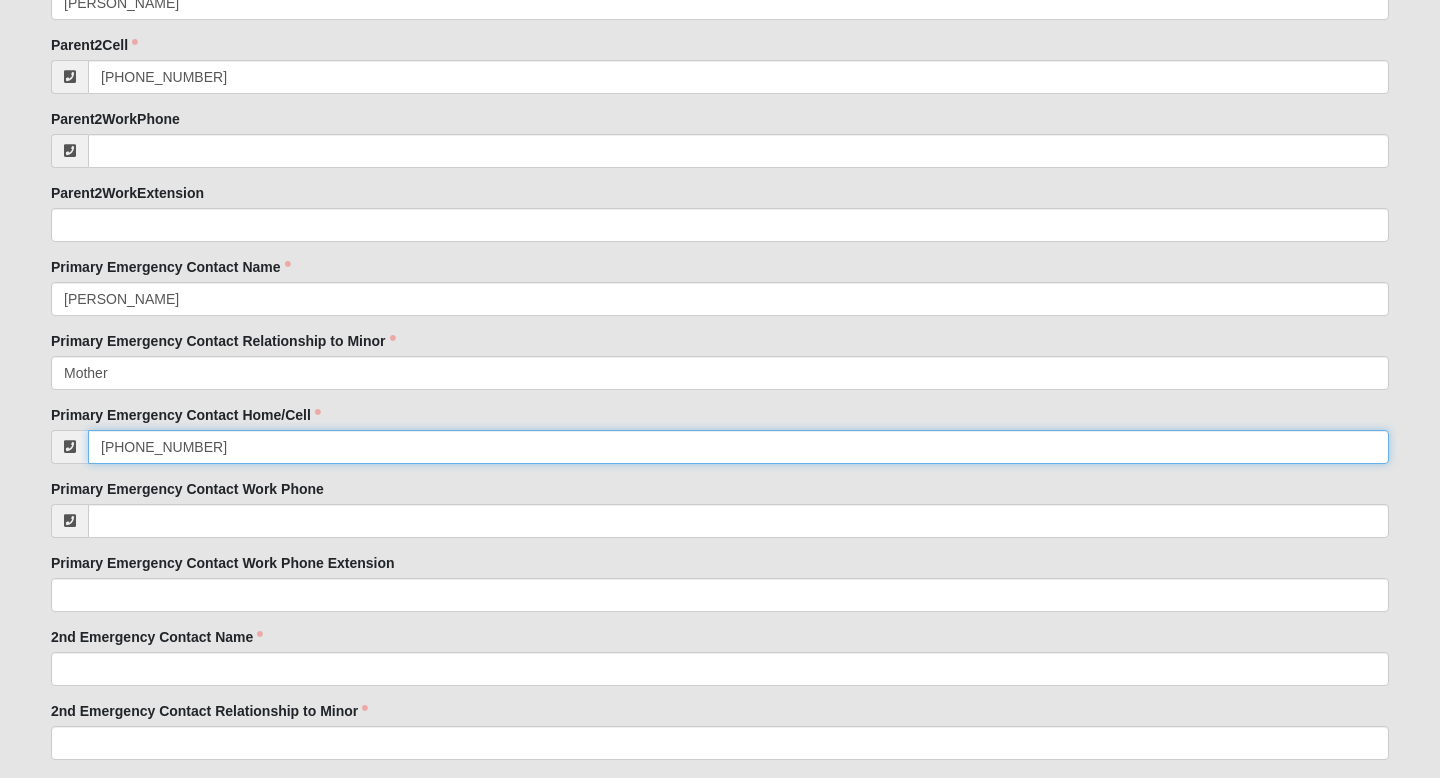 type on "(352) 275-7807" 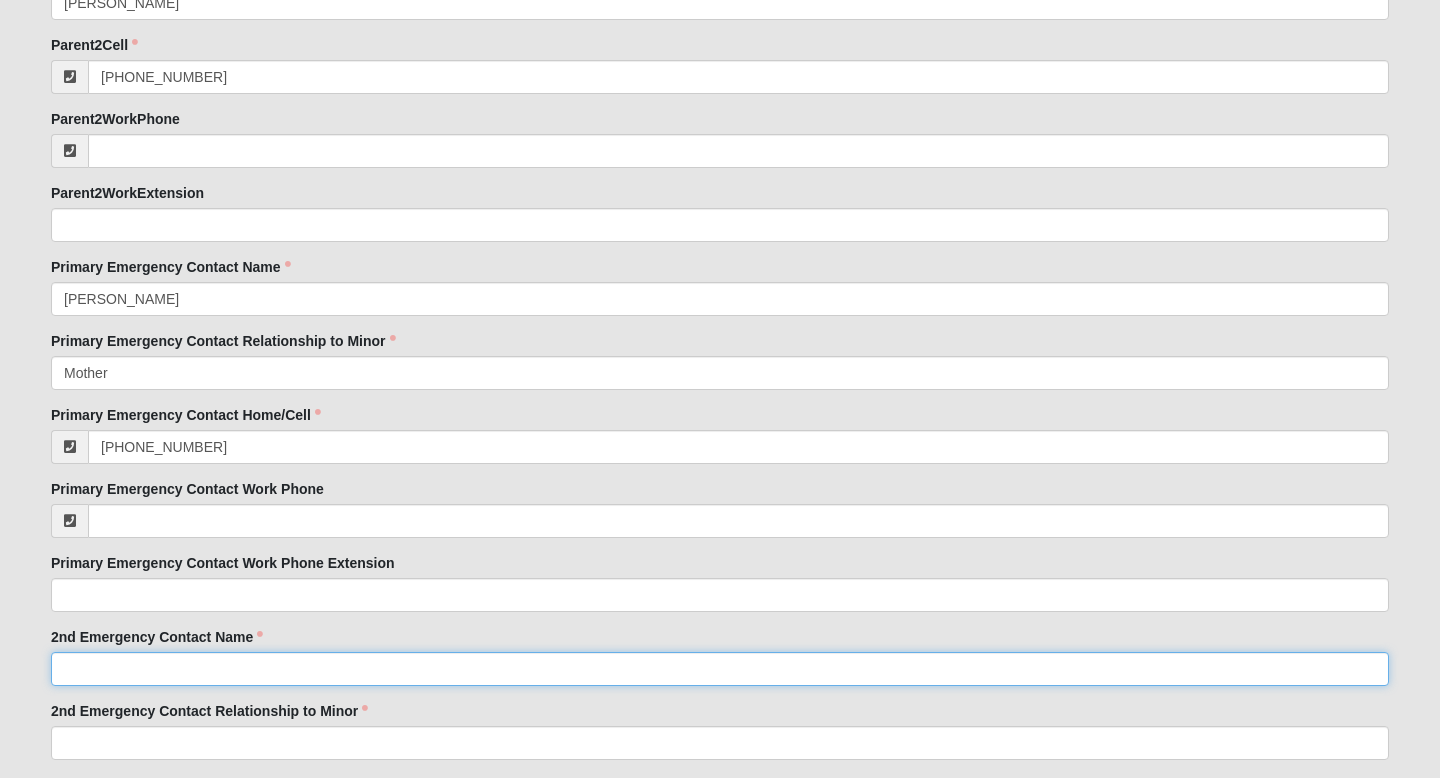 click on "2nd Emergency Contact Name" 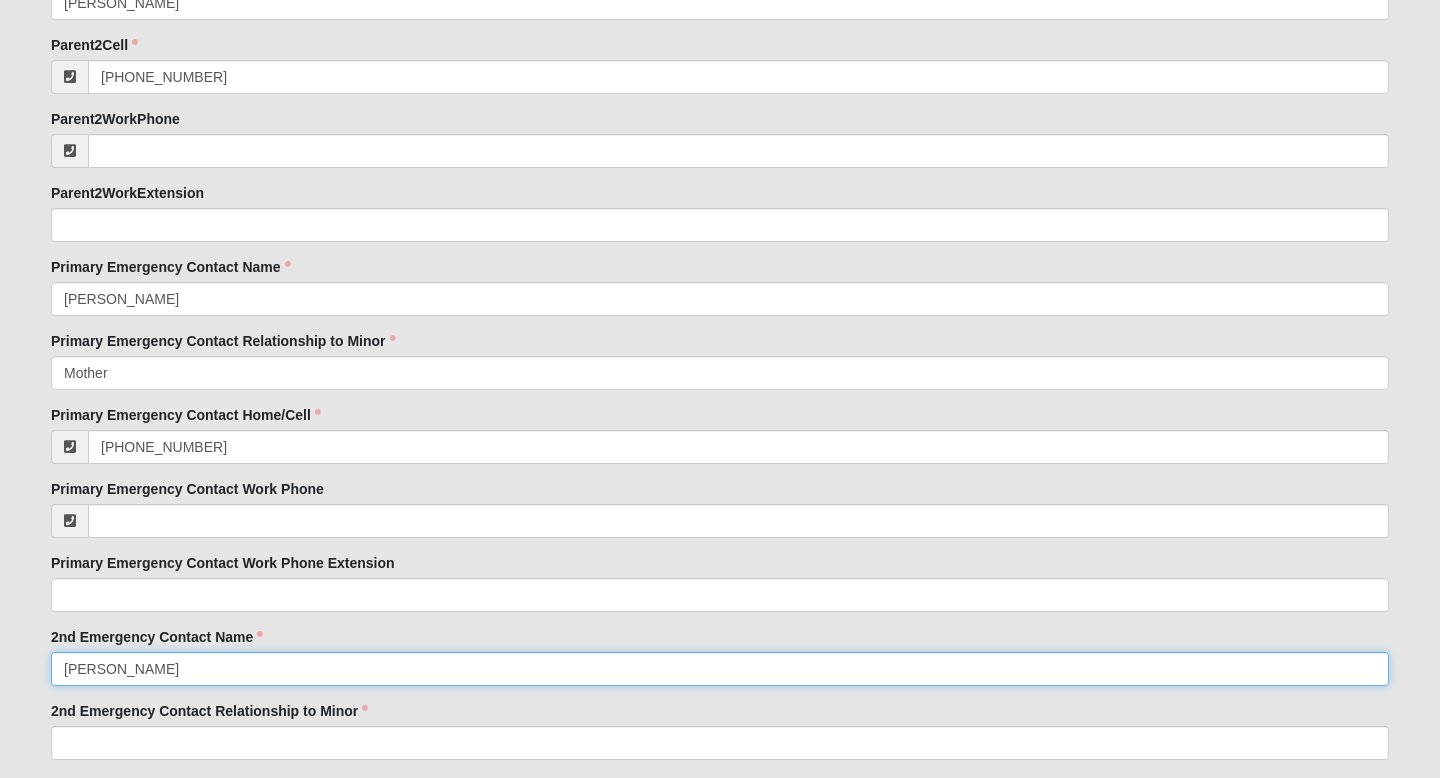 type on "Andres Tobar" 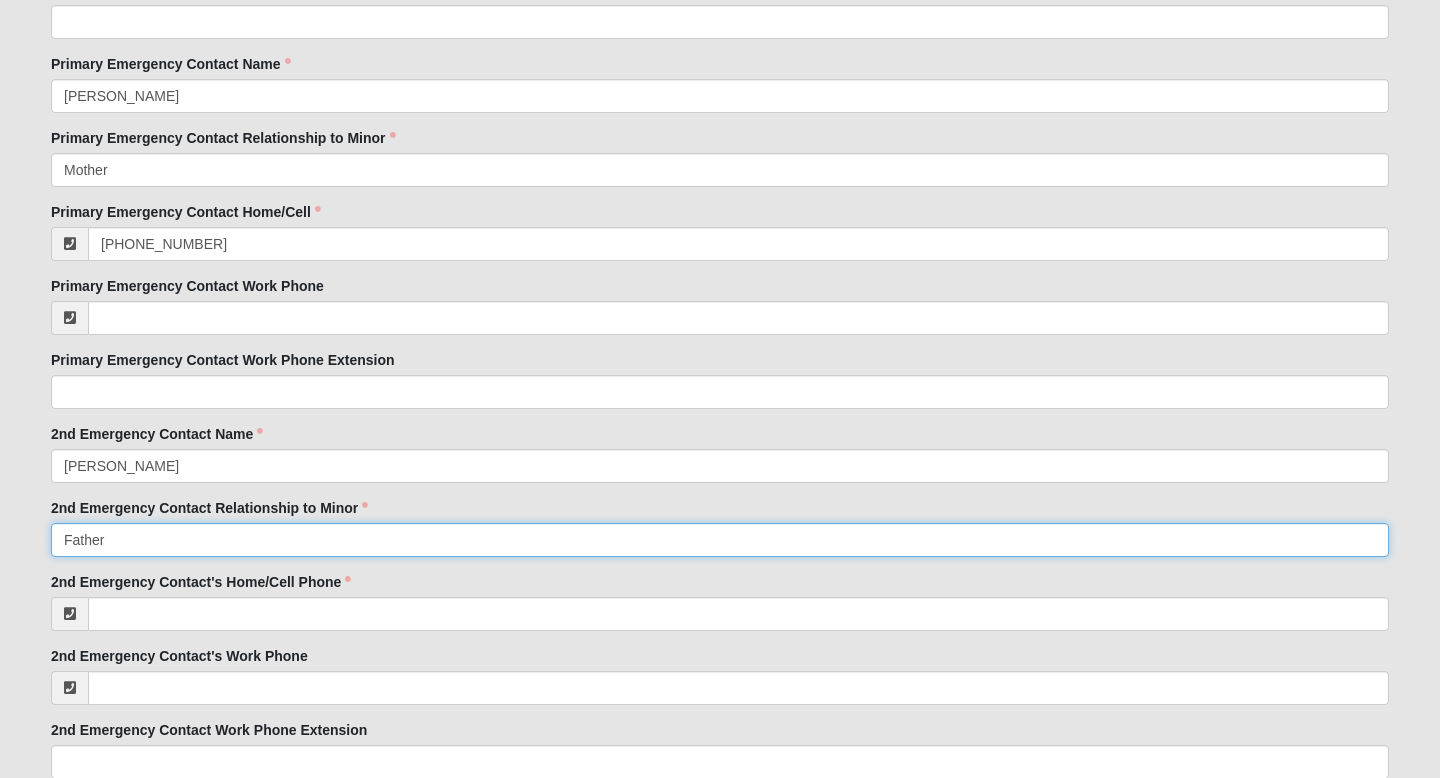 scroll, scrollTop: 2227, scrollLeft: 0, axis: vertical 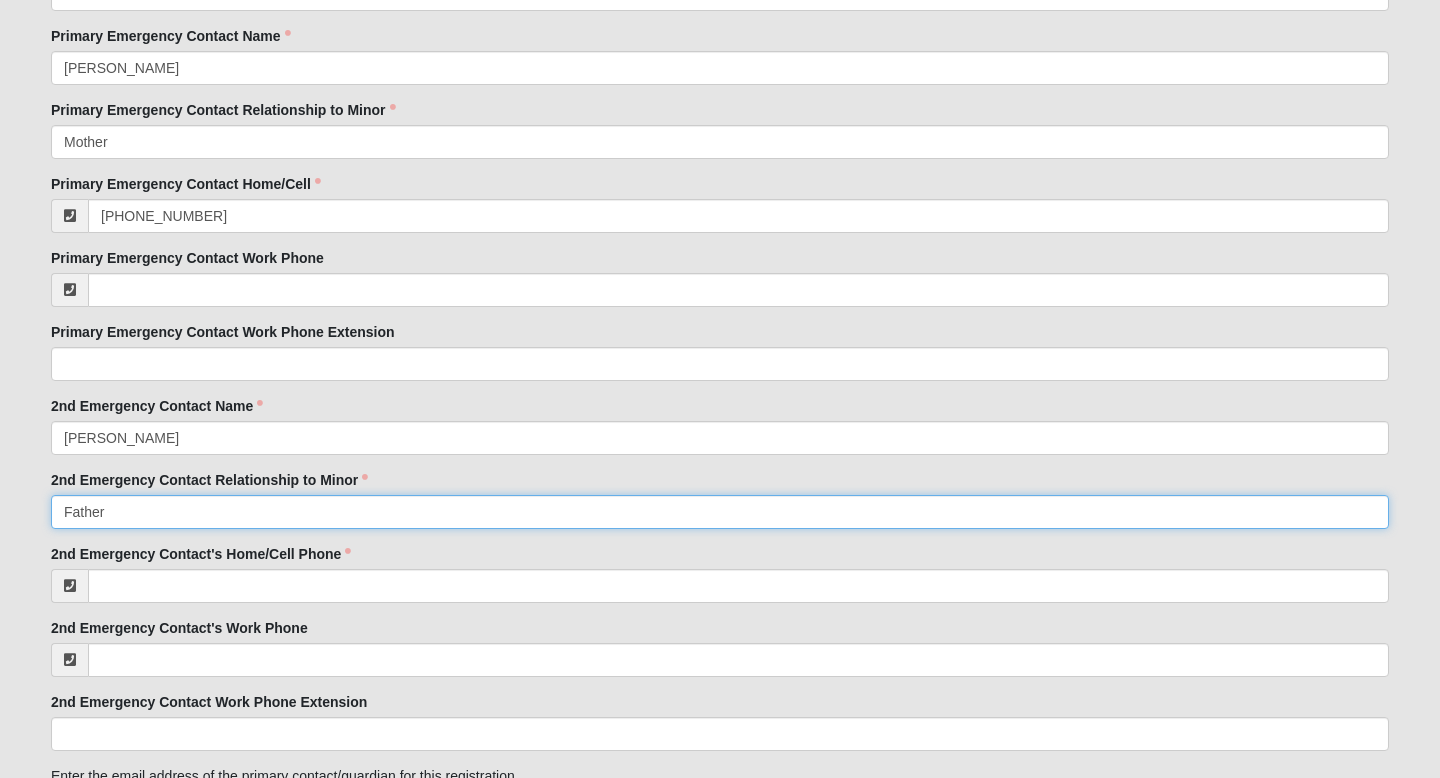 type on "Father" 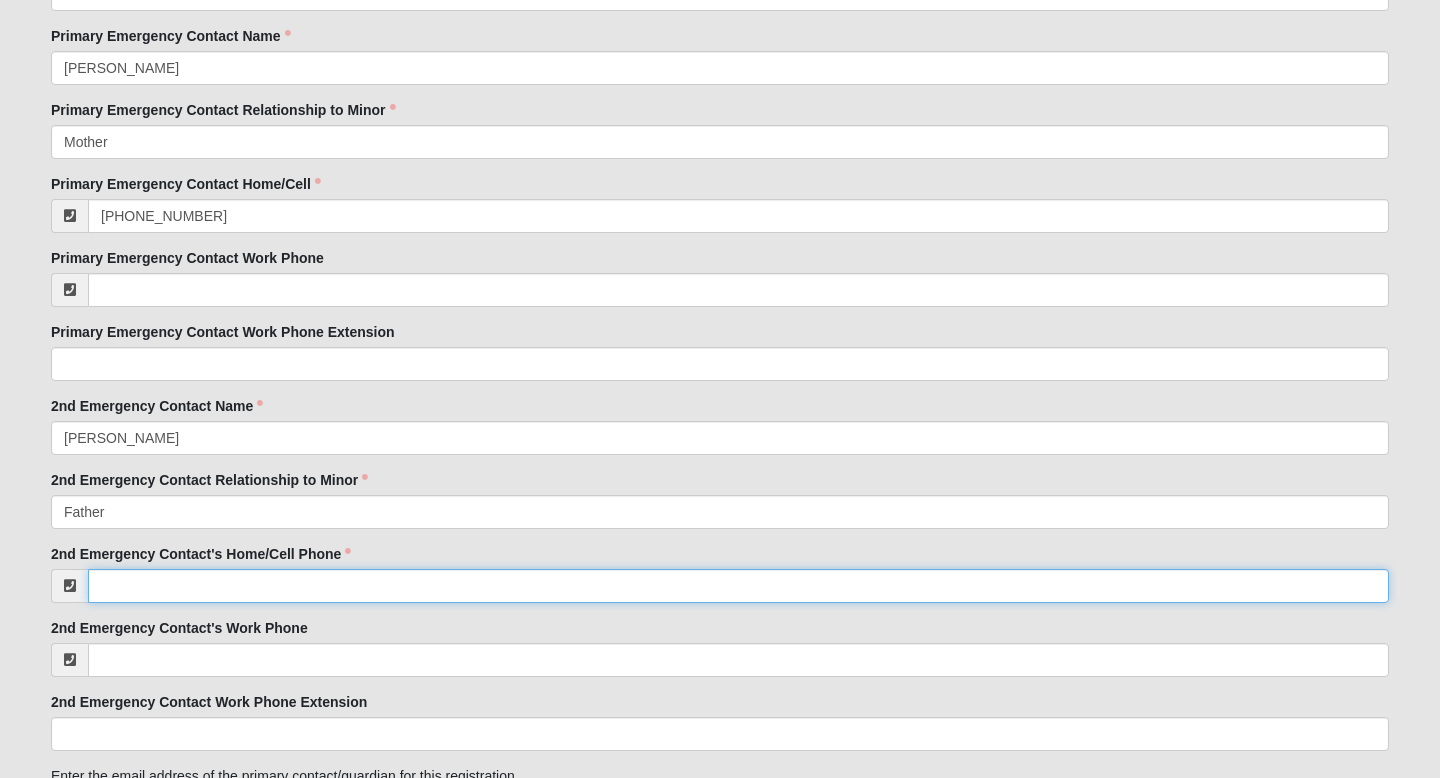 click on "2nd Emergency Contact's  Home/Cell Phone" at bounding box center (738, 586) 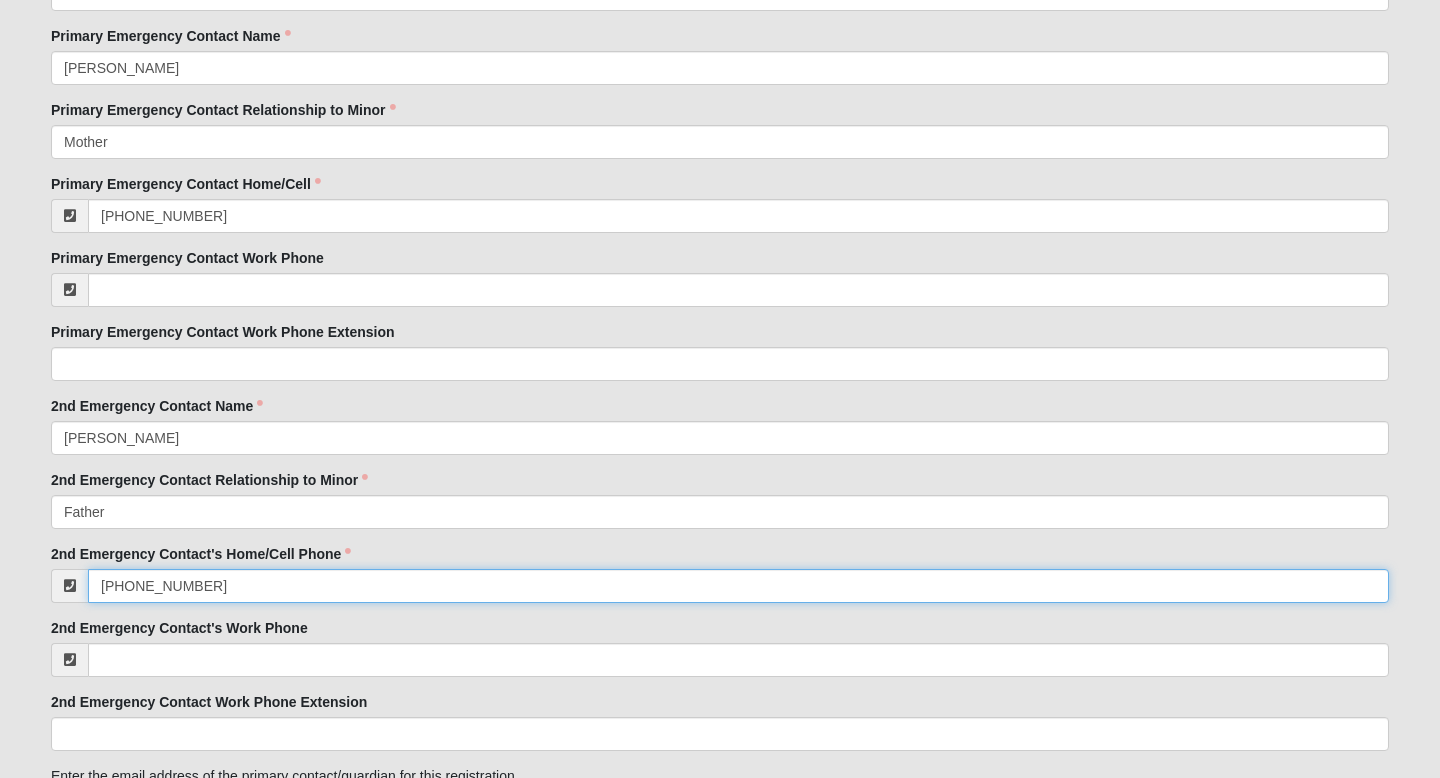click on "(904) 436-8458" at bounding box center (738, 586) 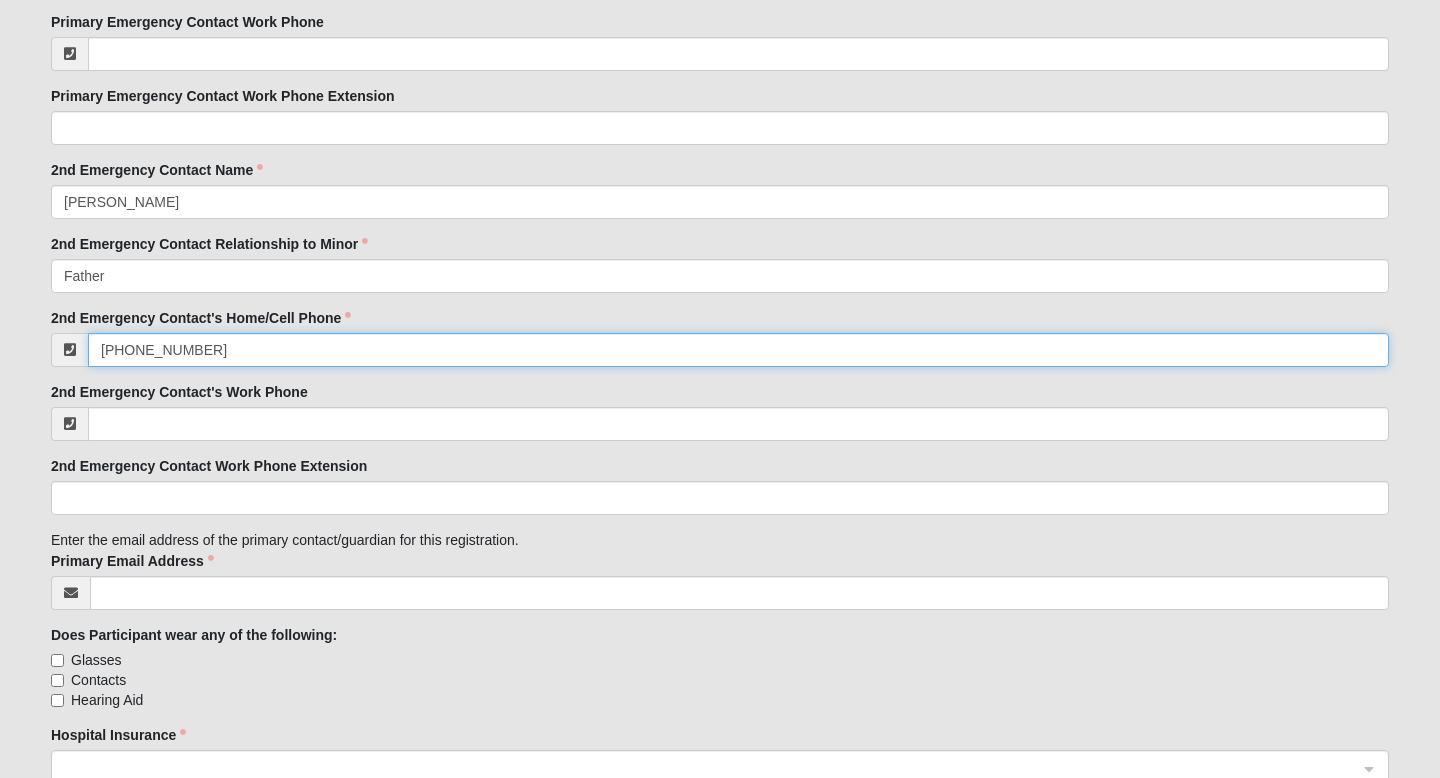 scroll, scrollTop: 2473, scrollLeft: 0, axis: vertical 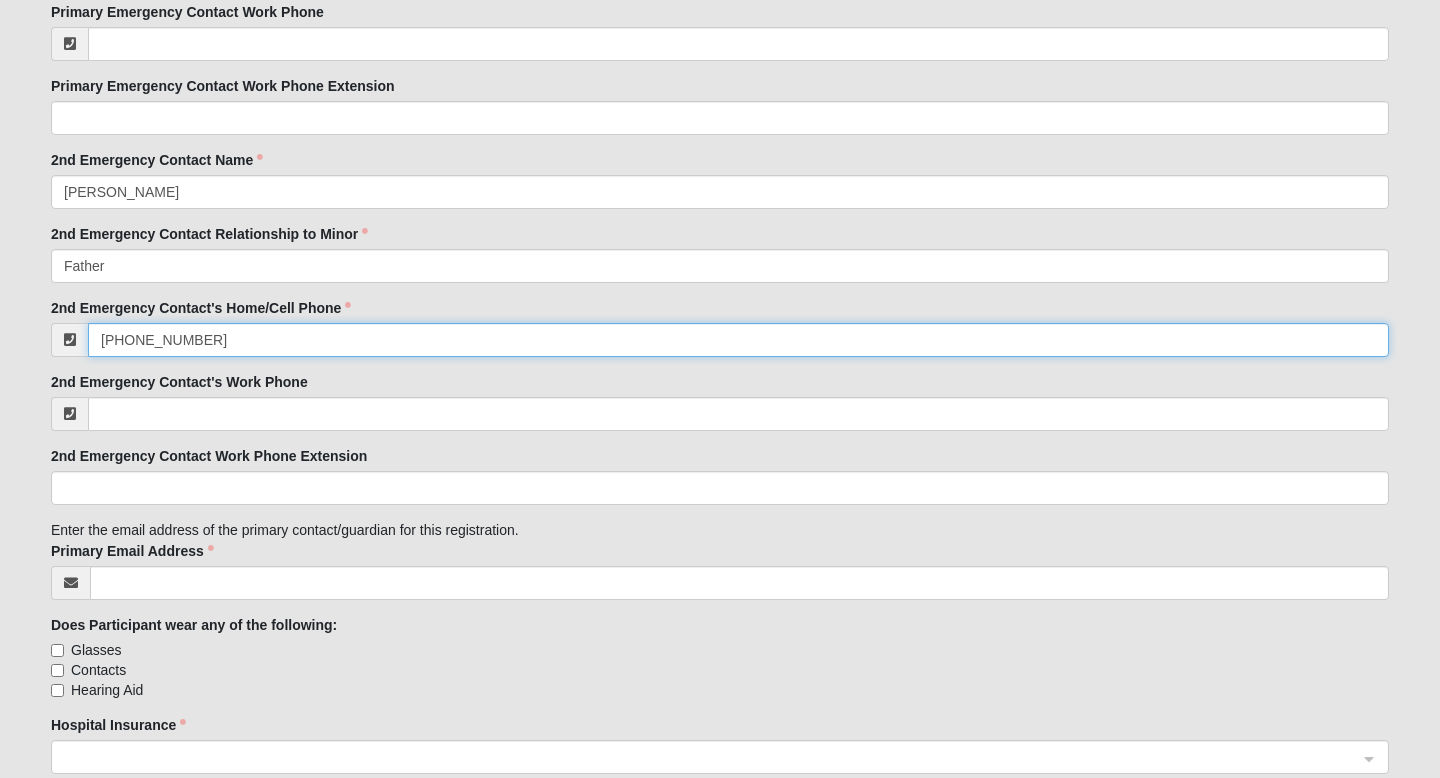 type on "(904) 436-8458" 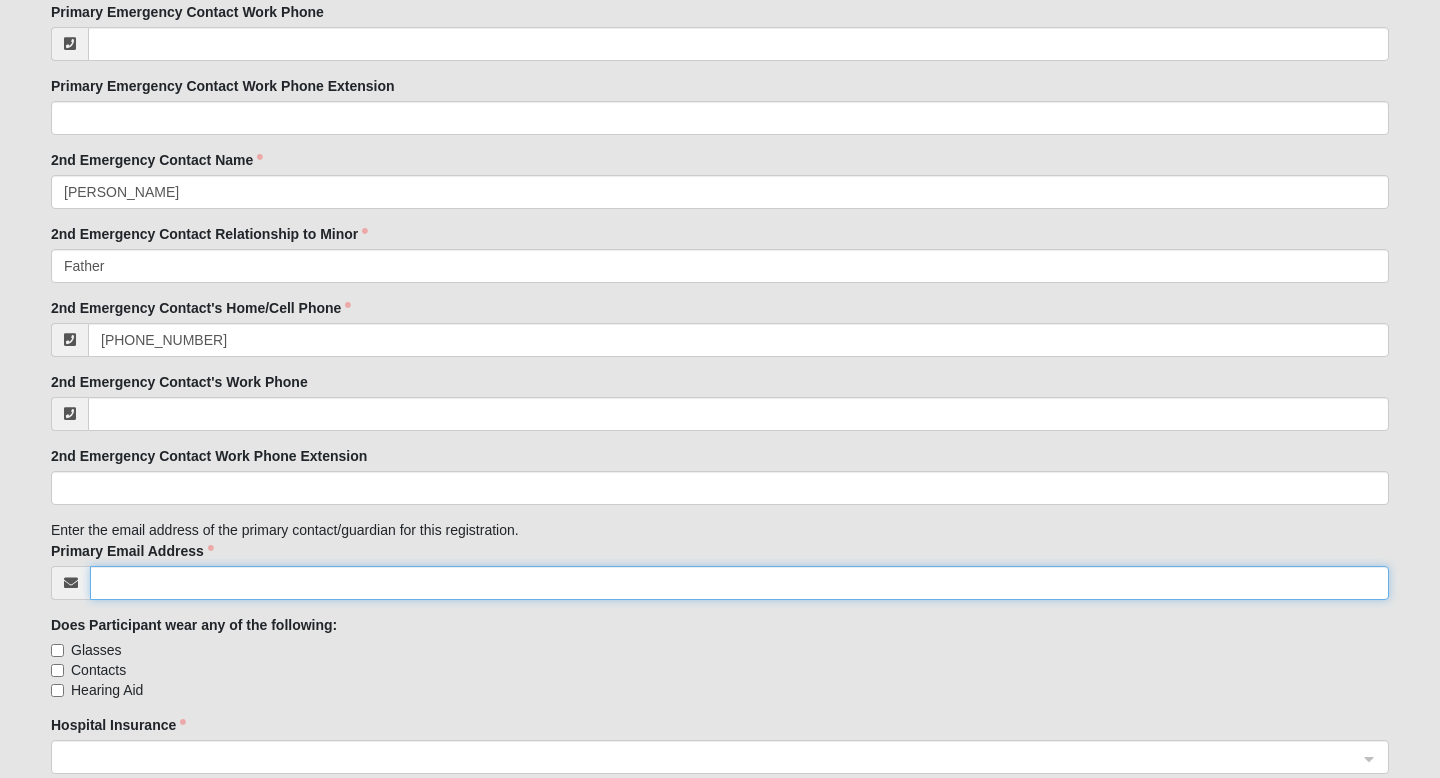 click on "Primary Email Address" at bounding box center (739, 583) 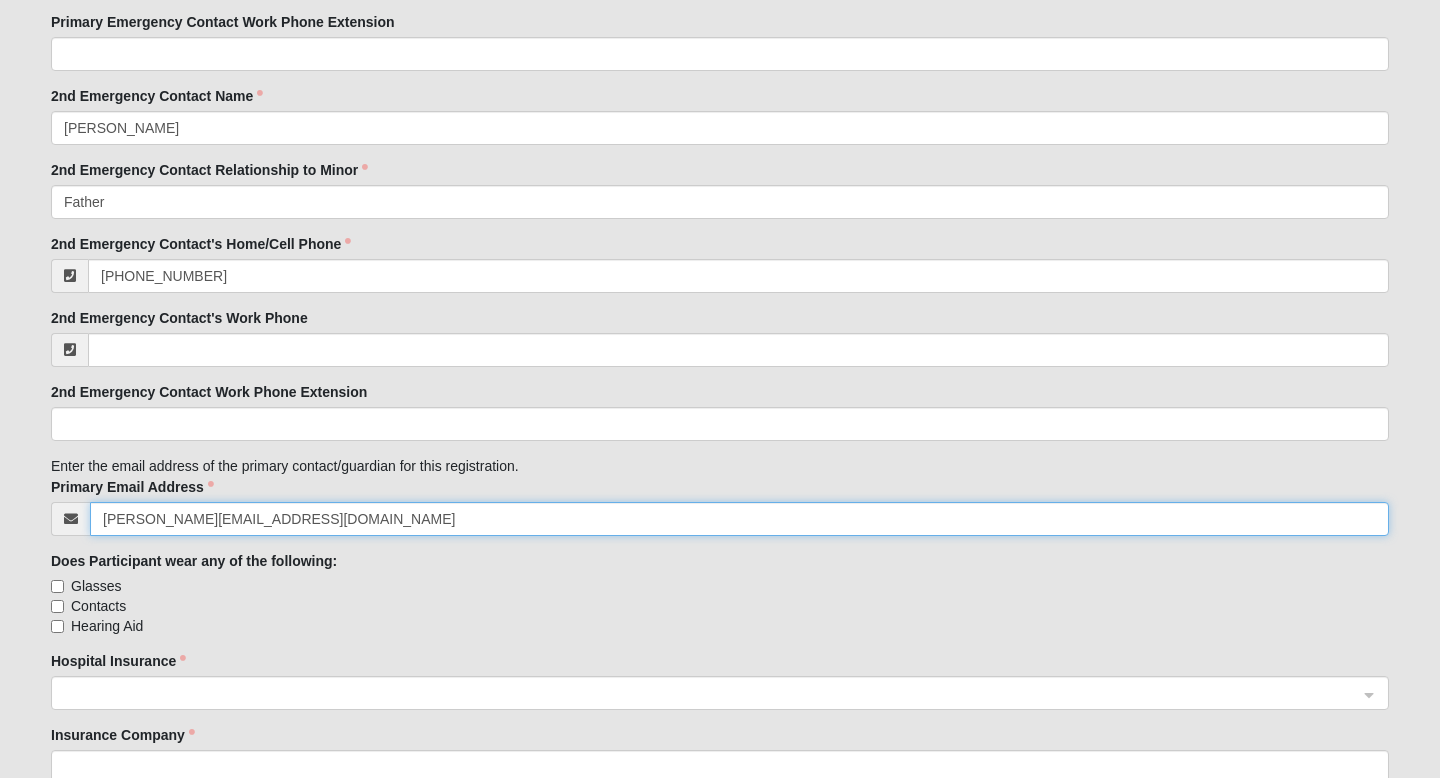 scroll, scrollTop: 2538, scrollLeft: 0, axis: vertical 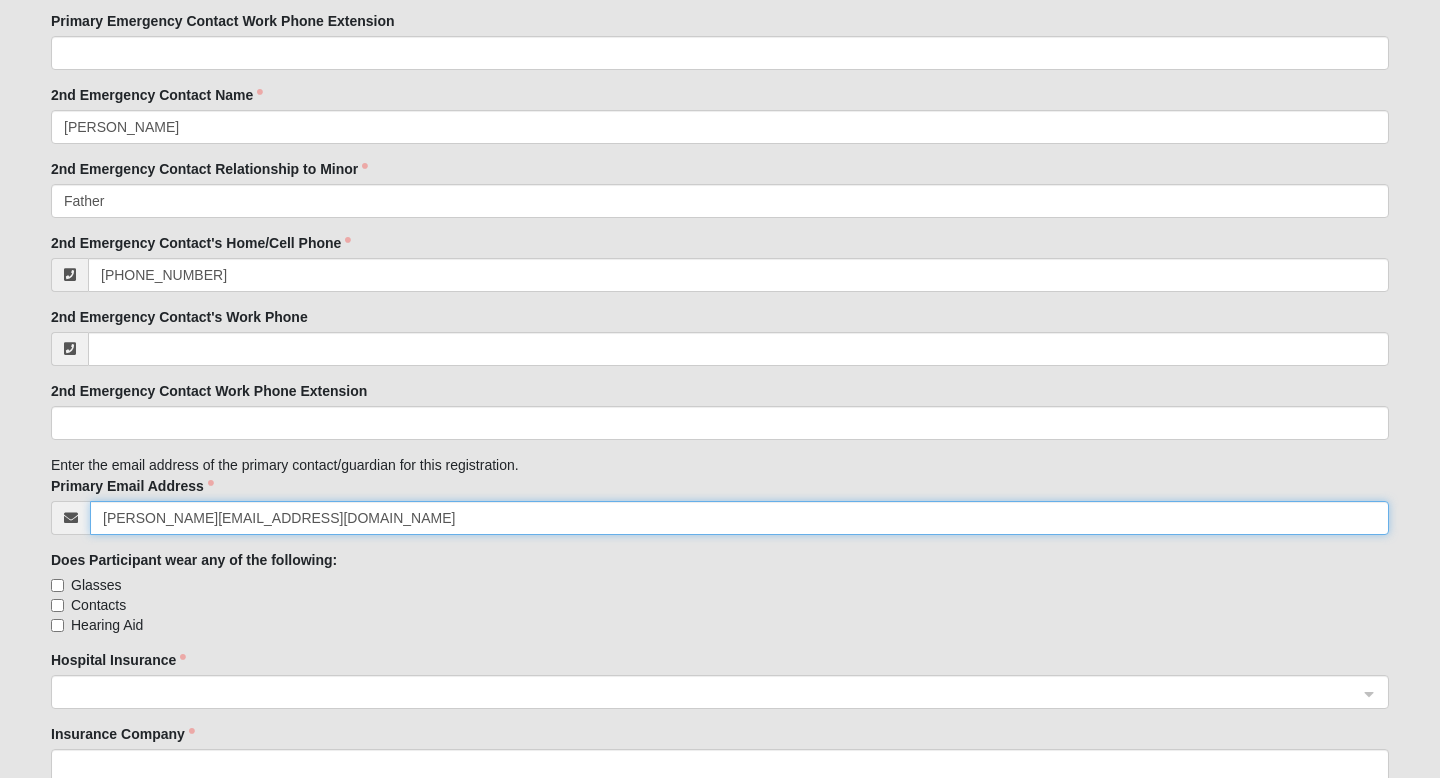 click 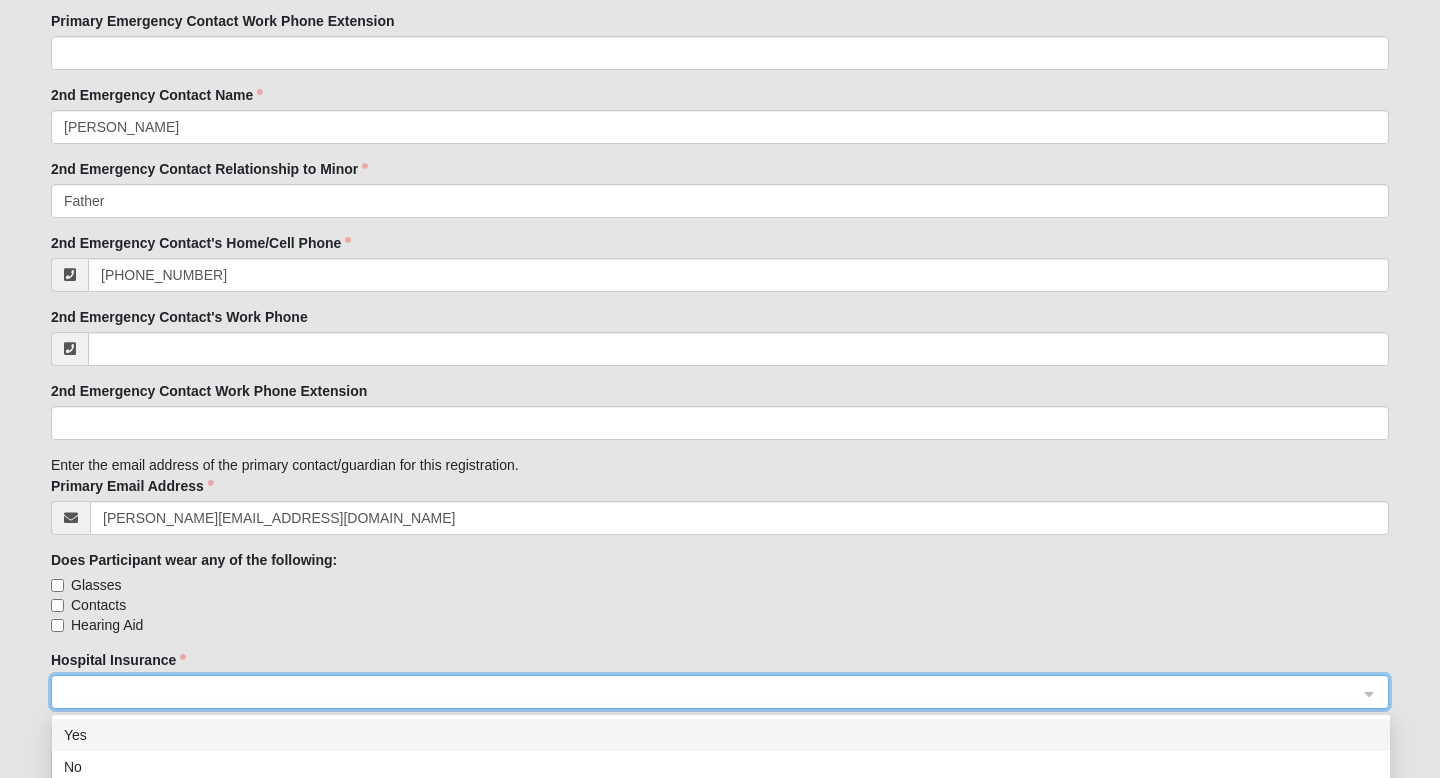 click on "Yes" at bounding box center [721, 735] 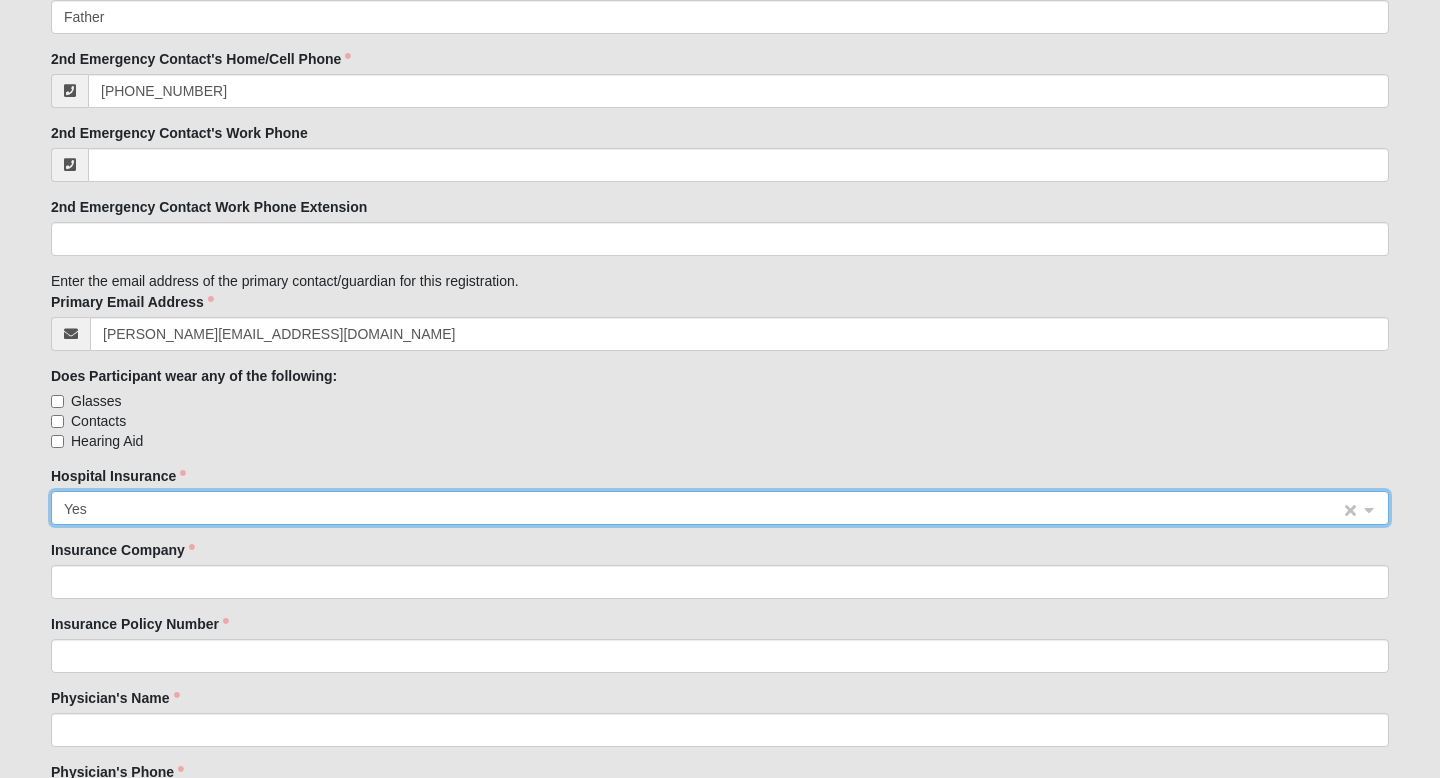 scroll, scrollTop: 2736, scrollLeft: 0, axis: vertical 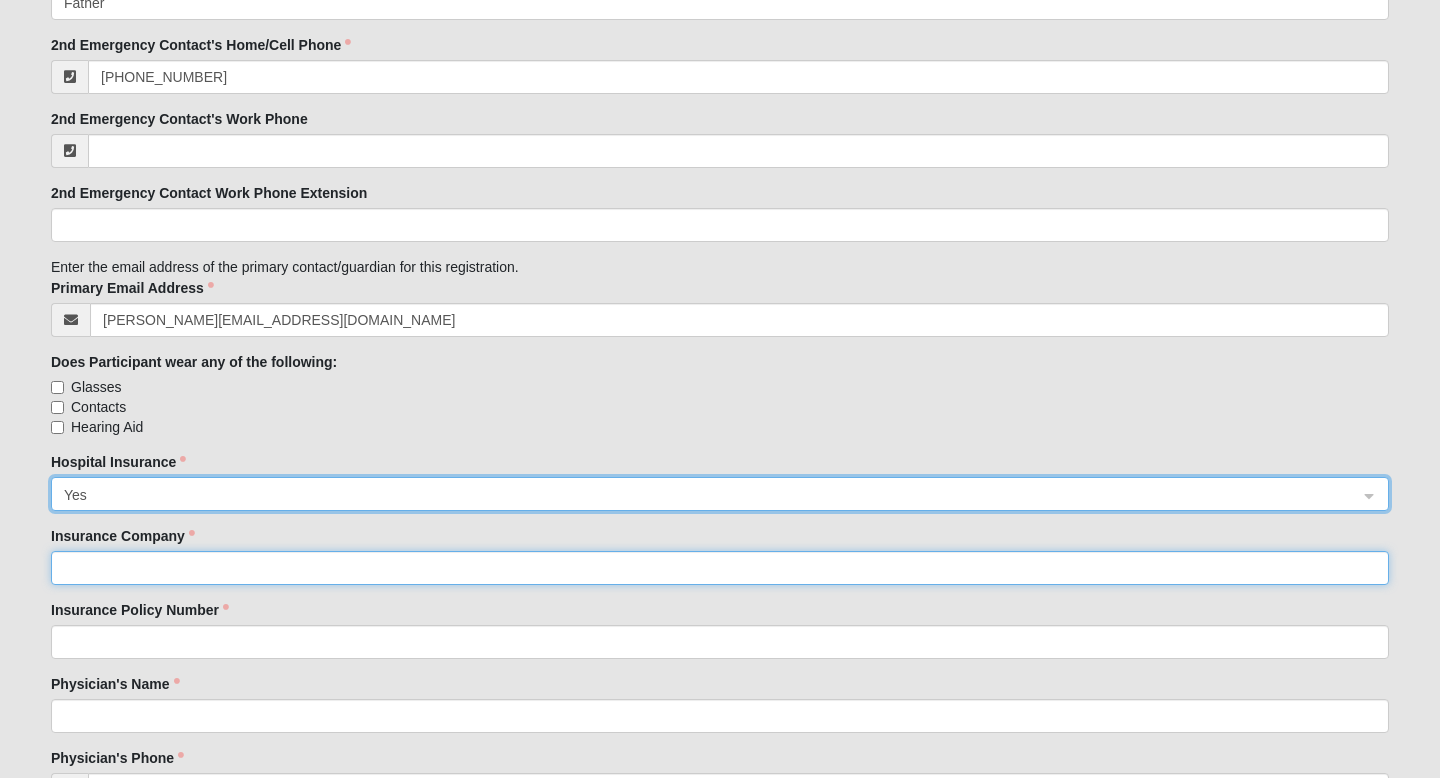 click on "Insurance Company" 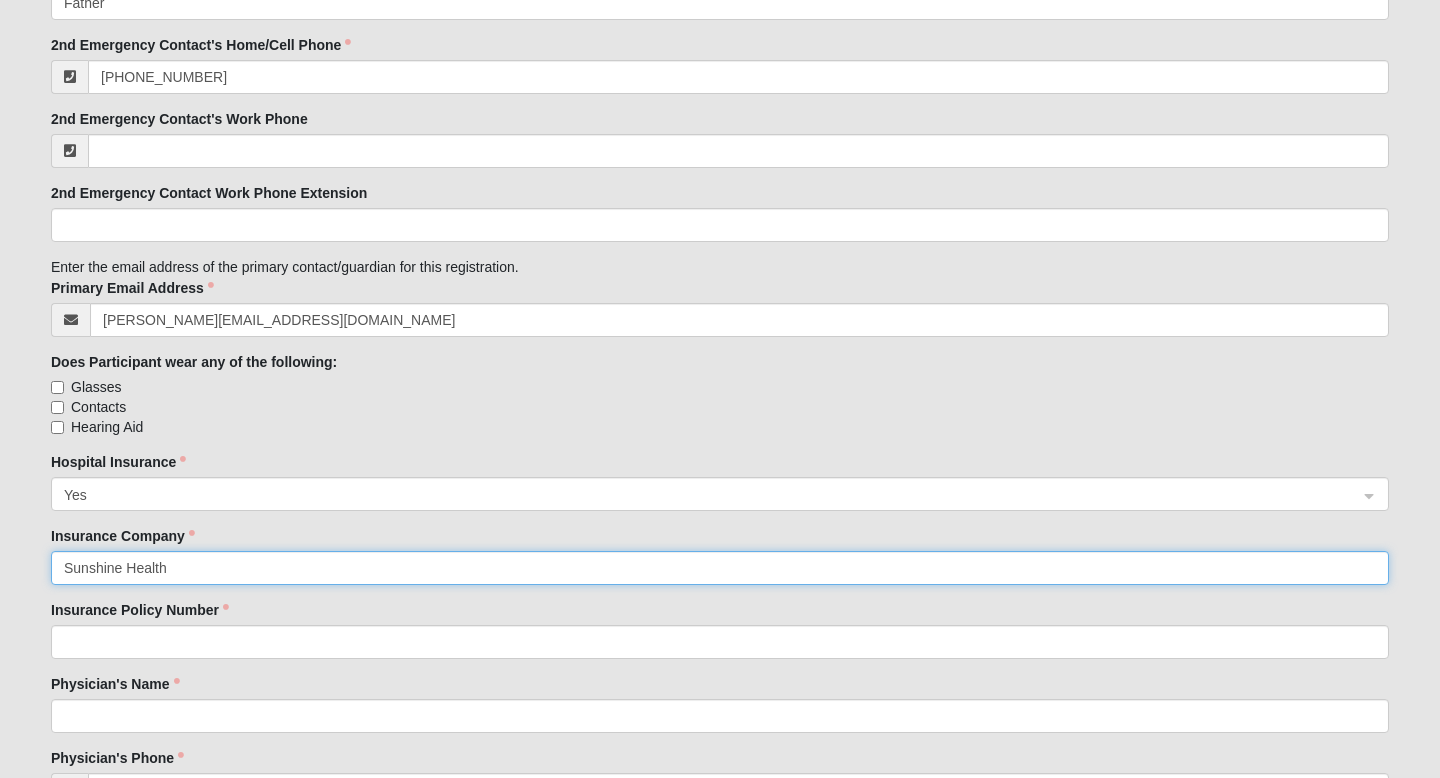 type on "Sunshine Health" 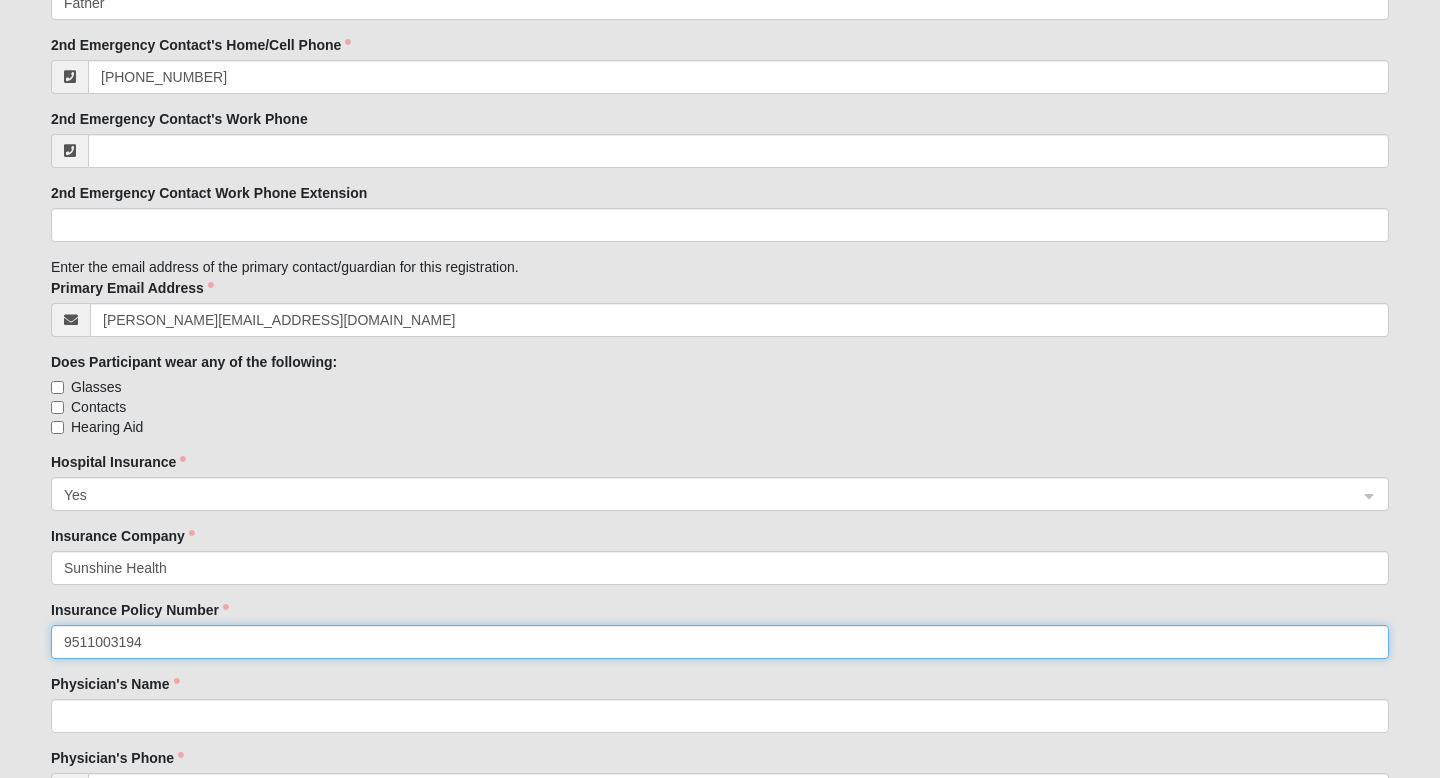 type on "9511003194" 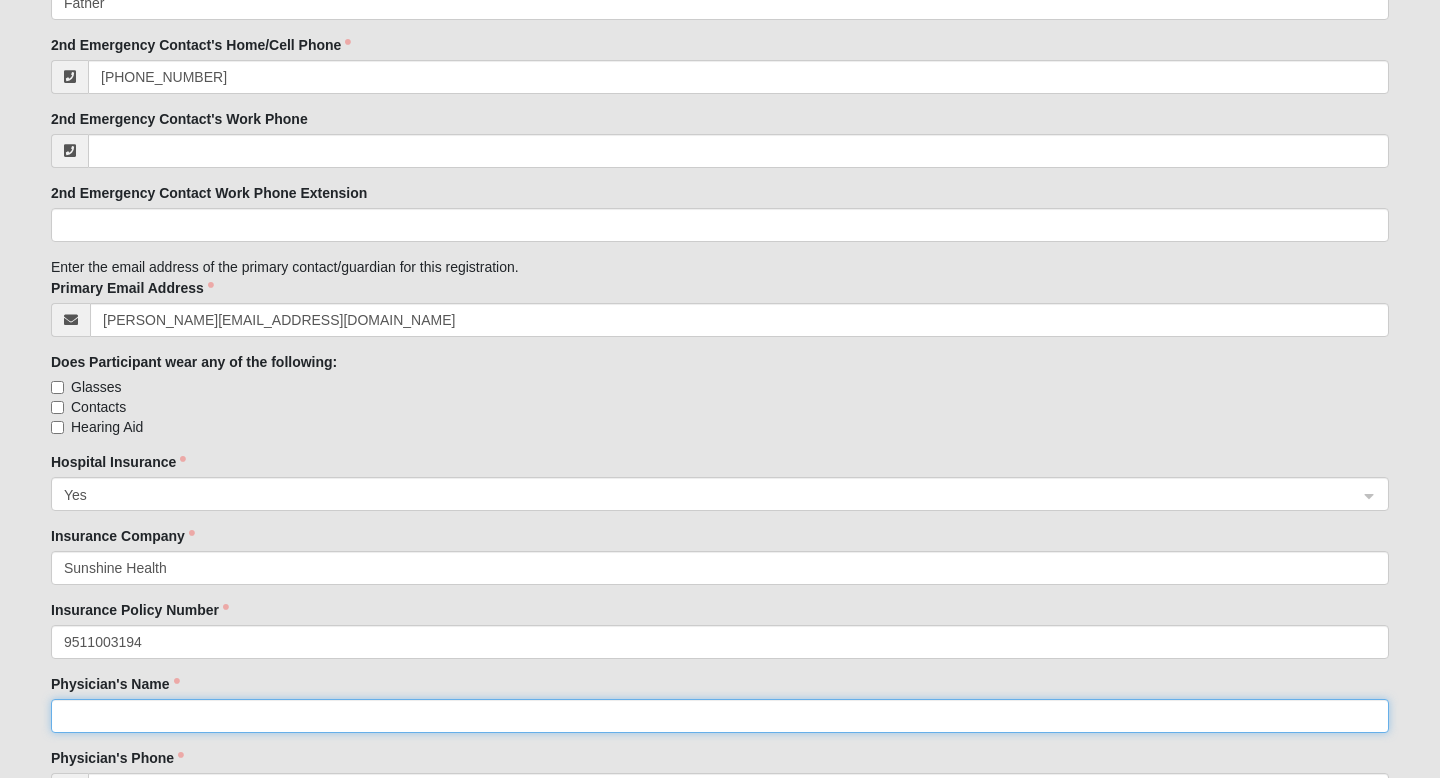 click on "Physician's Name" 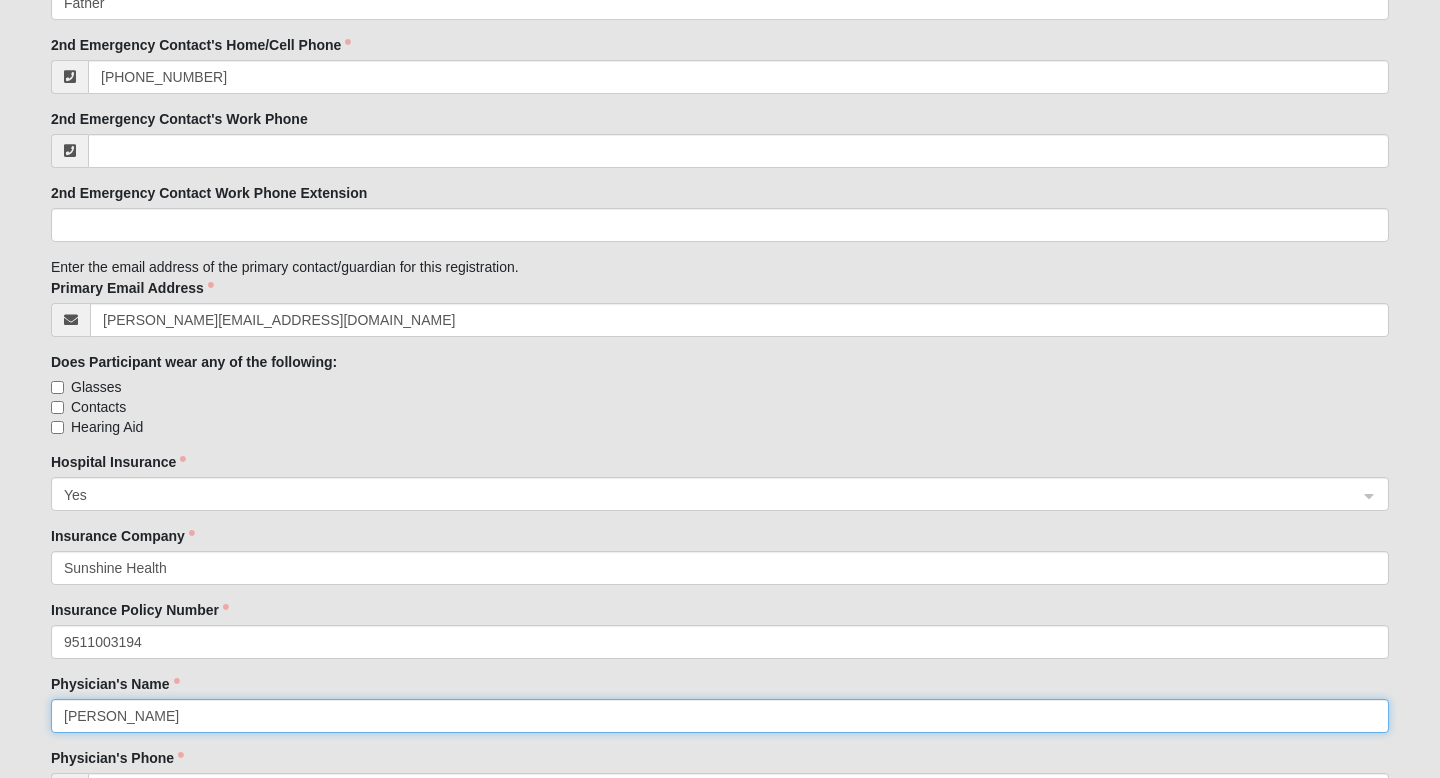 type on "Miguel Mas" 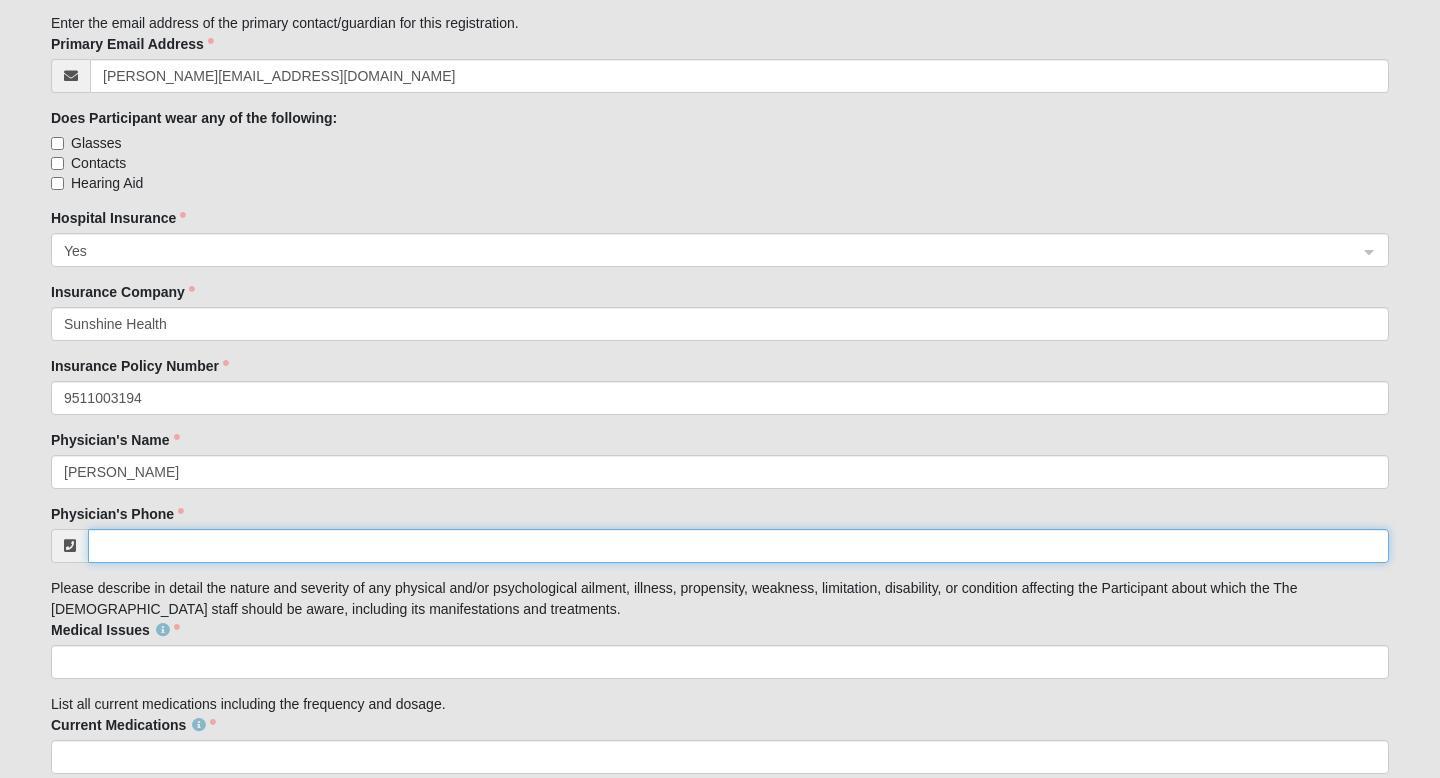 scroll, scrollTop: 2982, scrollLeft: 0, axis: vertical 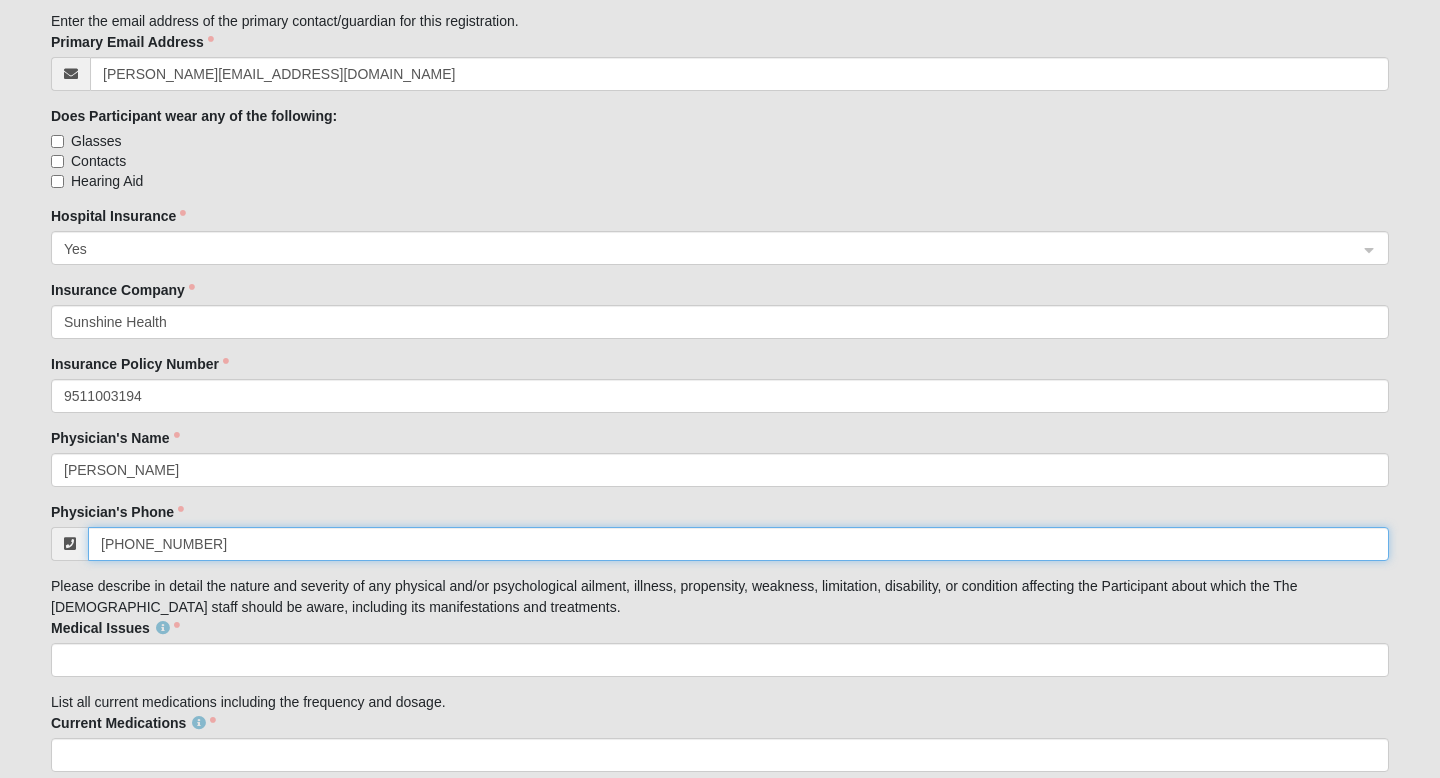 type on "(904) 461-1560" 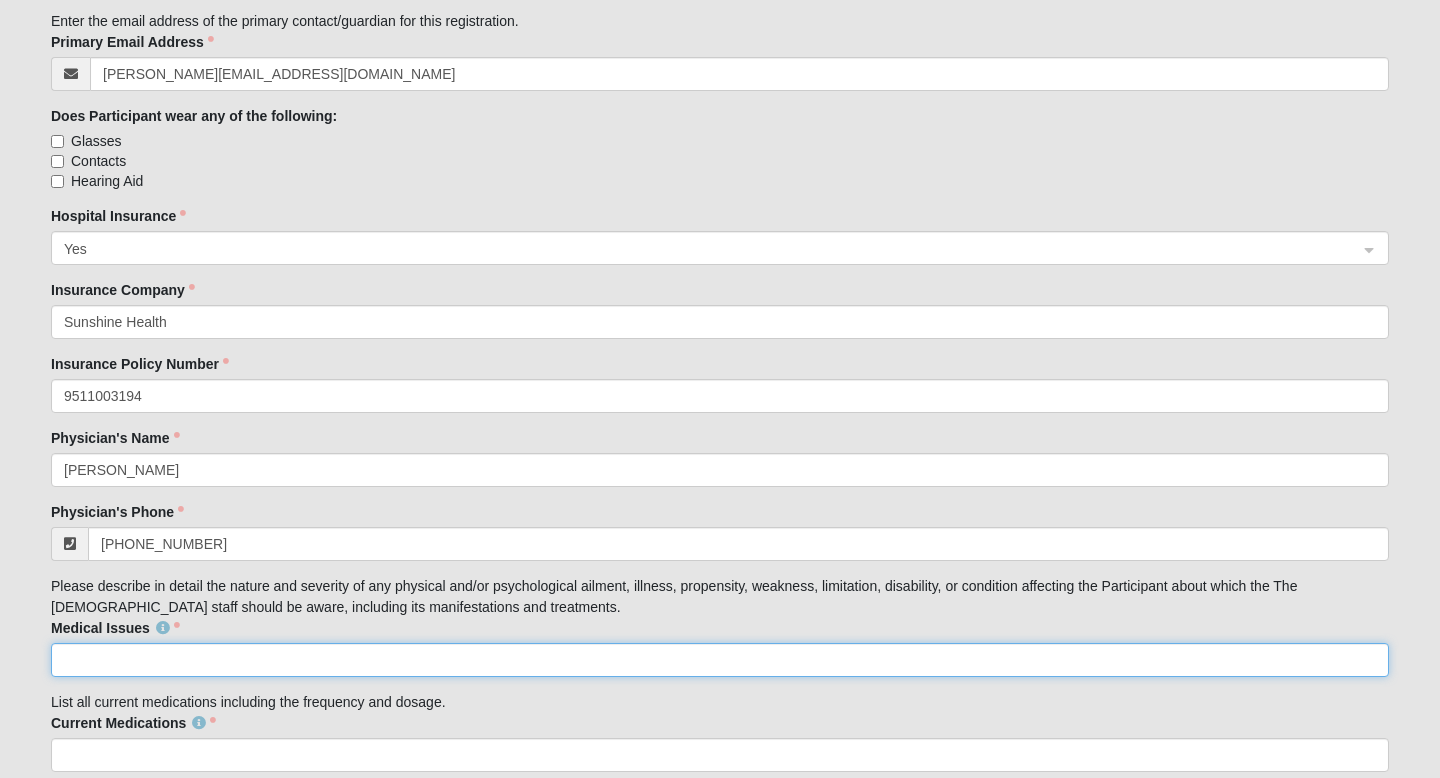 click on "Medical Issues" 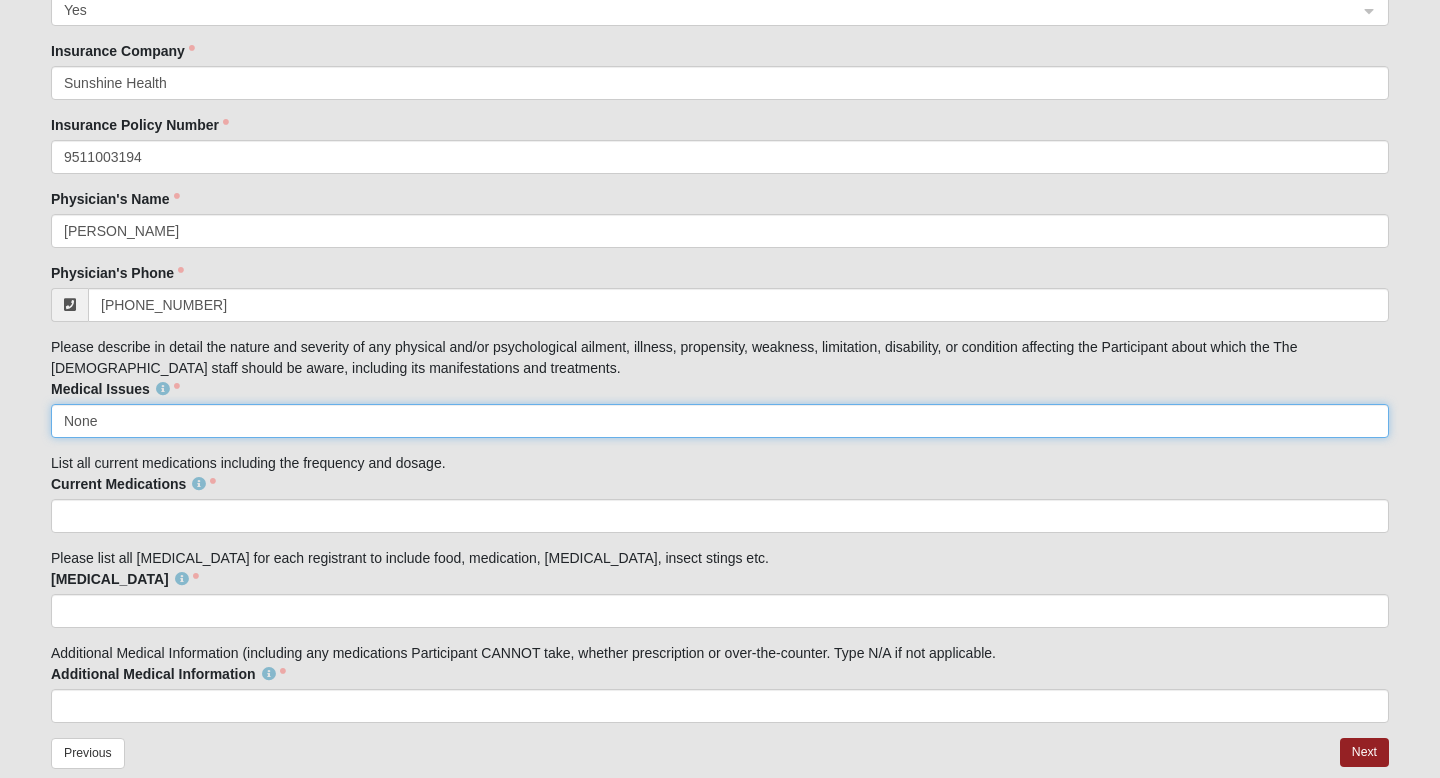 scroll, scrollTop: 3227, scrollLeft: 0, axis: vertical 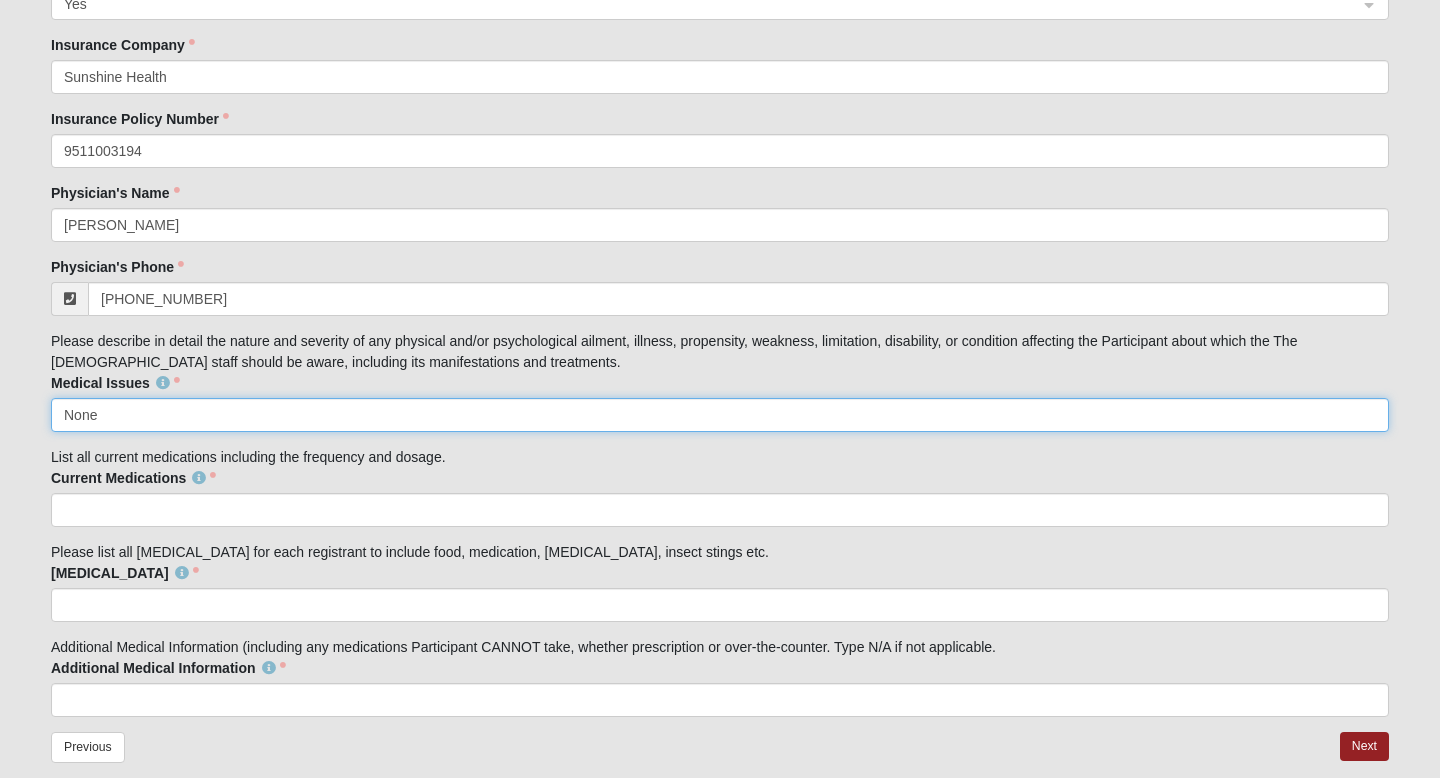 type on "None" 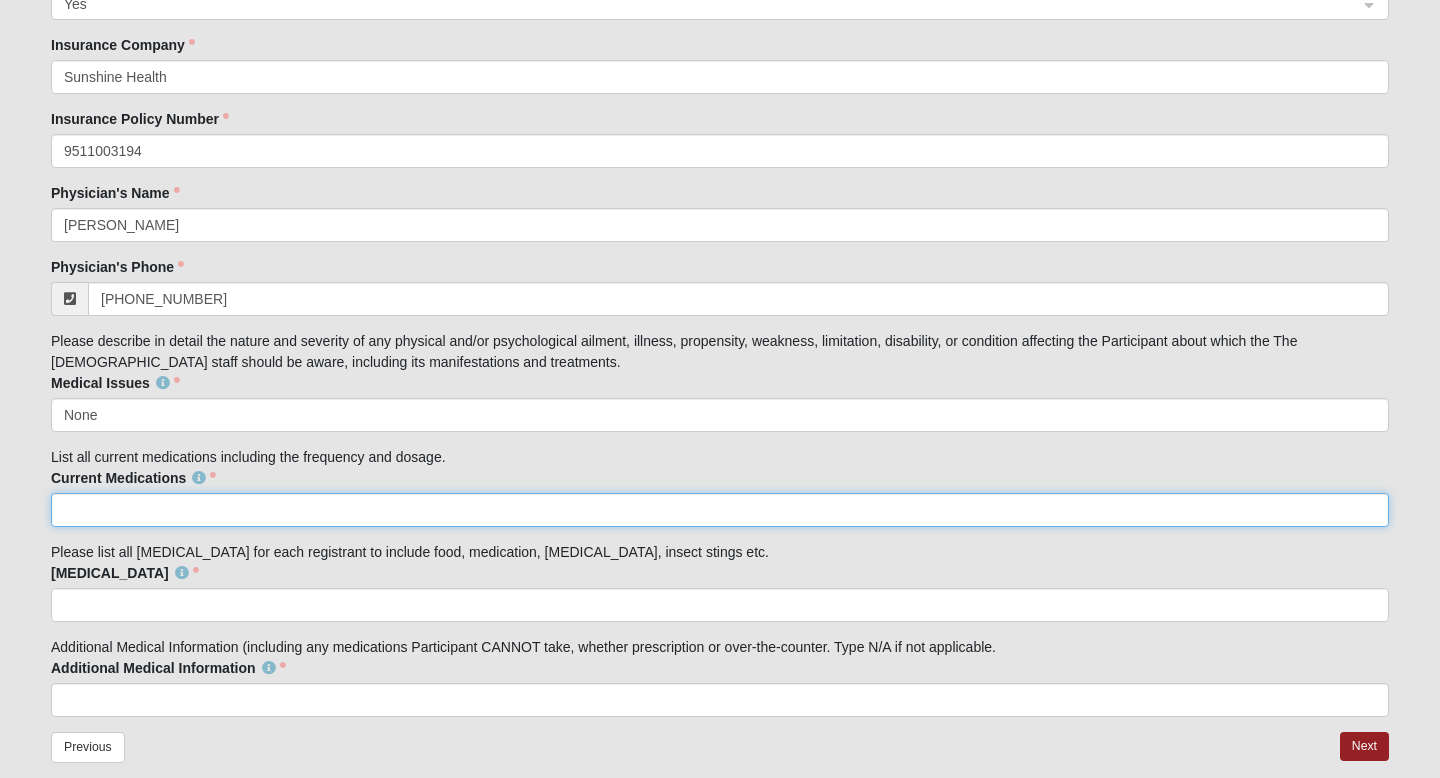 click on "Current Medications" 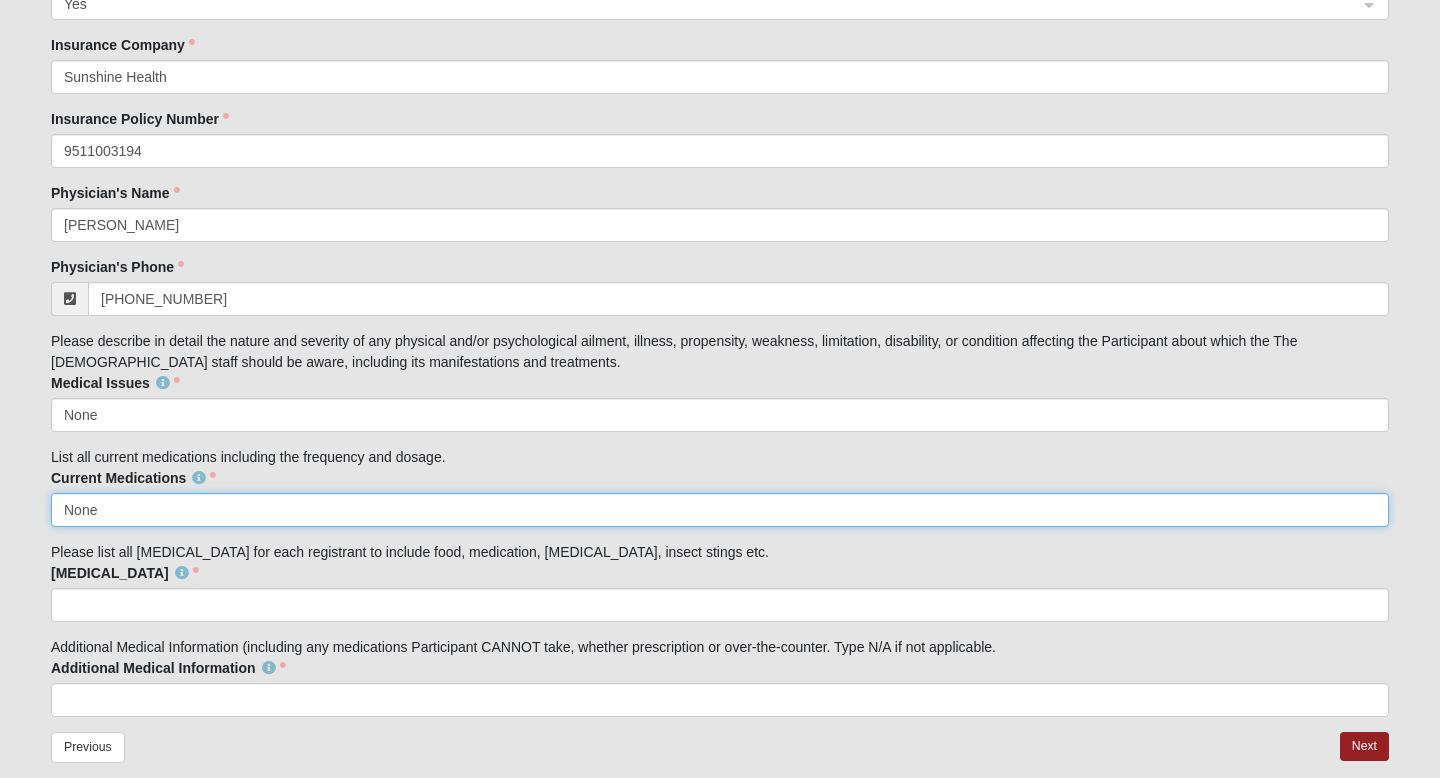type on "None" 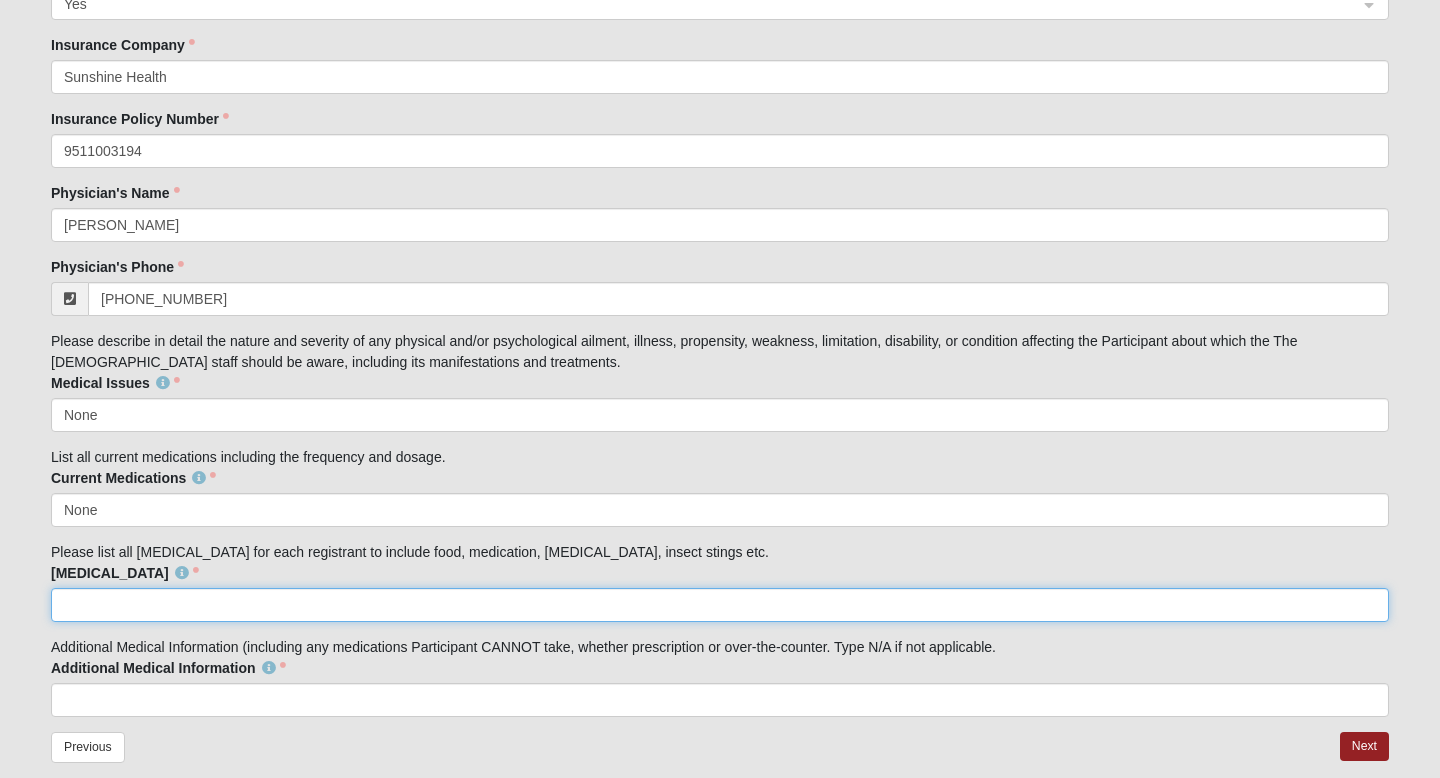 click on "Allergies" 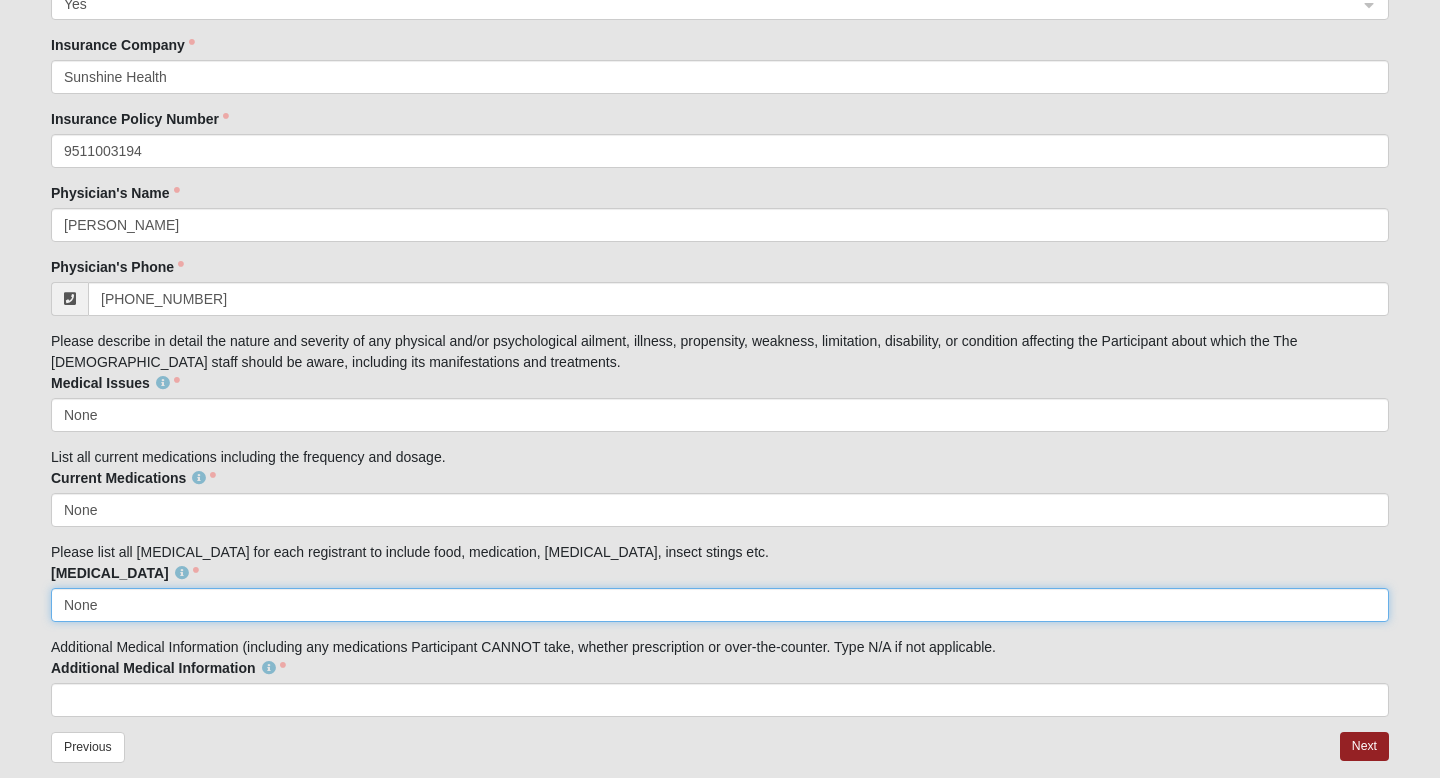 type on "None" 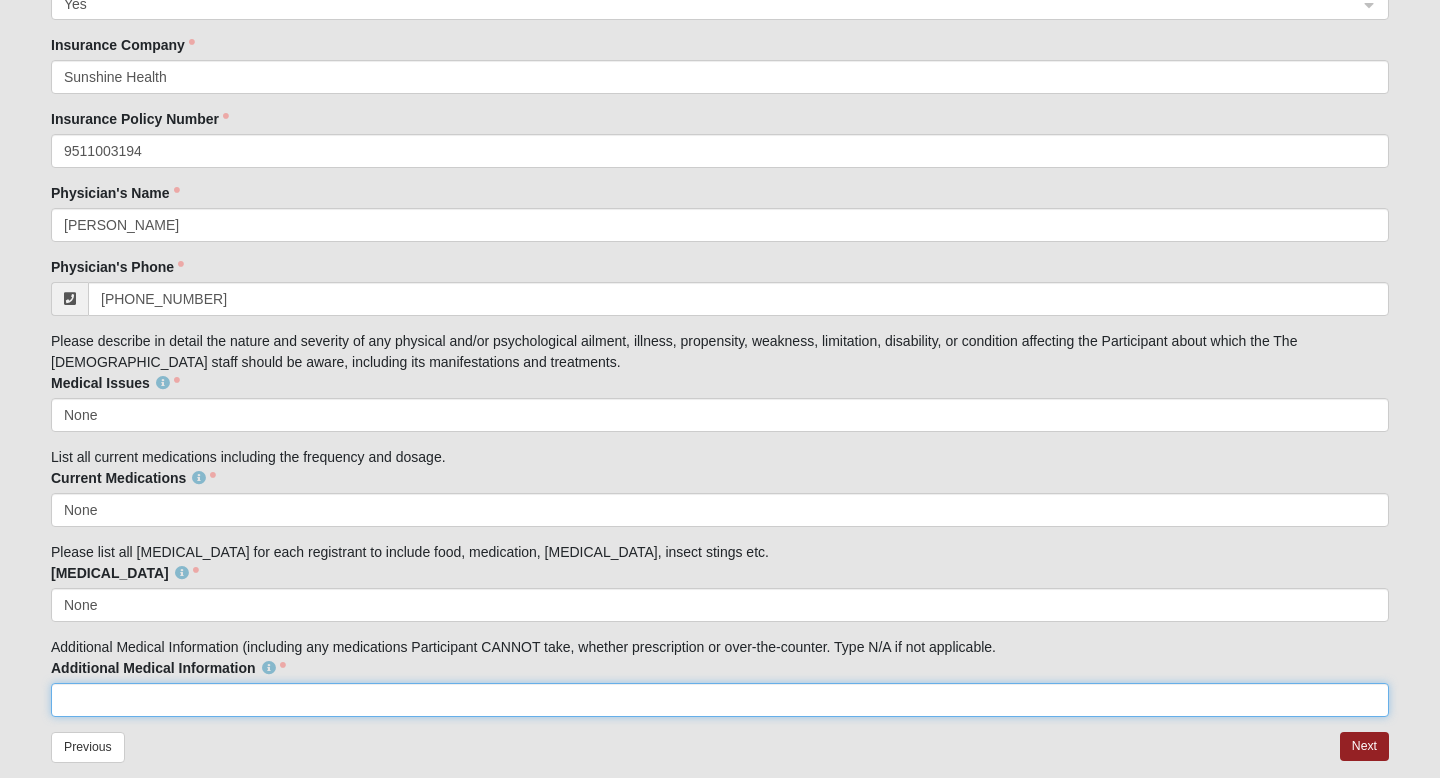 click on "Additional Medical Information" 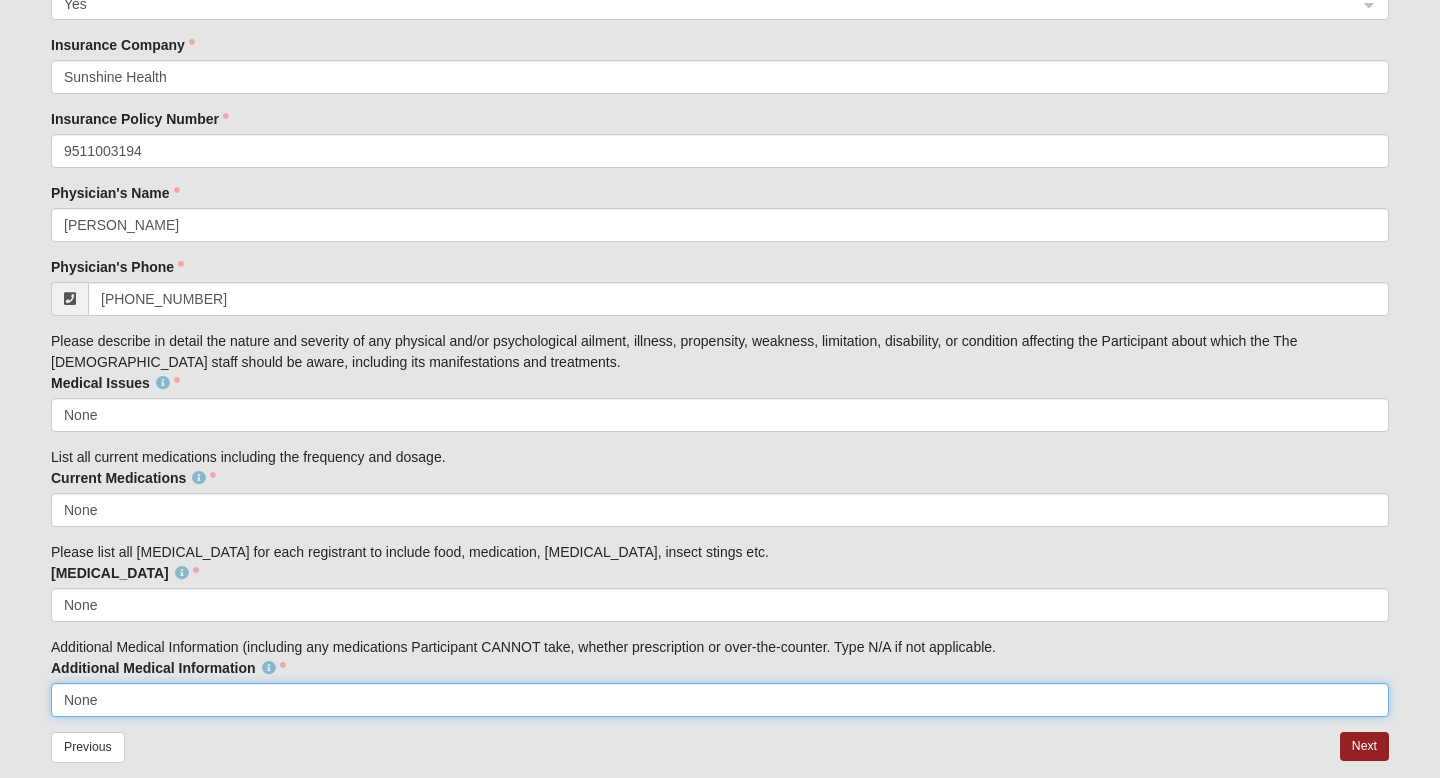scroll, scrollTop: 3277, scrollLeft: 0, axis: vertical 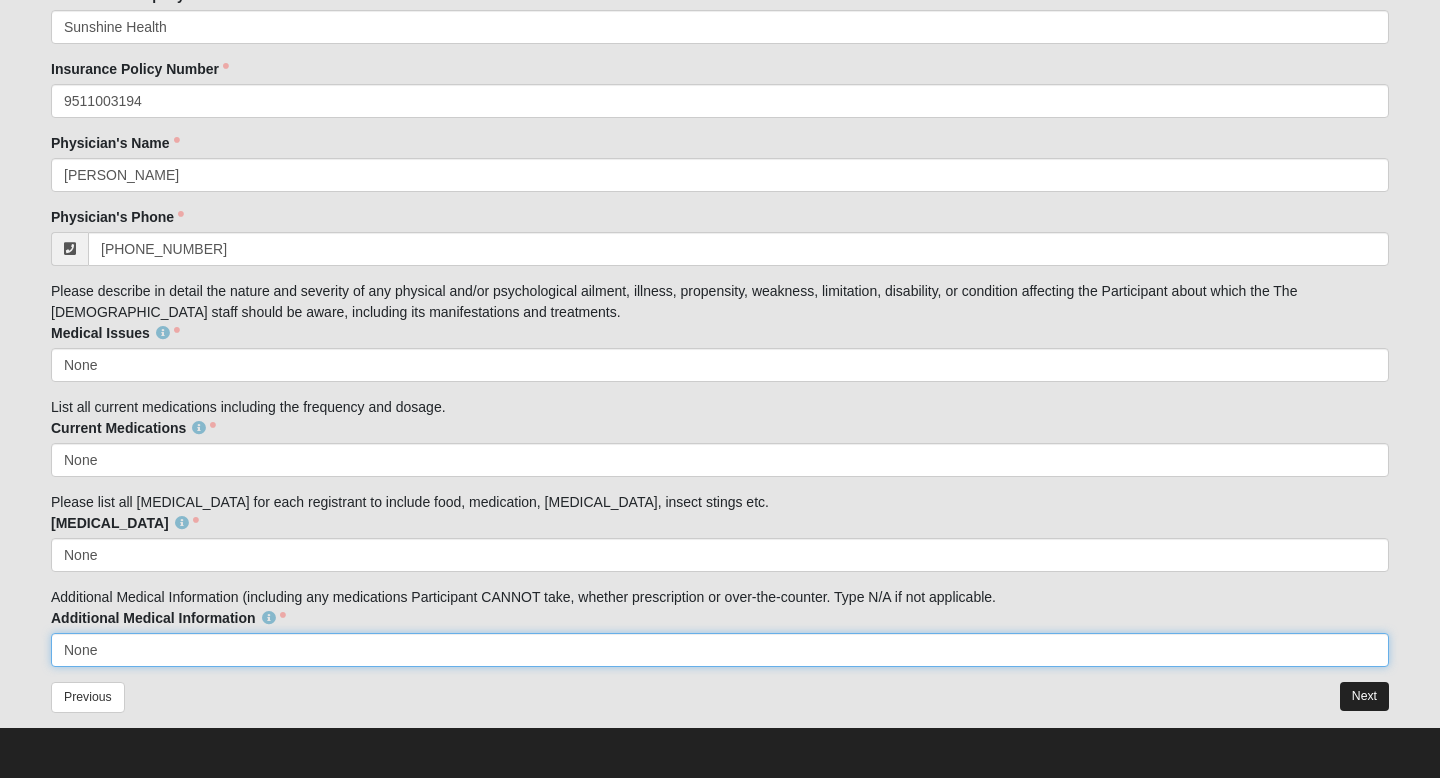 type on "None" 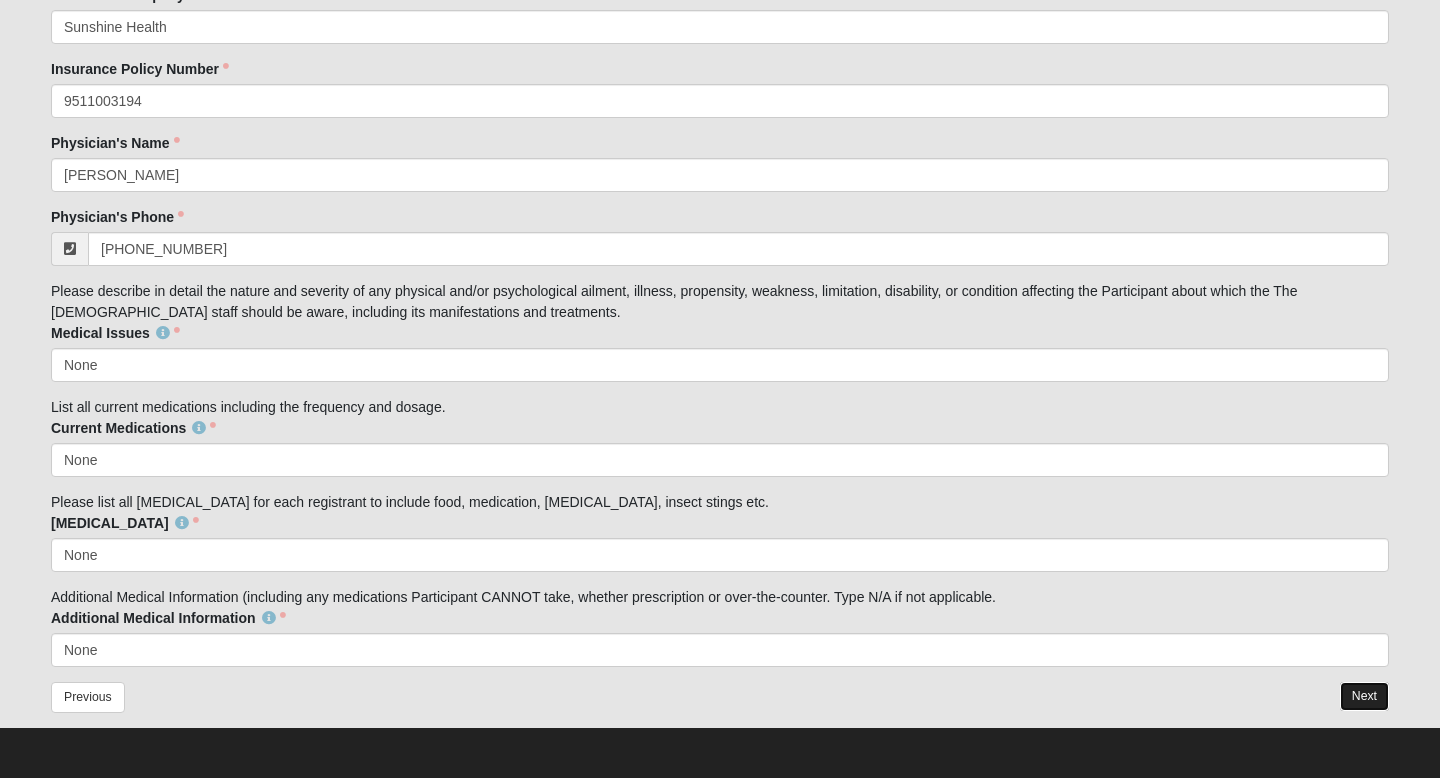 click on "Next" at bounding box center [1364, 696] 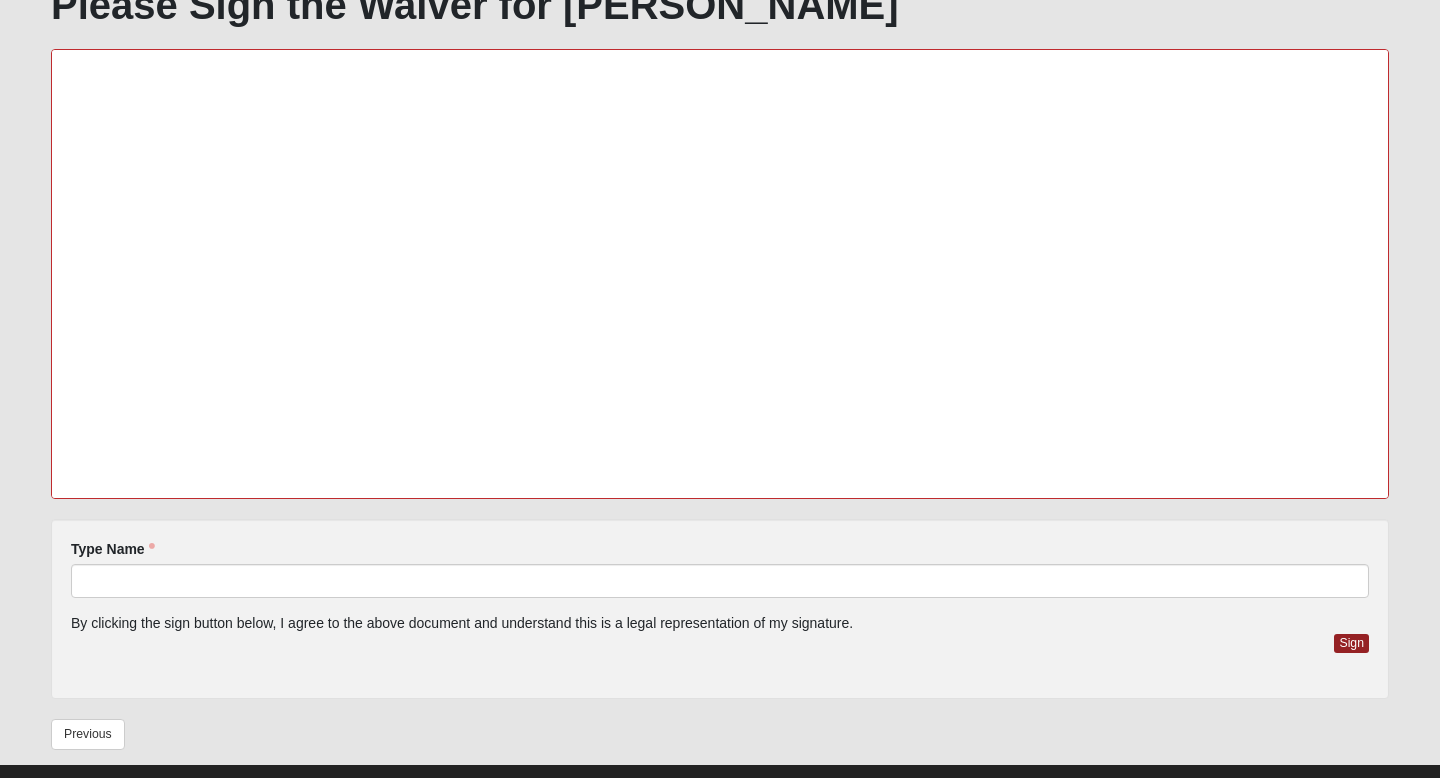 scroll, scrollTop: 167, scrollLeft: 0, axis: vertical 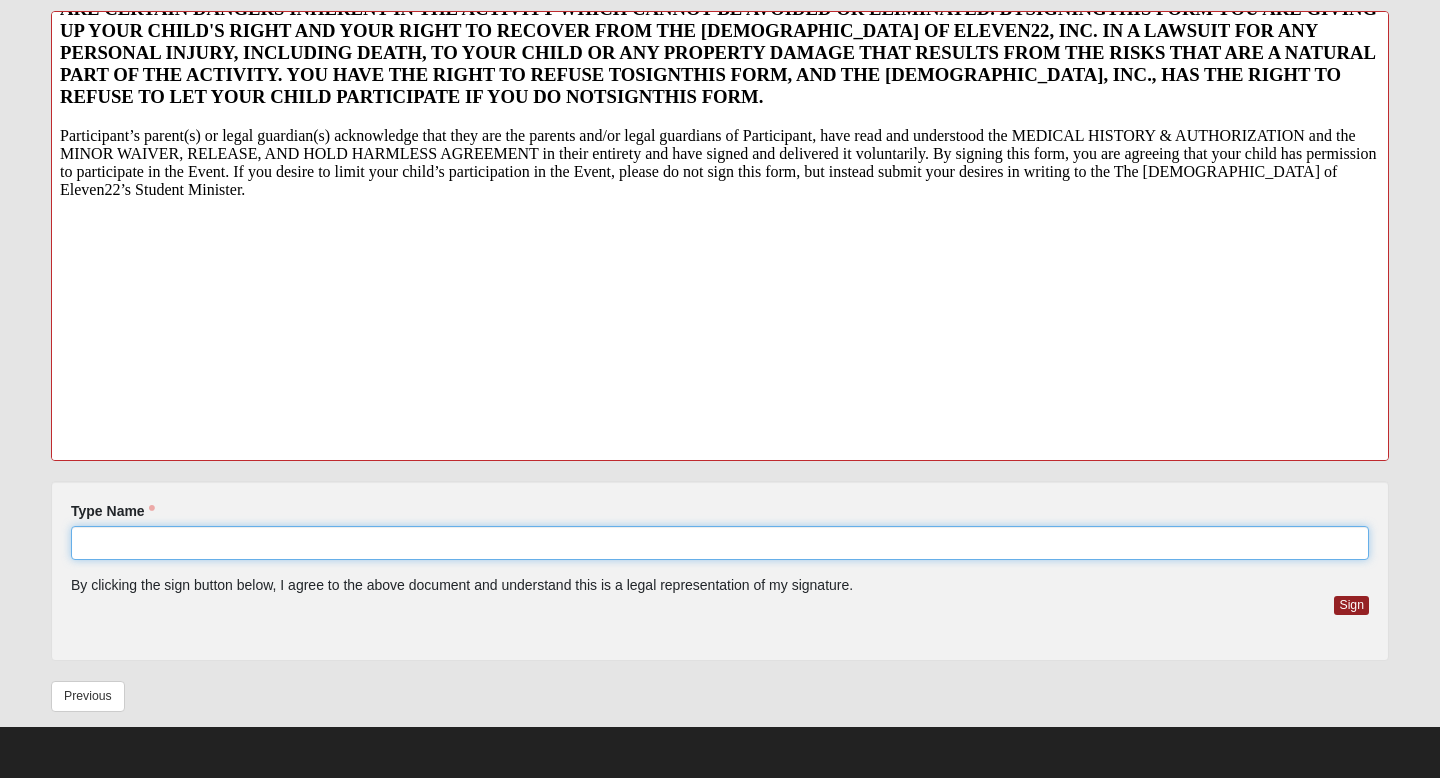 click on "Type Name" 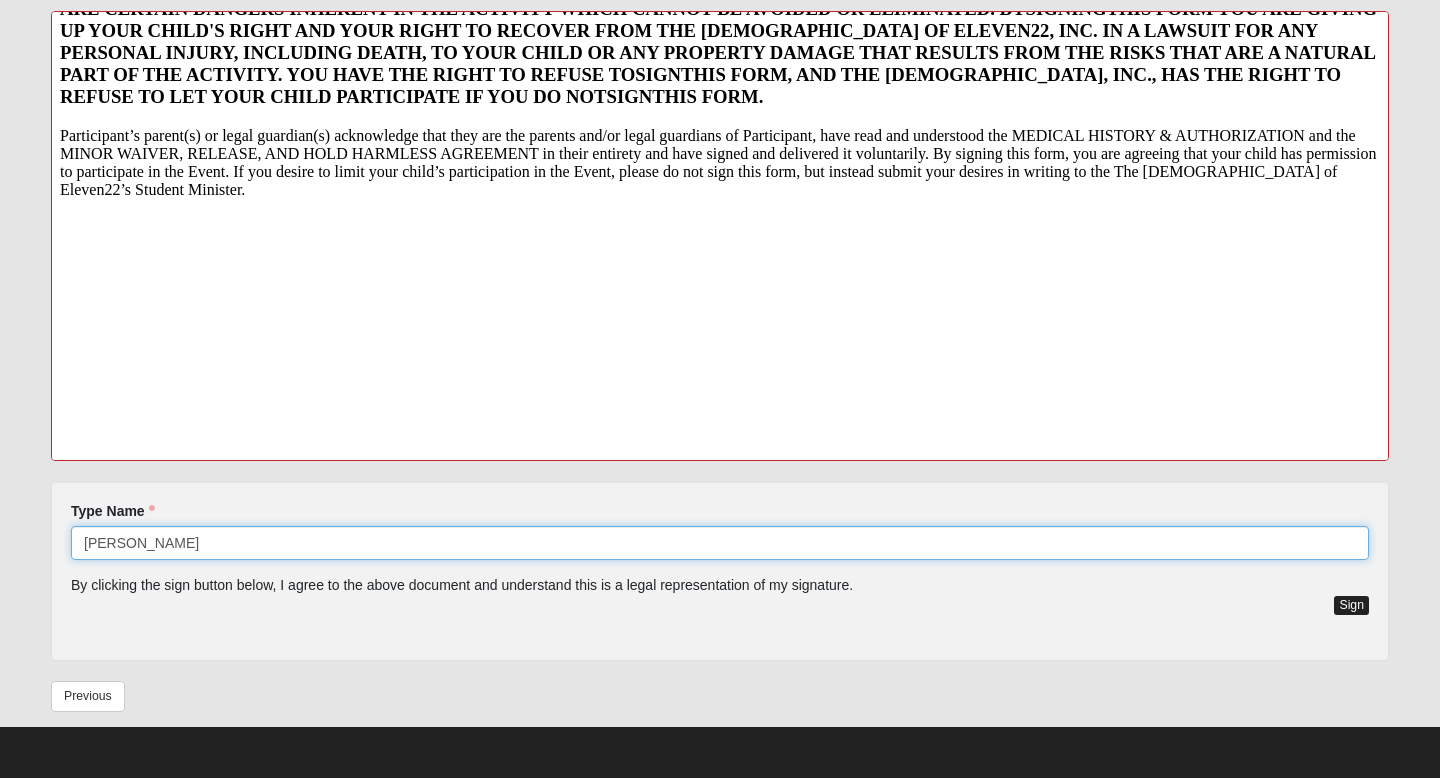 type on "Amanda Tobar" 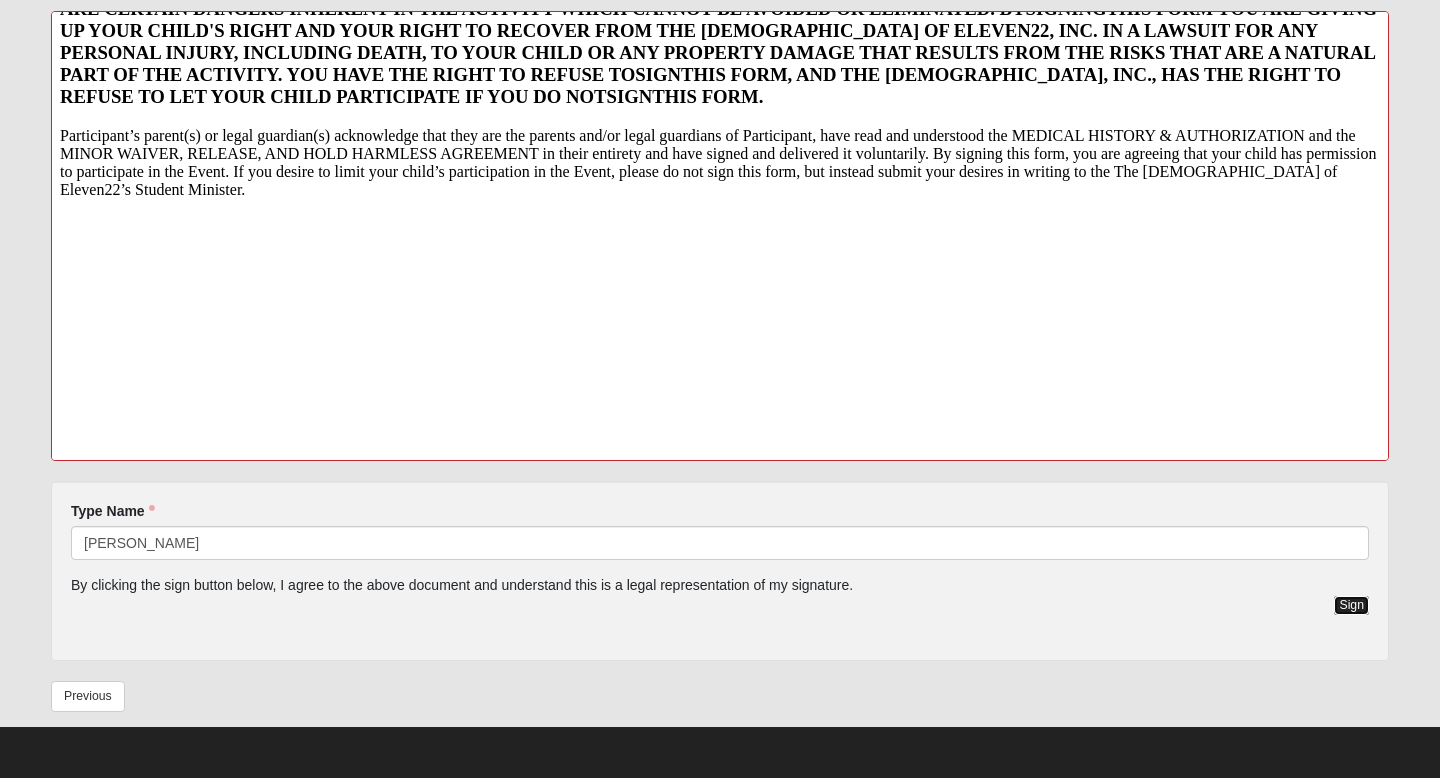 click on "Sign" at bounding box center [1351, 605] 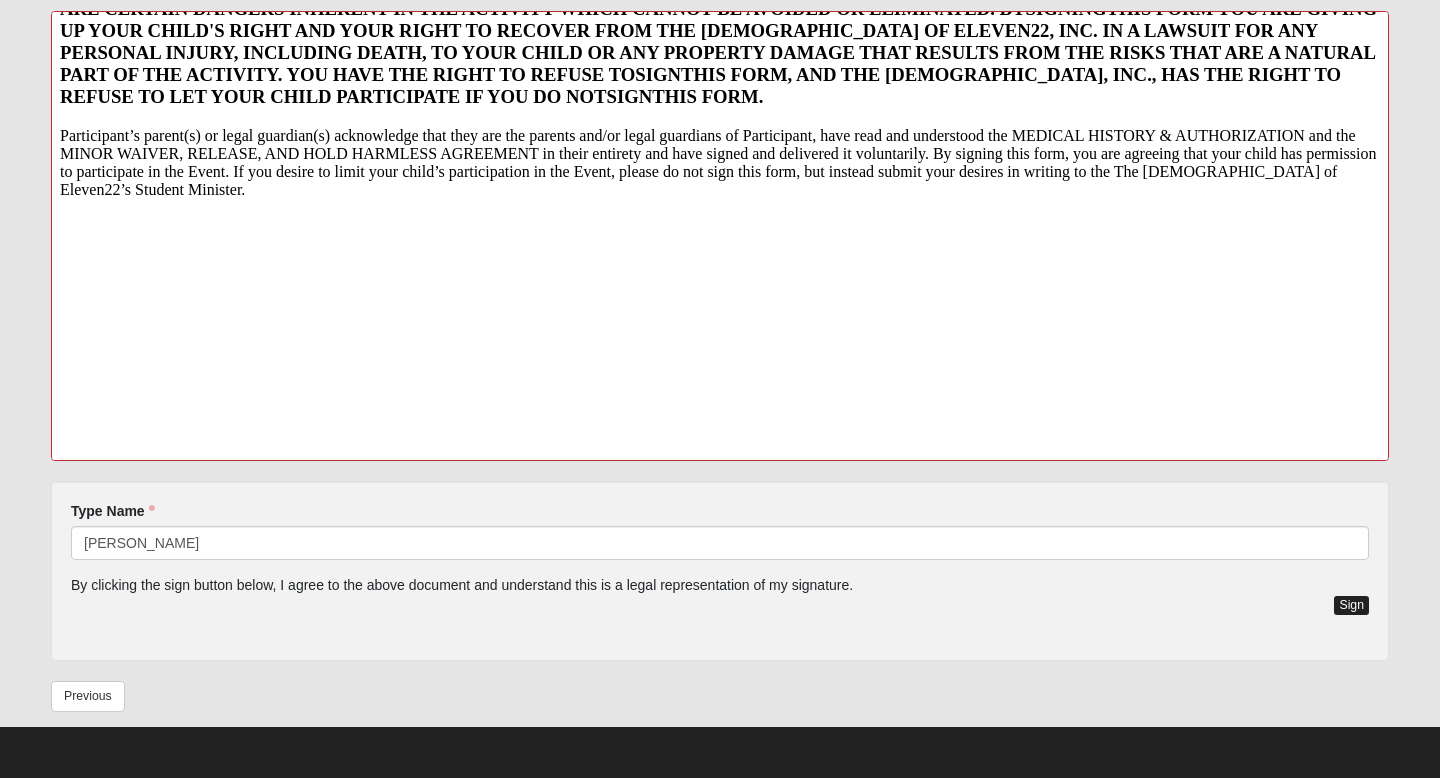 scroll, scrollTop: 316, scrollLeft: 0, axis: vertical 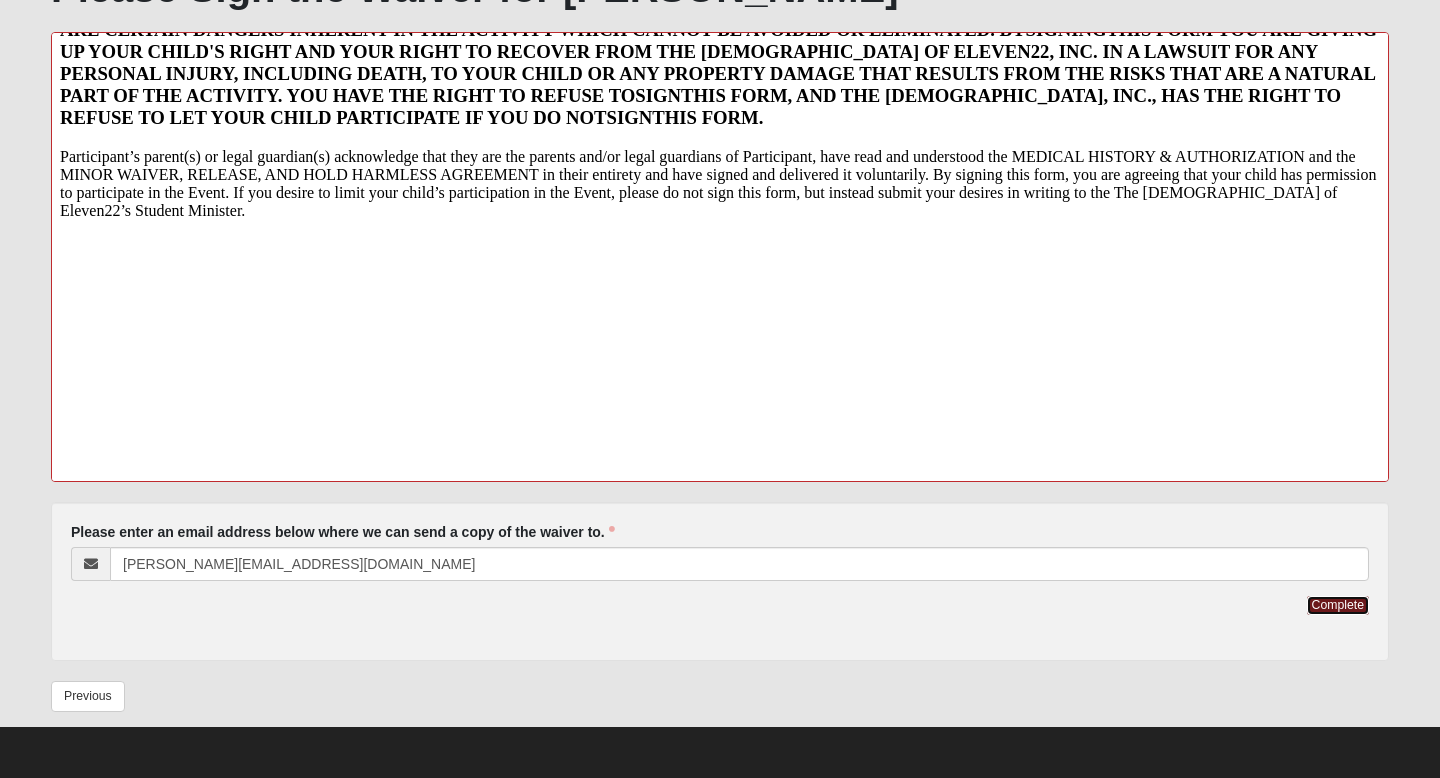 click on "Complete" at bounding box center (1338, 605) 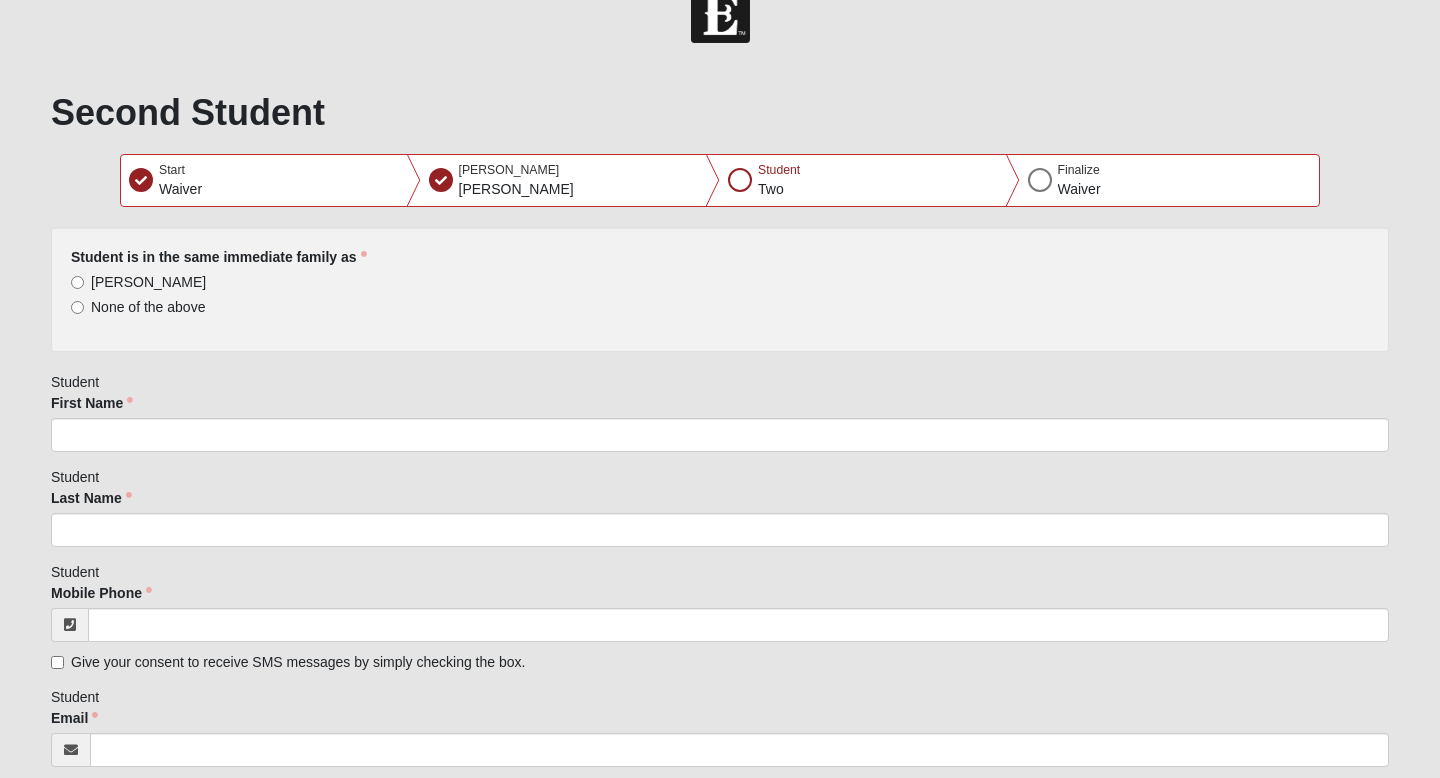 scroll, scrollTop: 54, scrollLeft: 0, axis: vertical 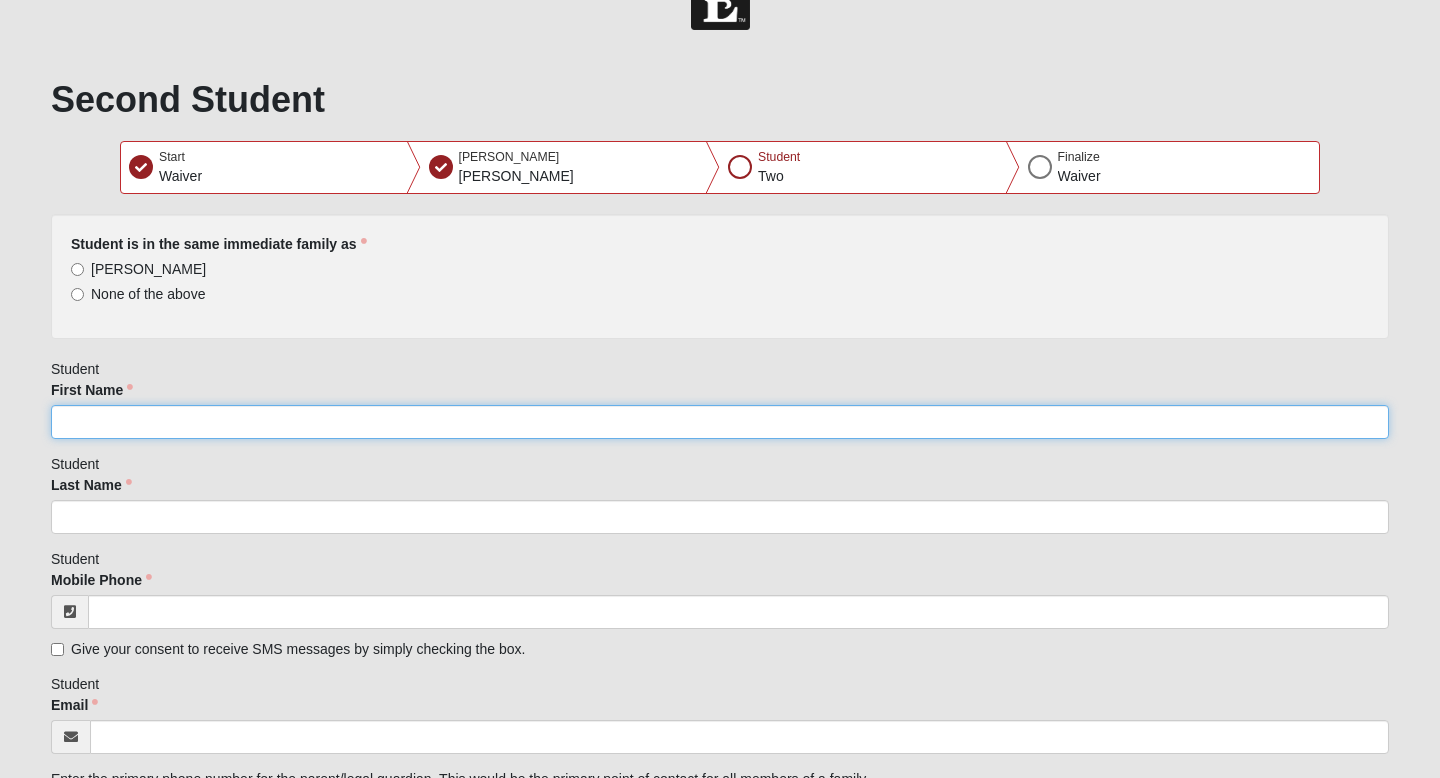 click on "First Name" 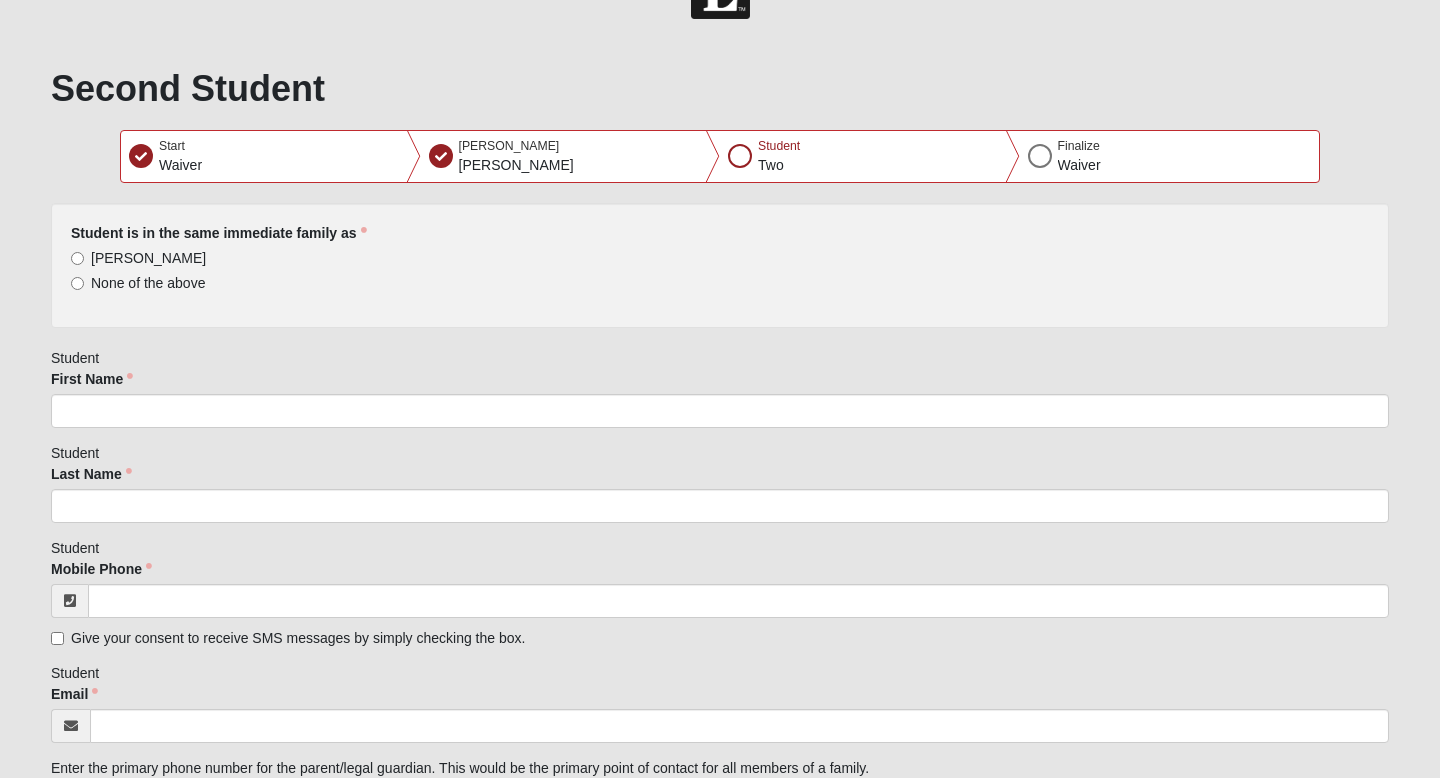 click on "[PERSON_NAME]" at bounding box center (148, 258) 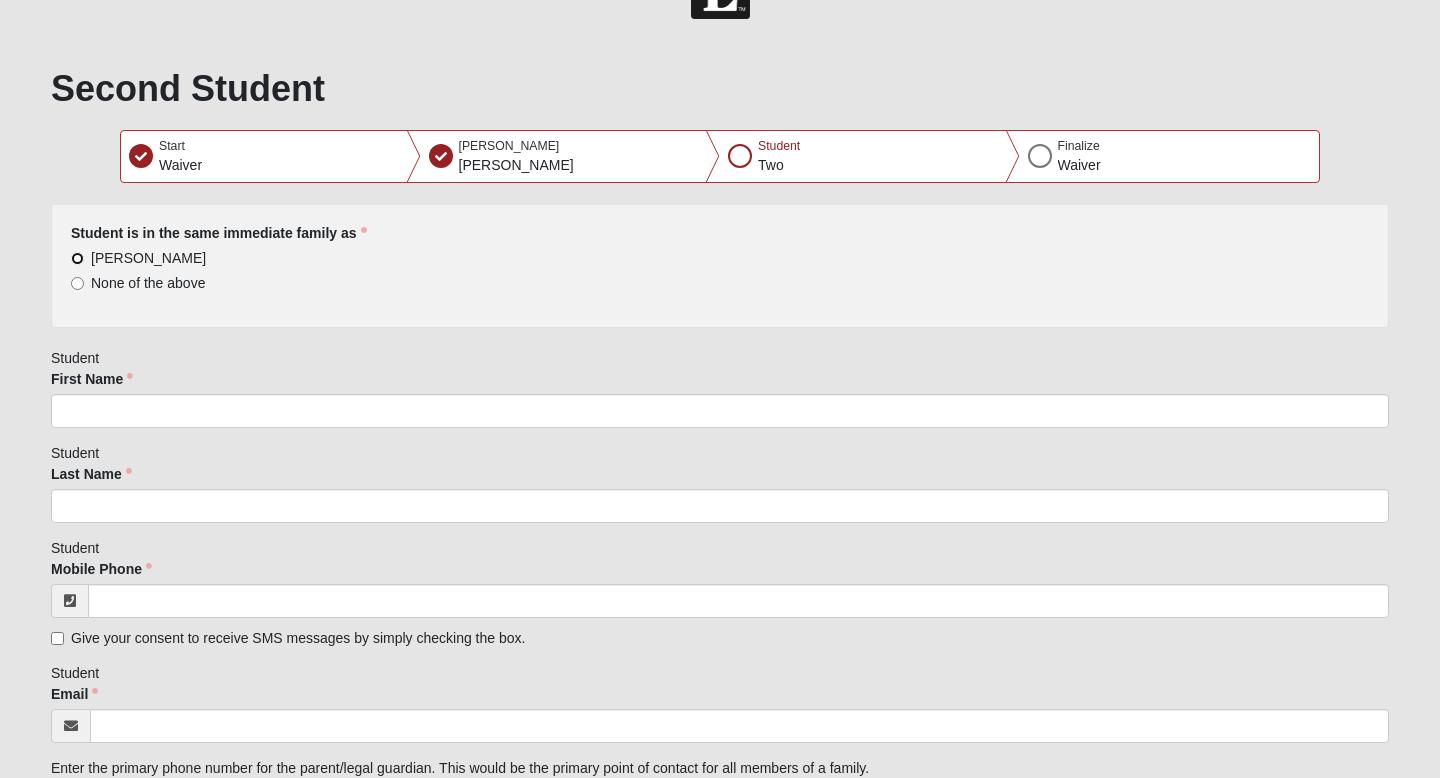 click on "[PERSON_NAME]" at bounding box center [77, 258] 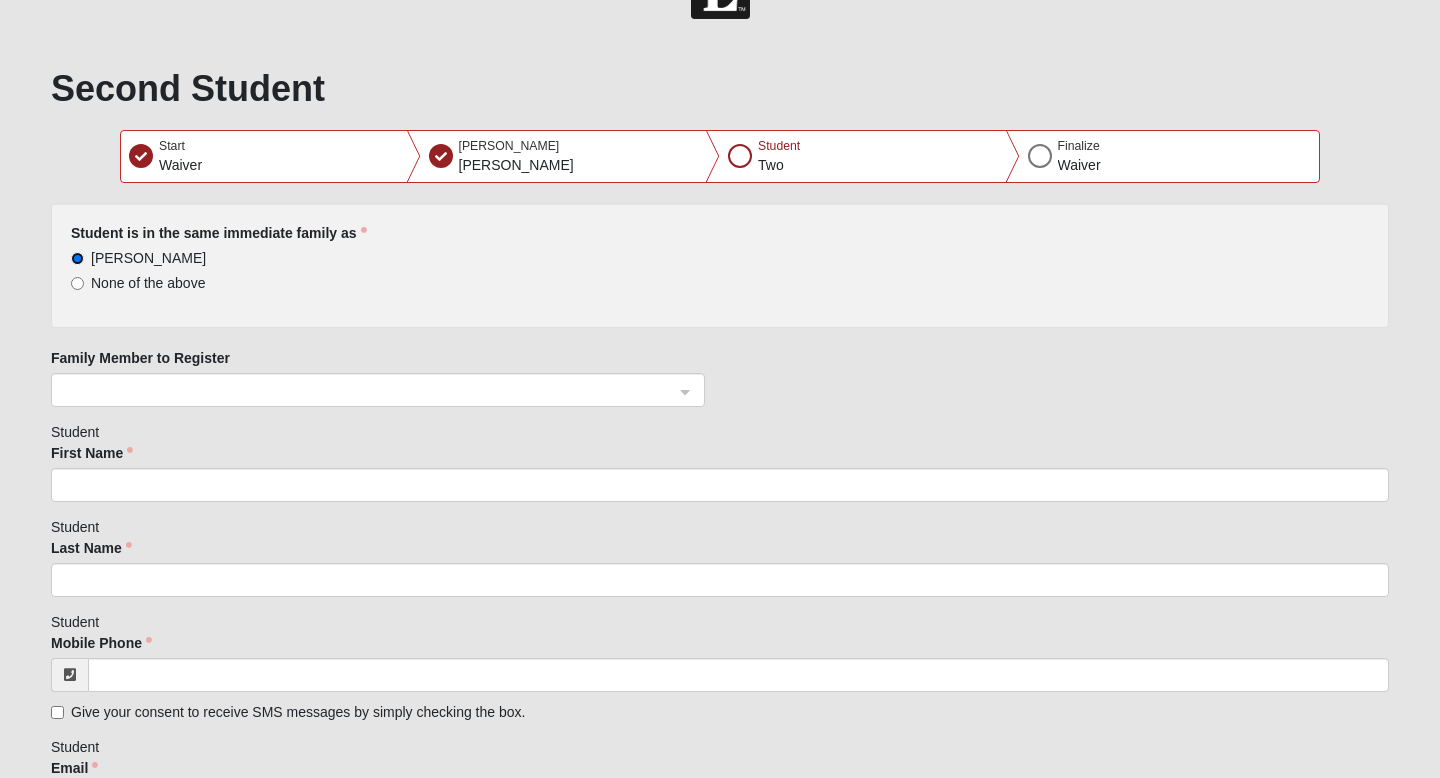 click 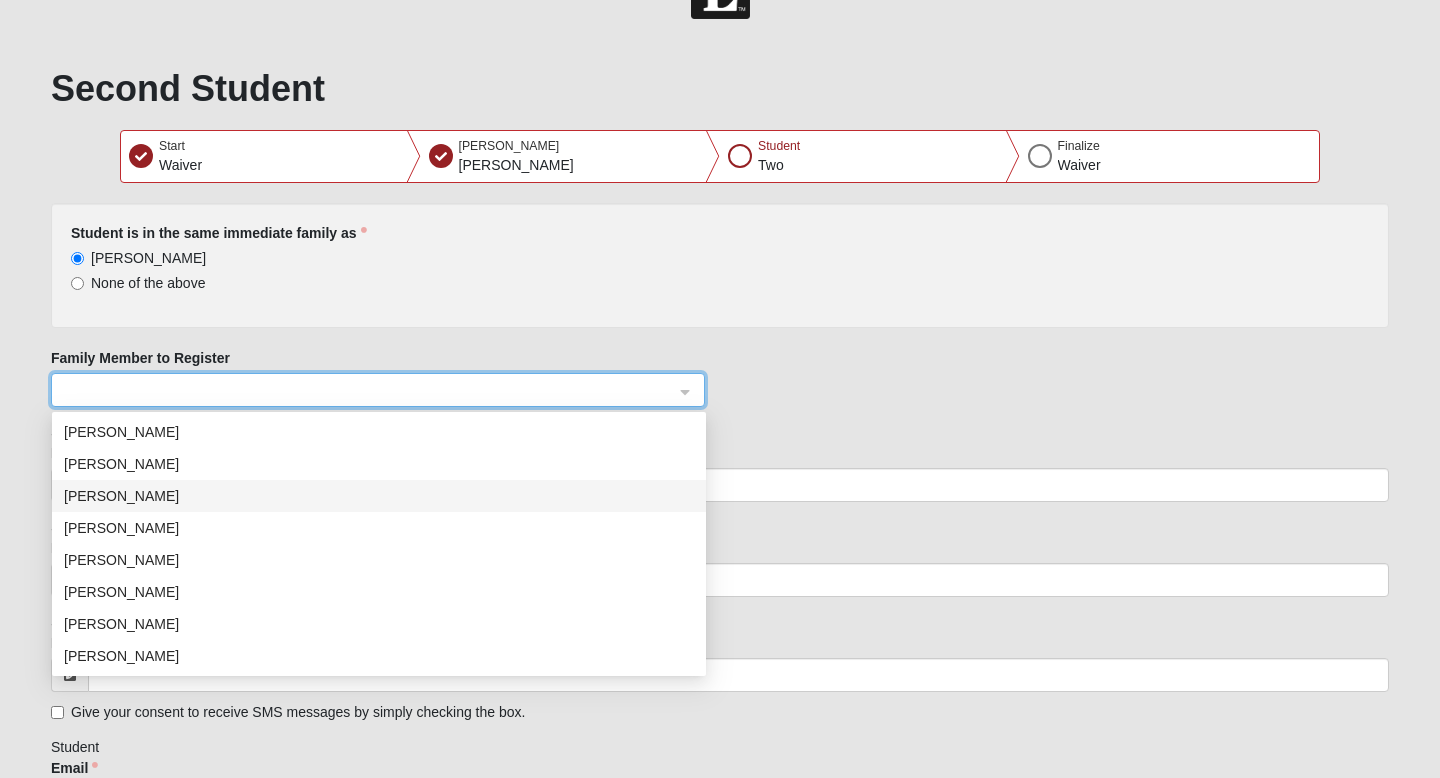click on "[PERSON_NAME]" at bounding box center [379, 496] 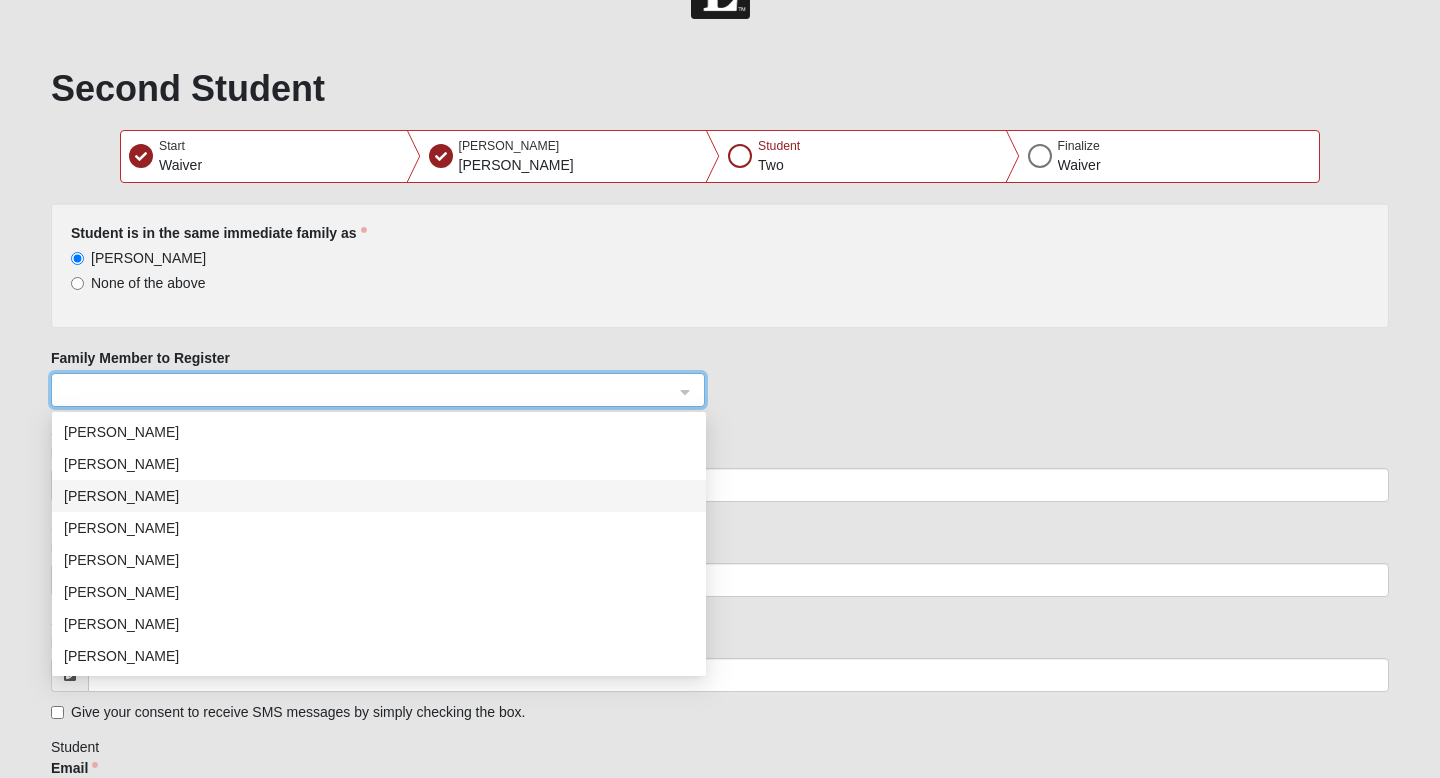 type on "(352) 275-7807" 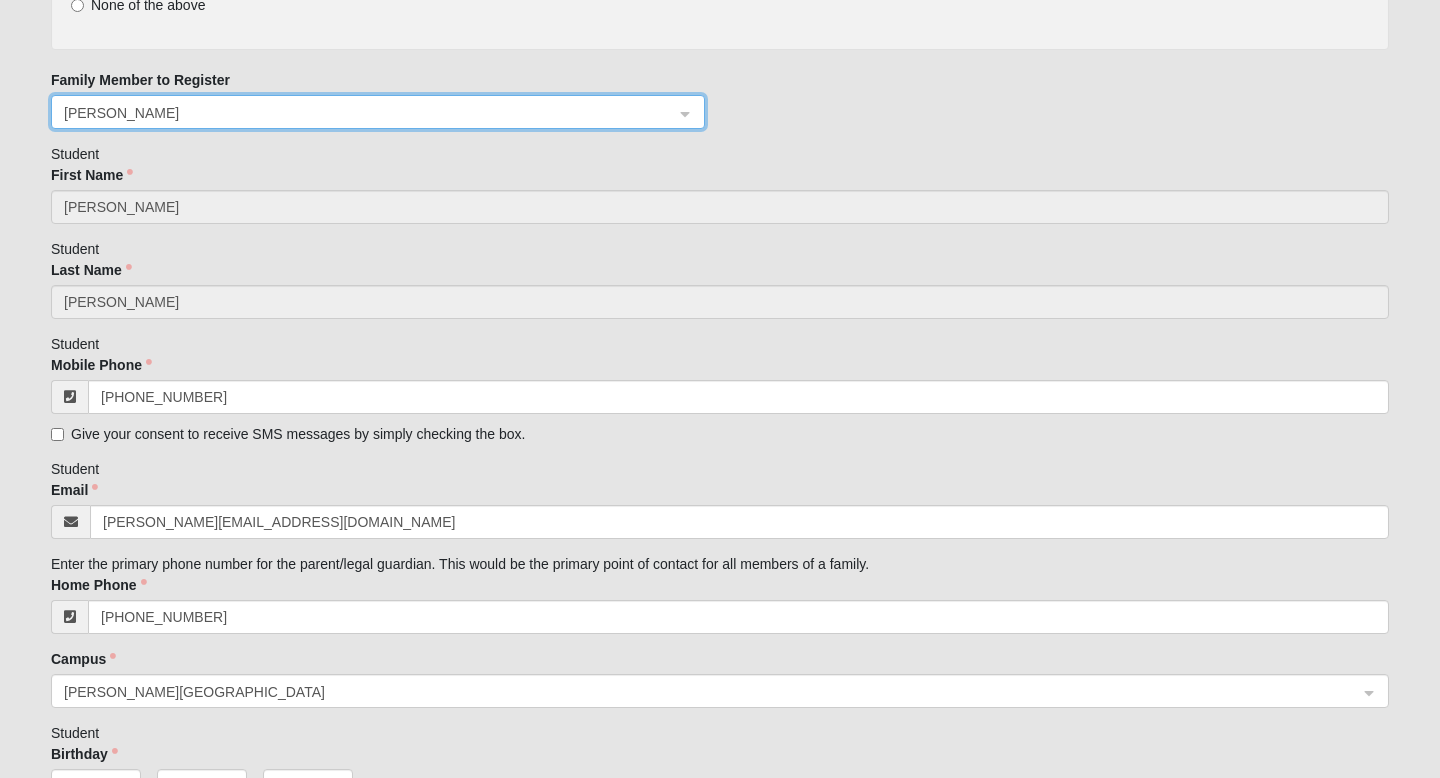 scroll, scrollTop: 347, scrollLeft: 0, axis: vertical 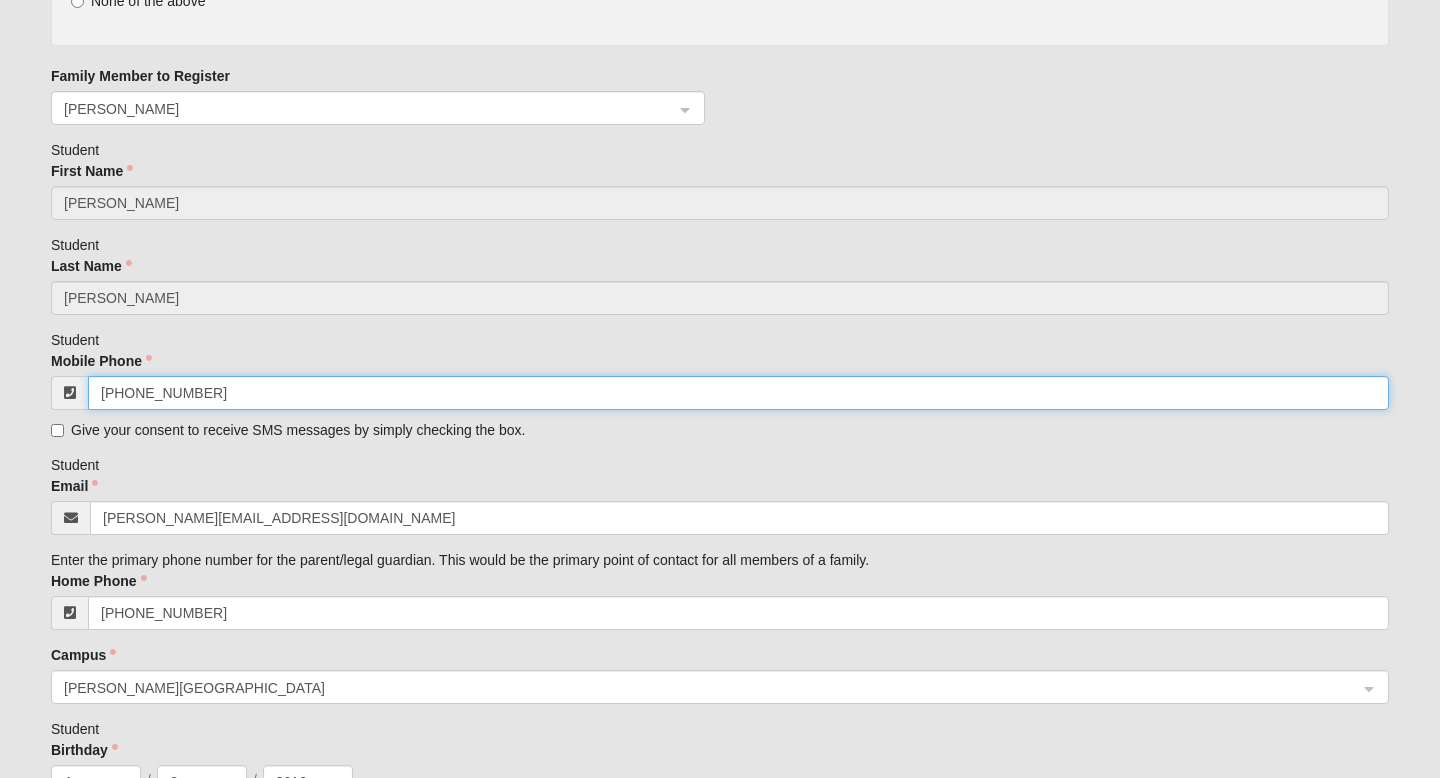drag, startPoint x: 215, startPoint y: 385, endPoint x: 65, endPoint y: 376, distance: 150.26976 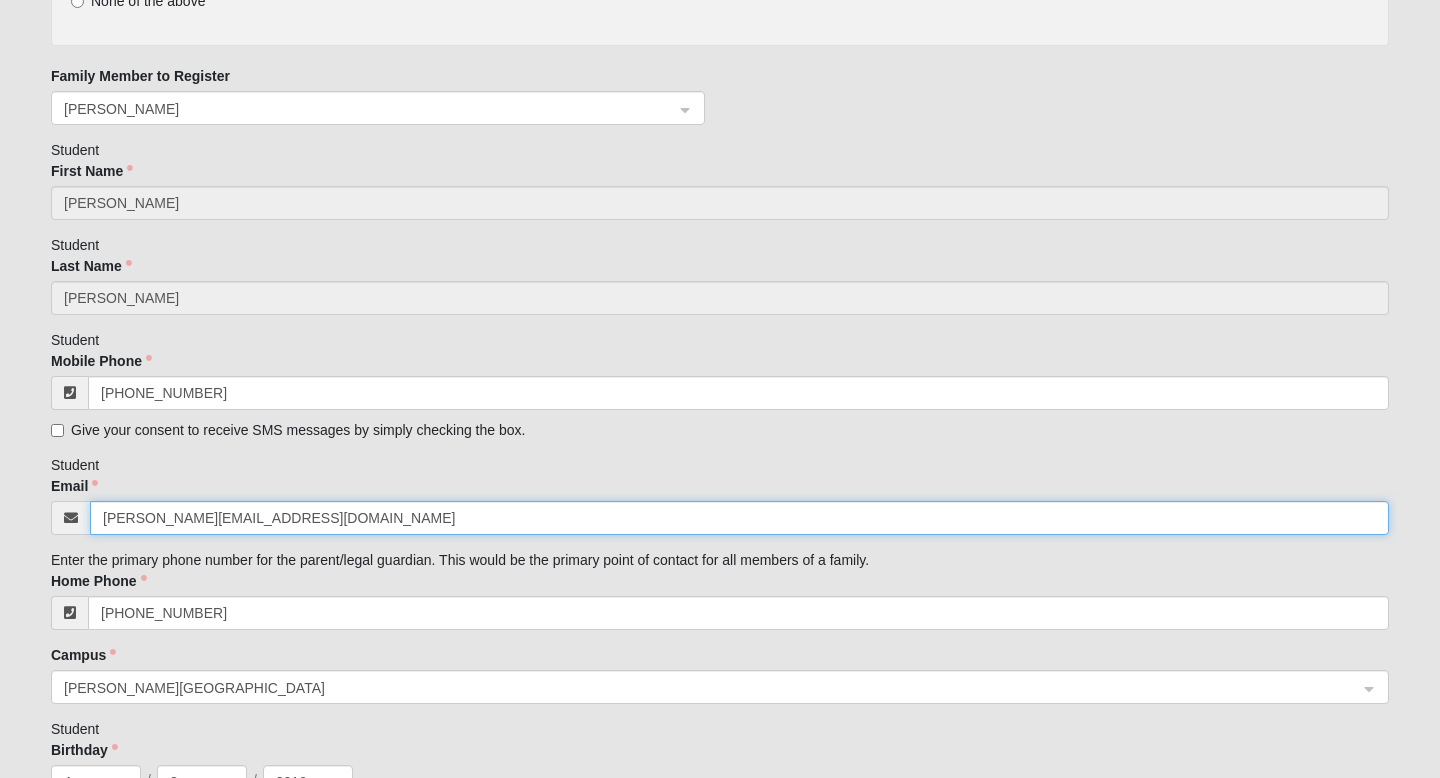 click on "amanda@seamarkranch.com" at bounding box center (739, 518) 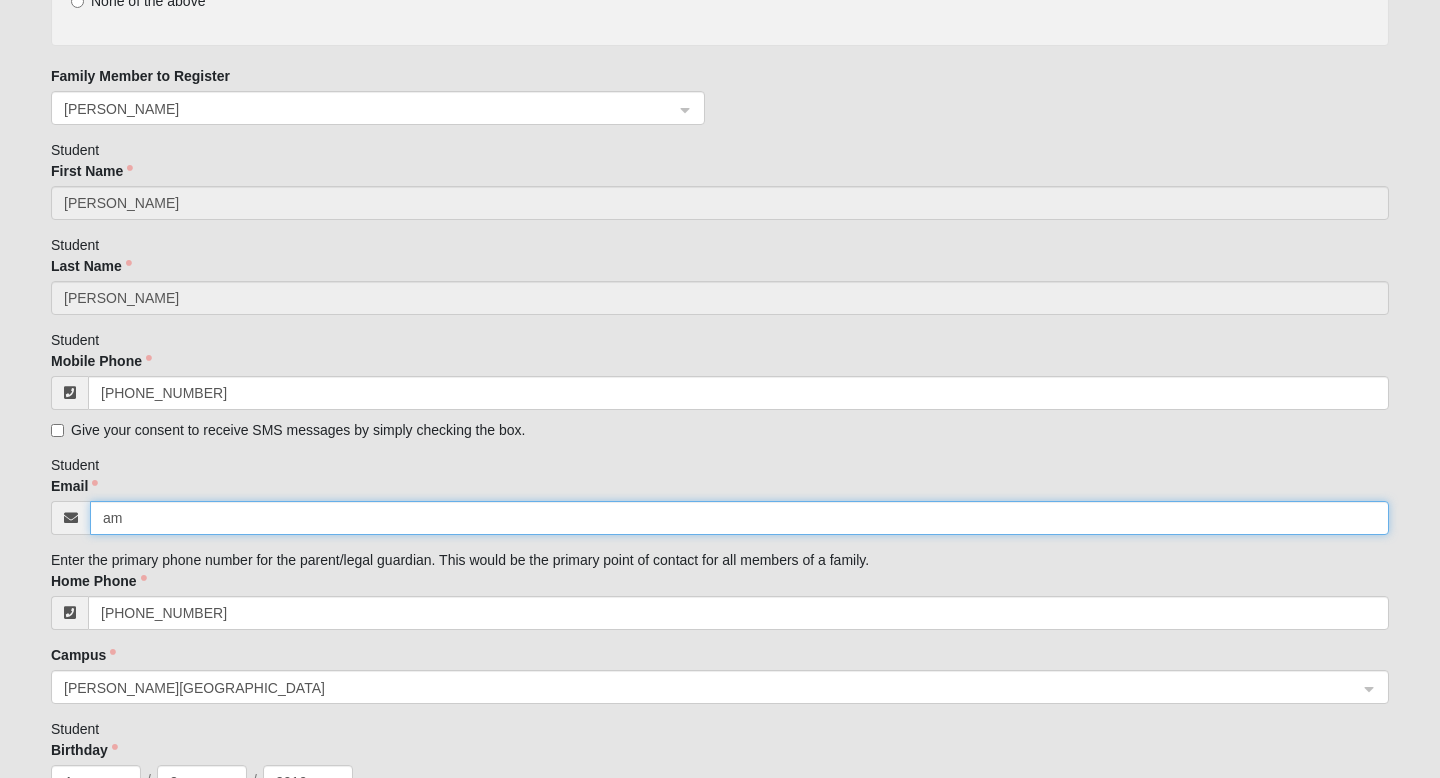 type on "a" 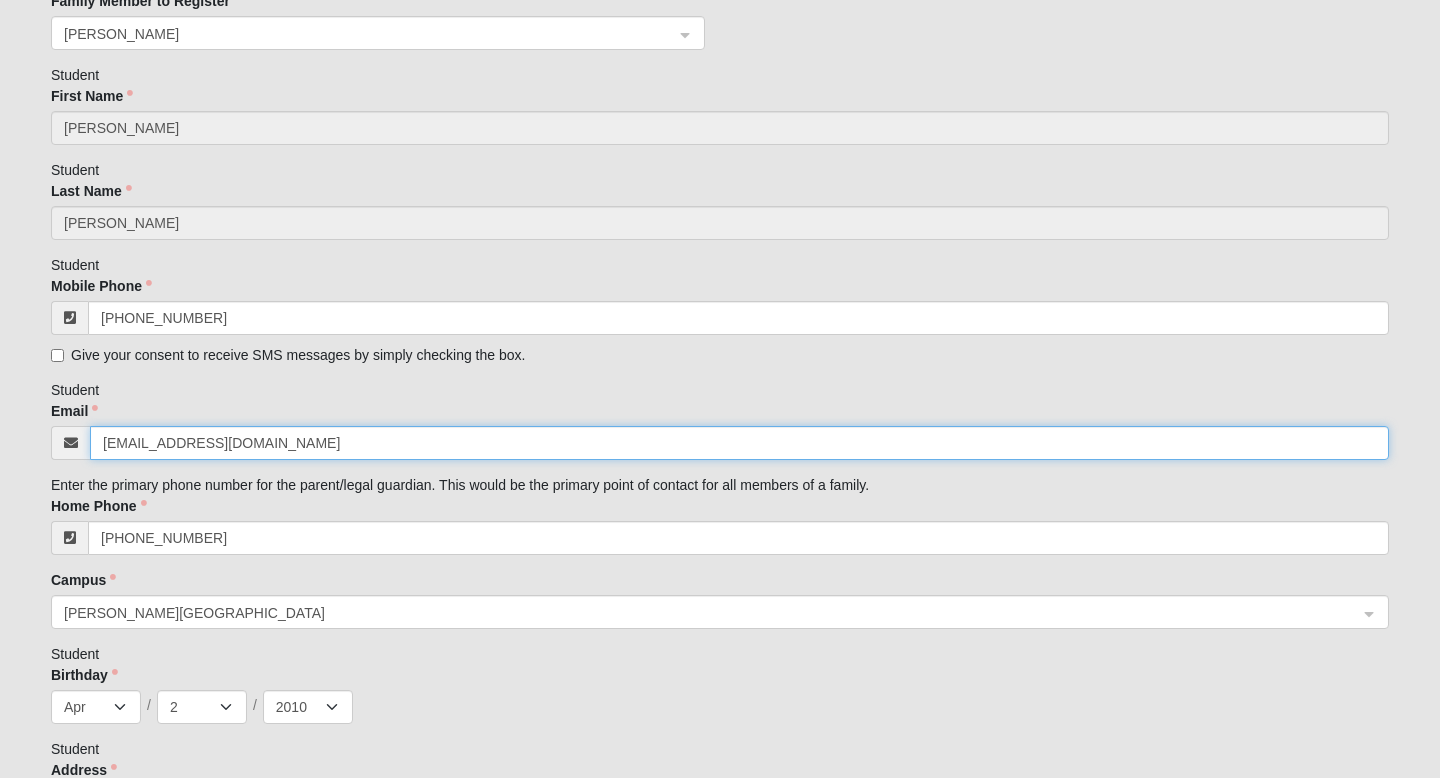 scroll, scrollTop: 426, scrollLeft: 0, axis: vertical 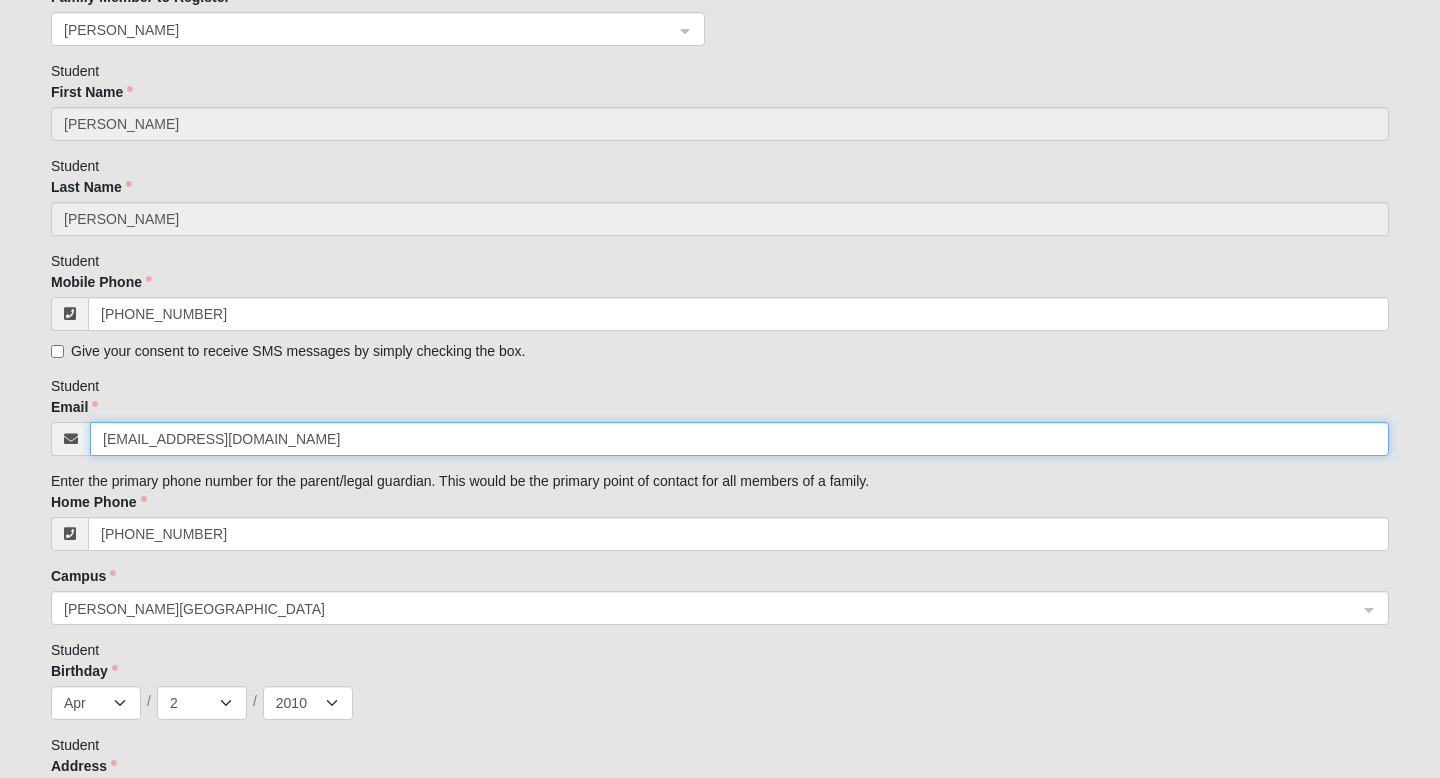 type on "tobarcristian0402@gmail.com" 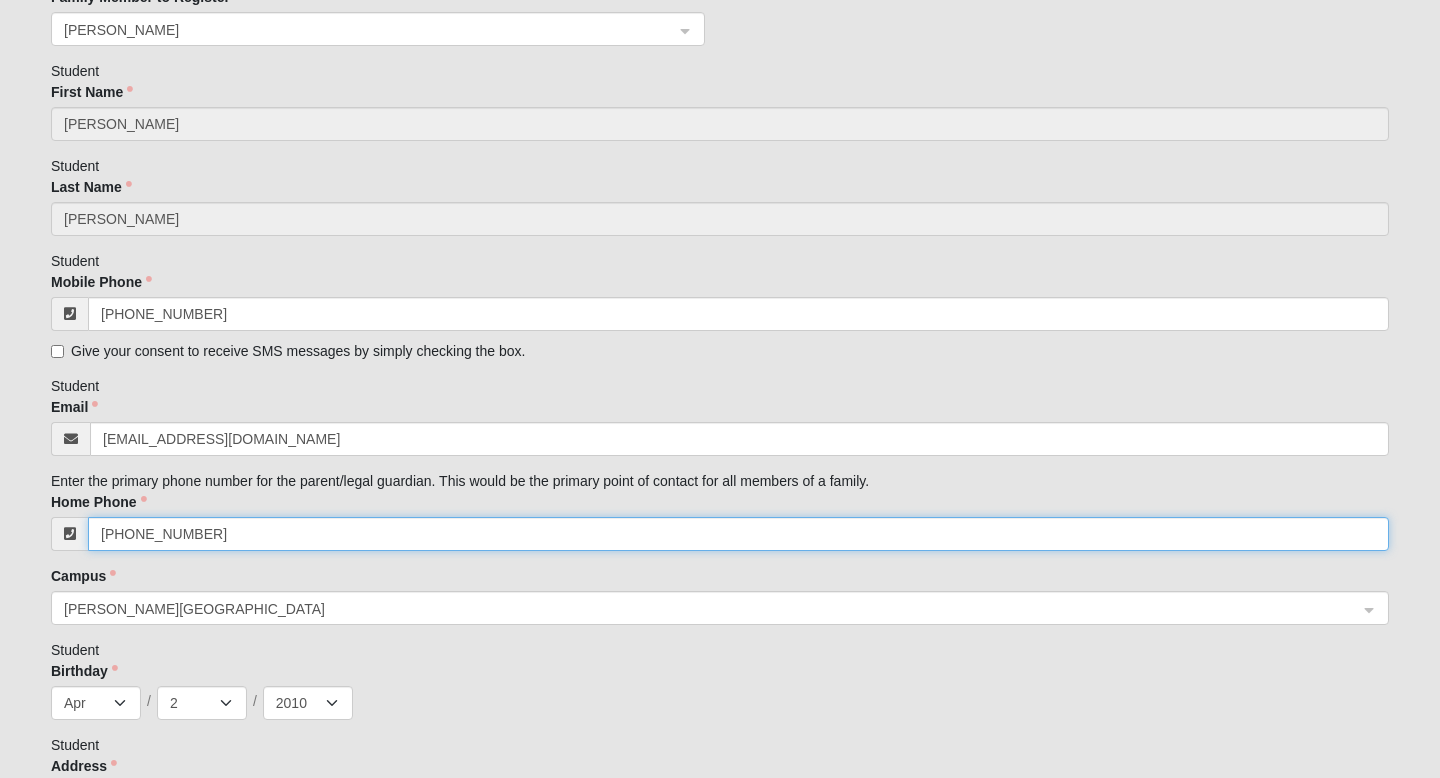 click on "(352) 275-7807" at bounding box center (738, 534) 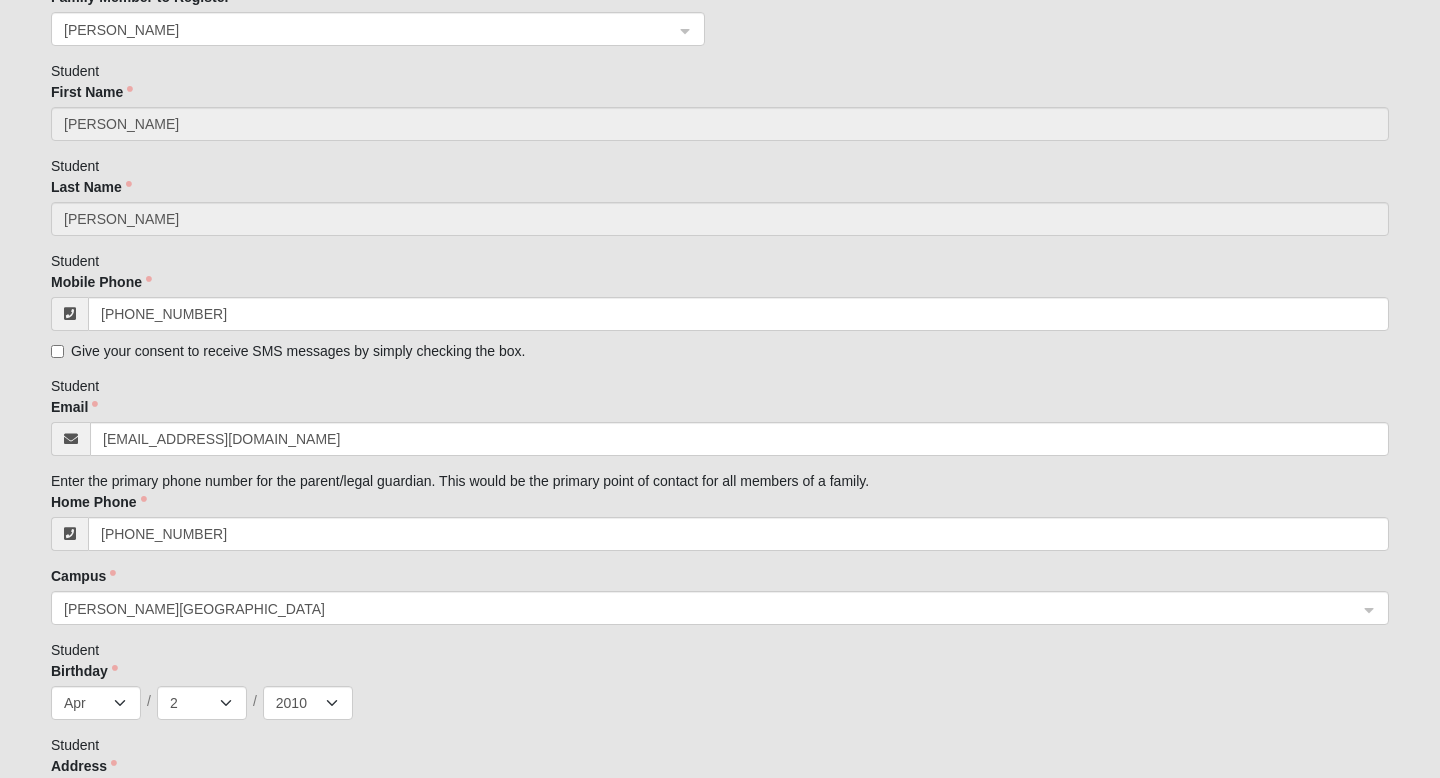 click on "Birthday    Jan Feb Mar Apr May Jun Jul Aug Sep Oct Nov Dec / 1 2 3 4 5 6 7 8 9 10 11 12 13 14 15 16 17 18 19 20 21 22 23 24 25 26 27 28 29 30 / 2025 2024 2023 2022 2021 2020 2019 2018 2017 2016 2015 2014 2013 2012 2011 2010 2009 2008 2007 2006 2005 2004 2003 2002 2001 2000 1999 1998 1997 1996 1995 1994 1993 1992 1991 1990 1989 1988 1987 1986 1985 1984 1983 1982 1981 1980 1979 1978 1977 1976 1975 1974 1973 1972 1971 1970 1969 1968 1967 1966 1965 1964 1963 1962 1961 1960 1959 1958 1957 1956 1955 1954 1953 1952 1951 1950 1949 1948 1947 1946 1945 1944 1943 1942 1941 1940 1939 1938 1937 1936 1935 1934 1933 1932 1931 1930 1929 1928 1927 1926 1925 1924 1923 1922 1921 1920 1919 1918 1917 1916 1915 1914 1913 1912 1911 1910 1909 1908 1907 1906 1905 1904 1903 1902 1901 1900" 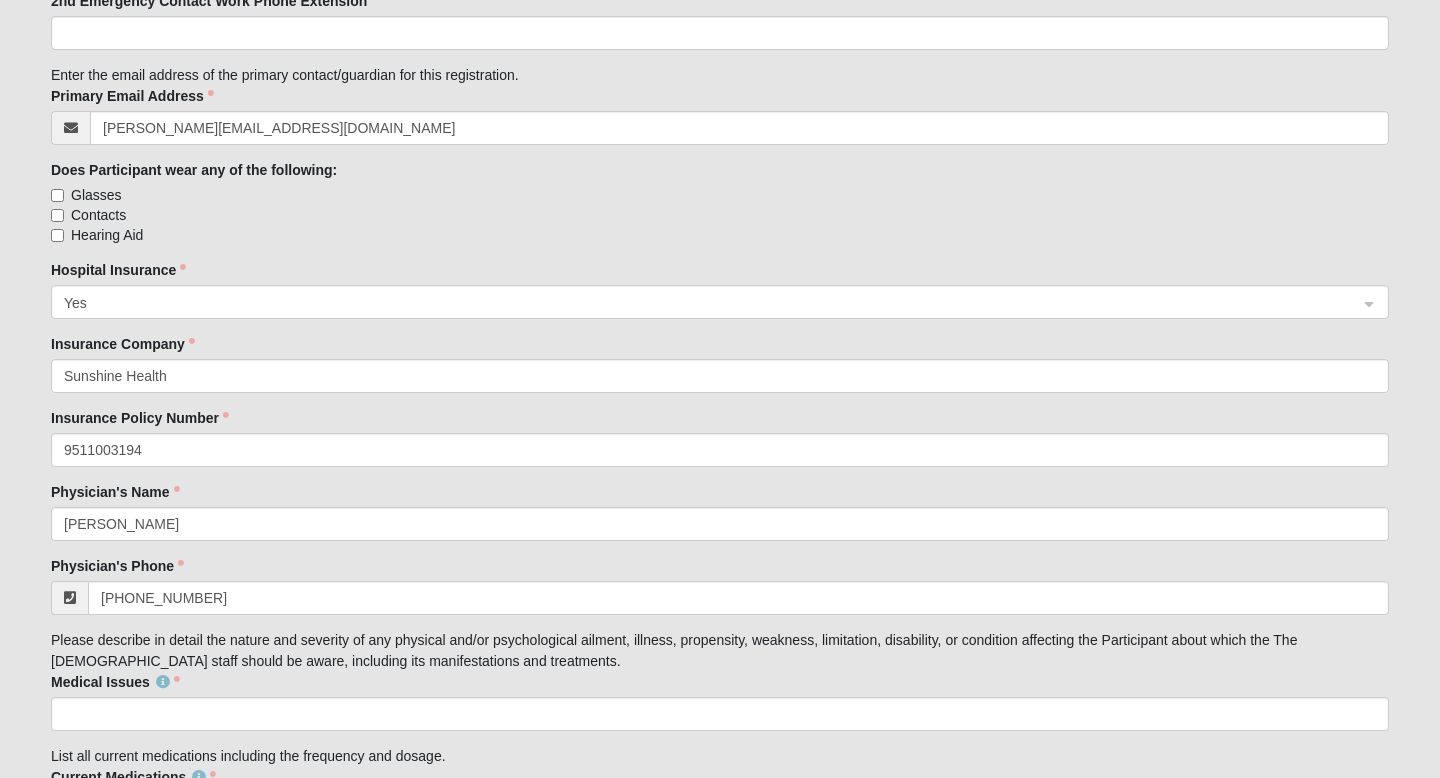 scroll, scrollTop: 2932, scrollLeft: 0, axis: vertical 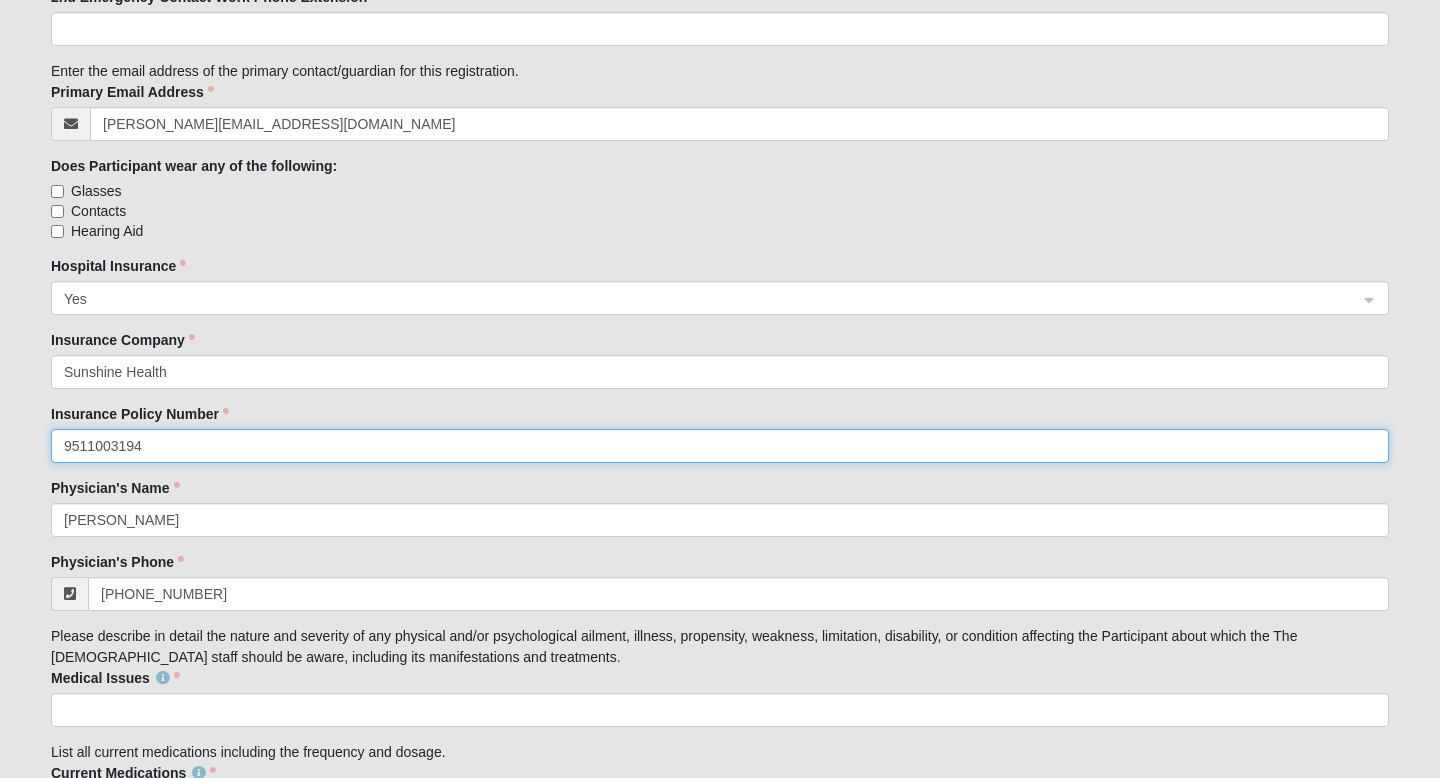 click on "9511003194" 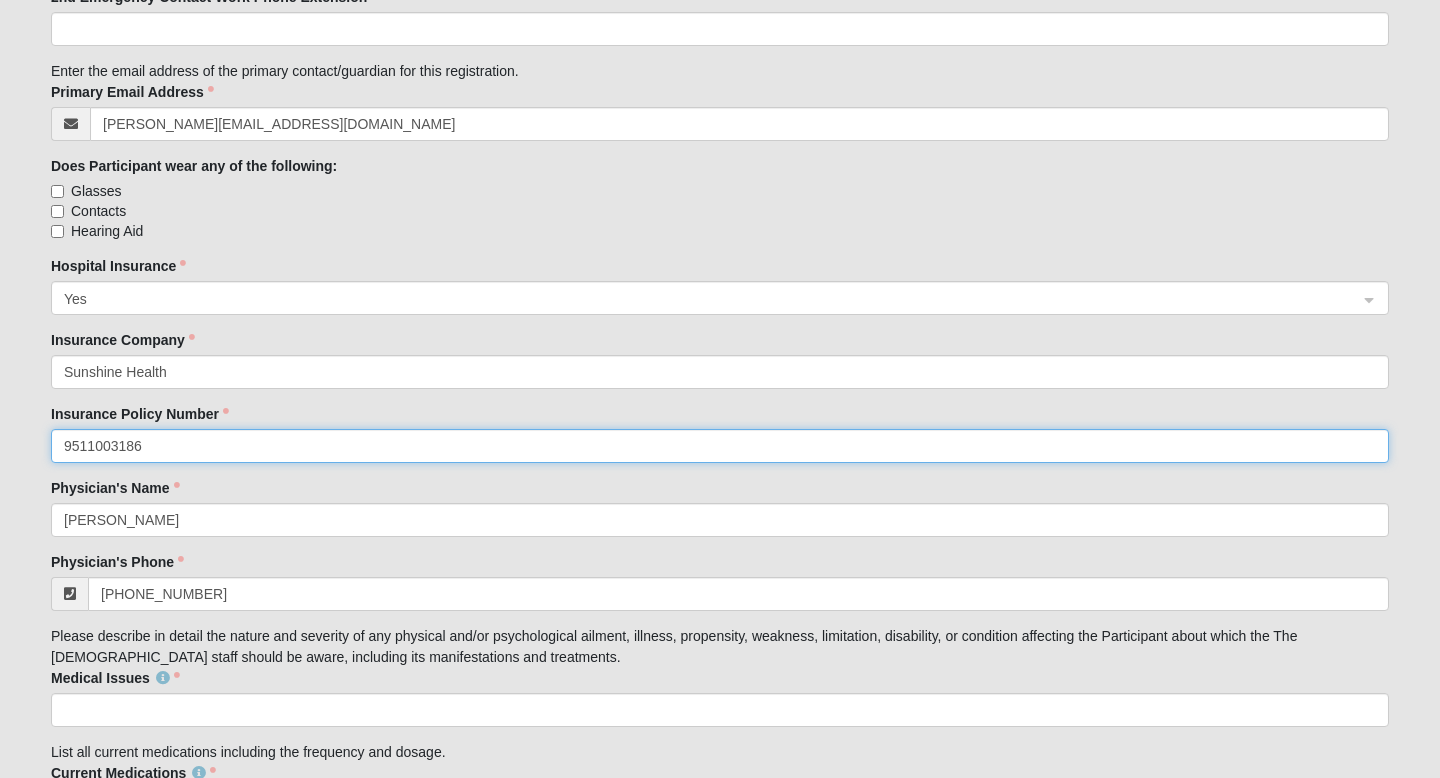 type on "9511003186" 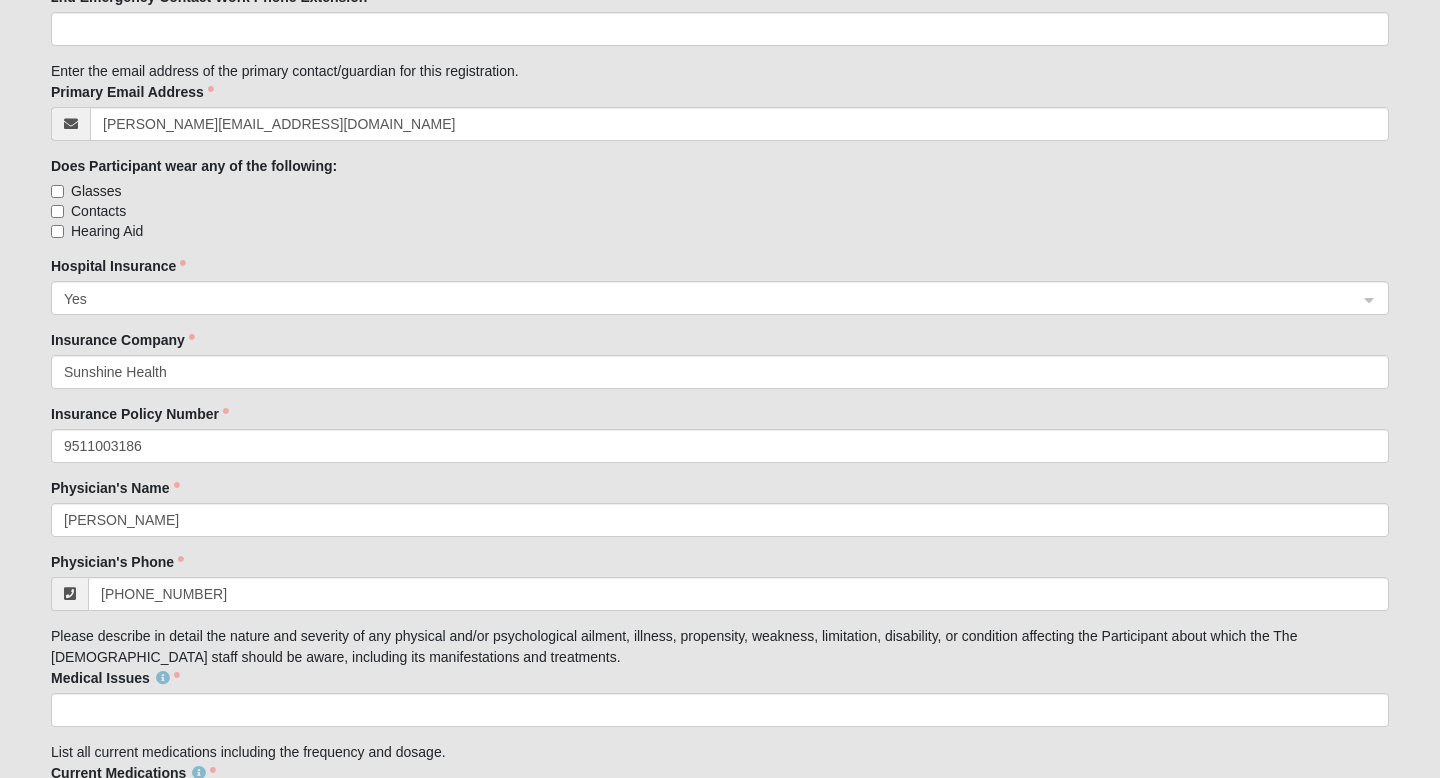 click on "Physician's Name    Miguel Mas" 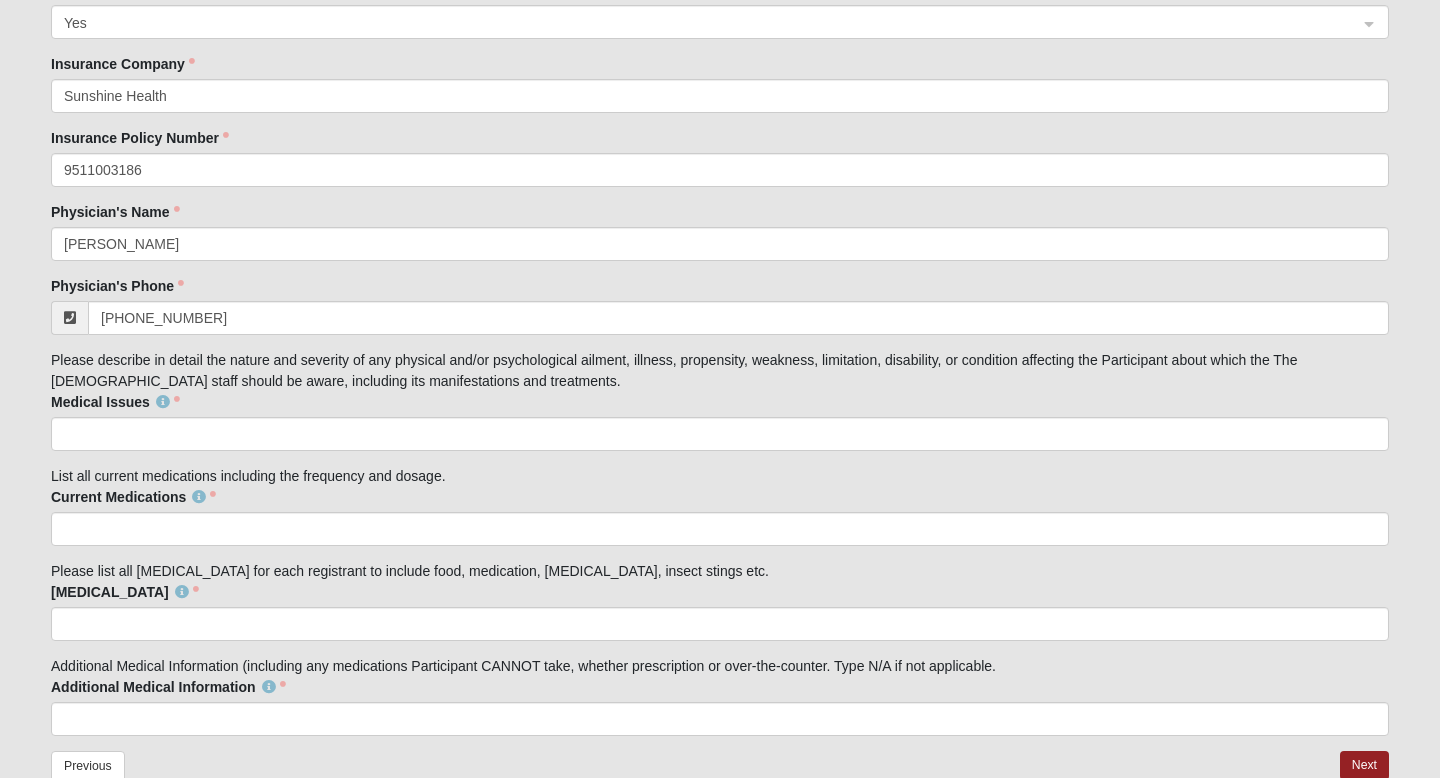scroll, scrollTop: 3218, scrollLeft: 0, axis: vertical 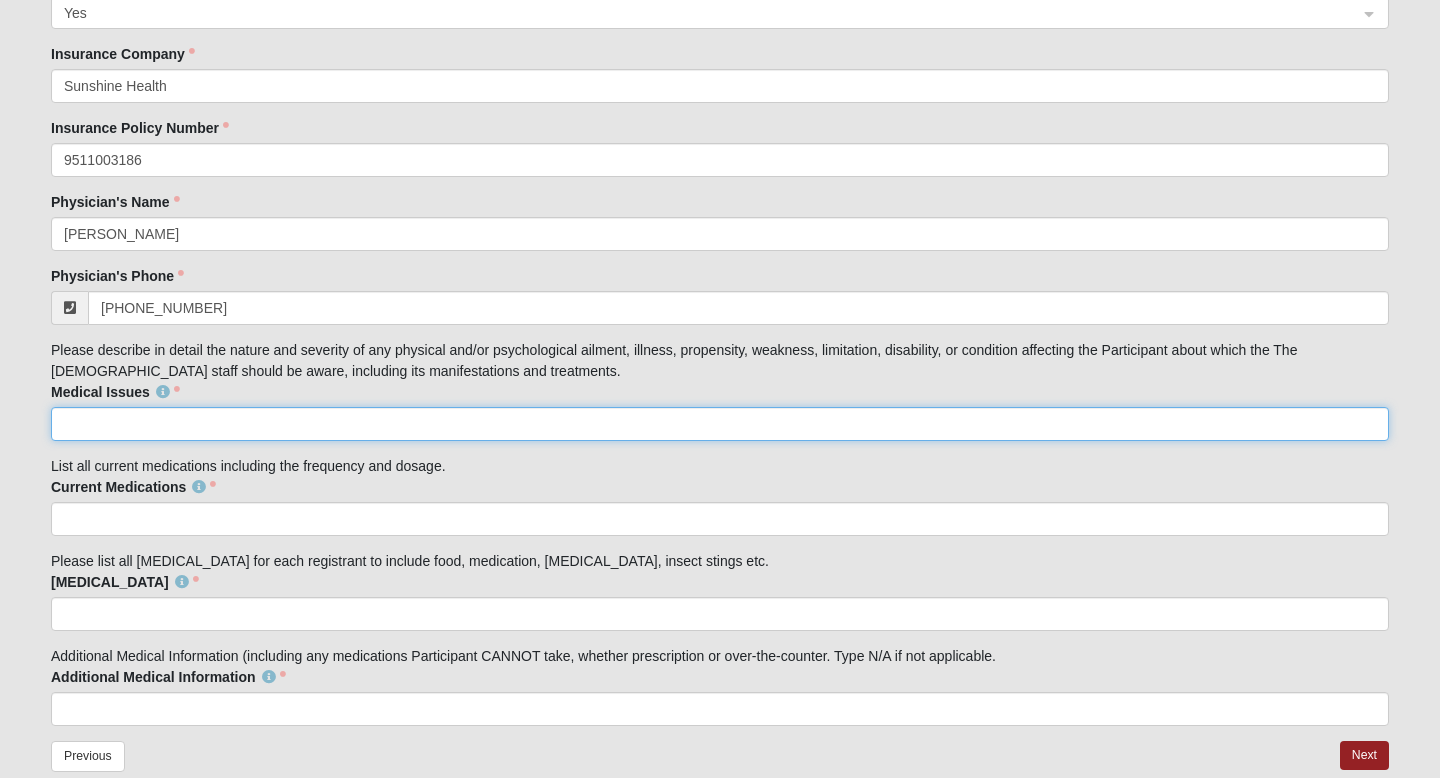 click on "Medical Issues" 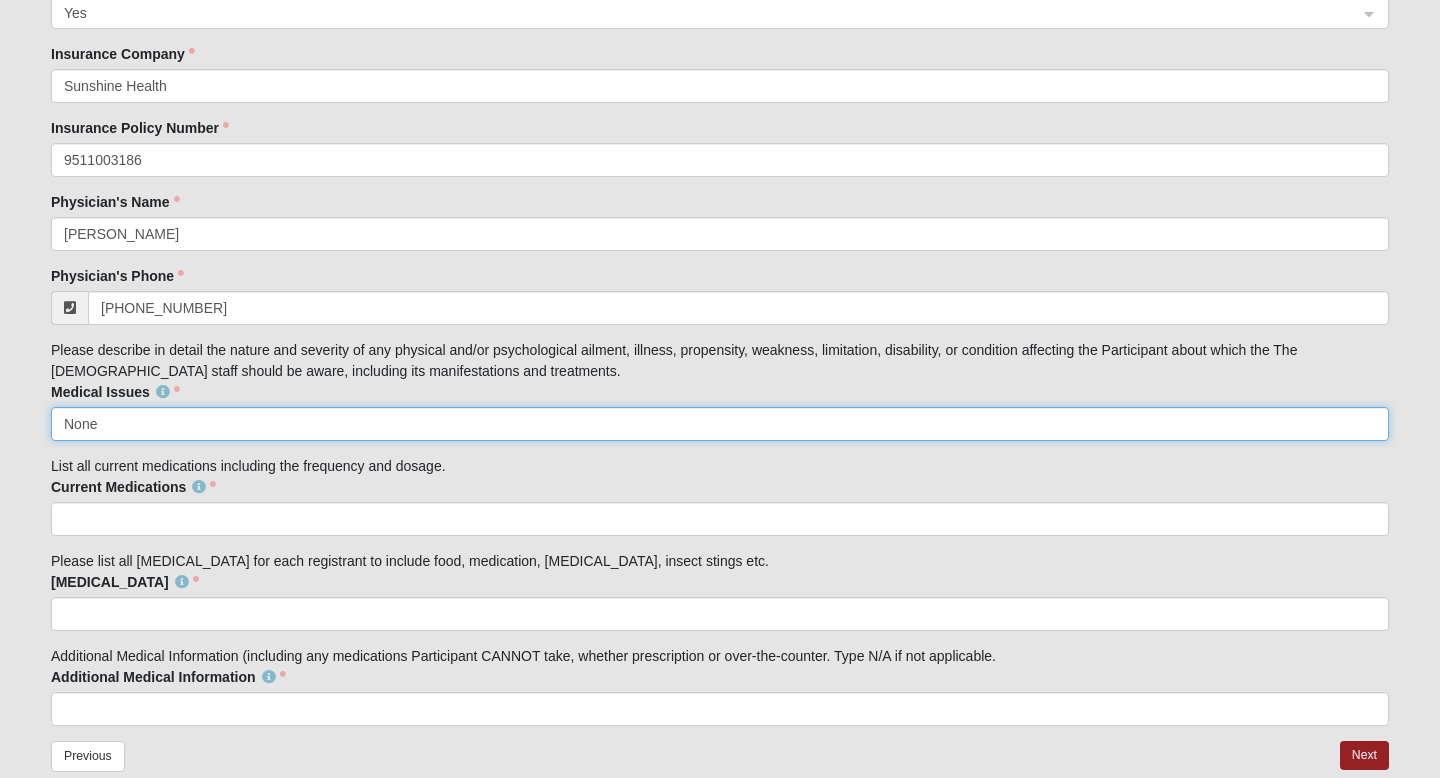 type on "None" 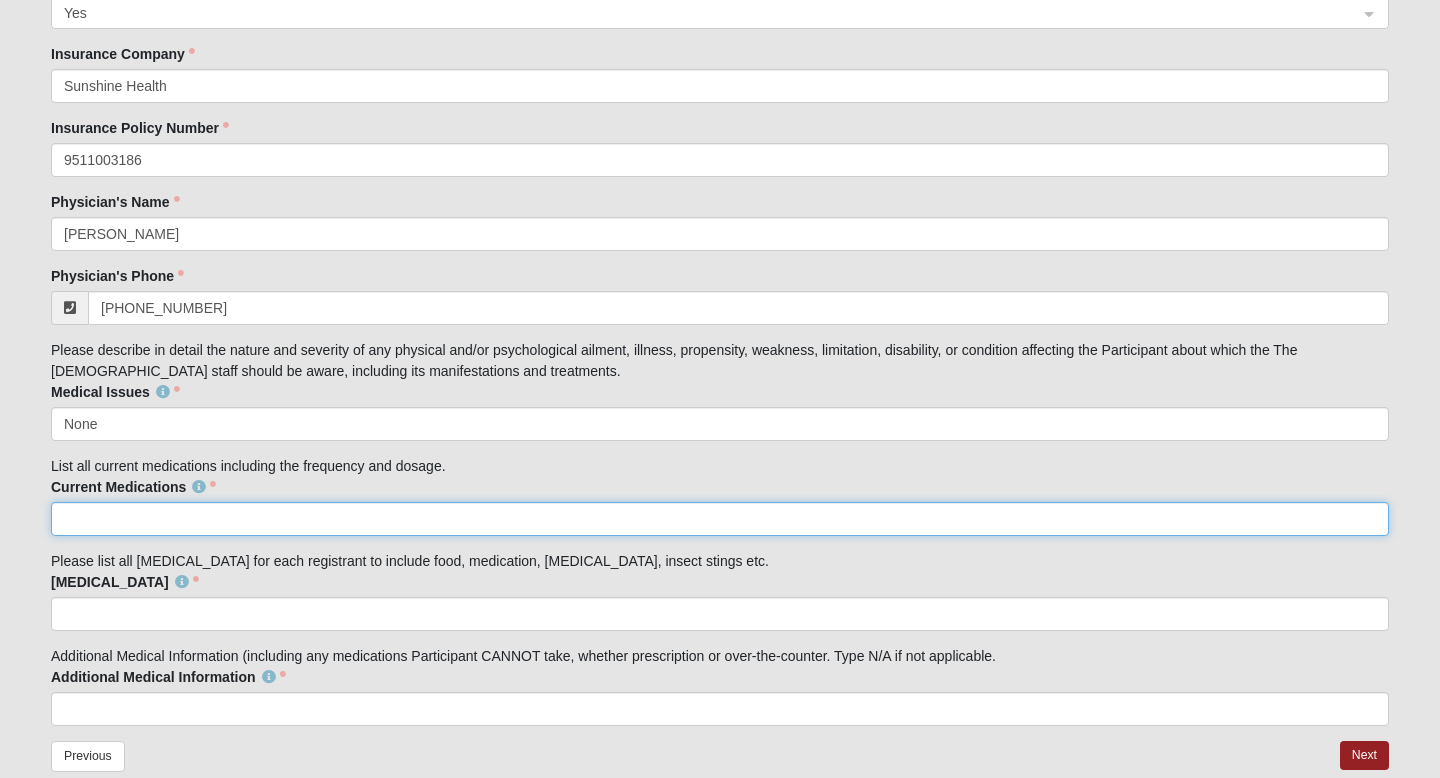click on "Current Medications" 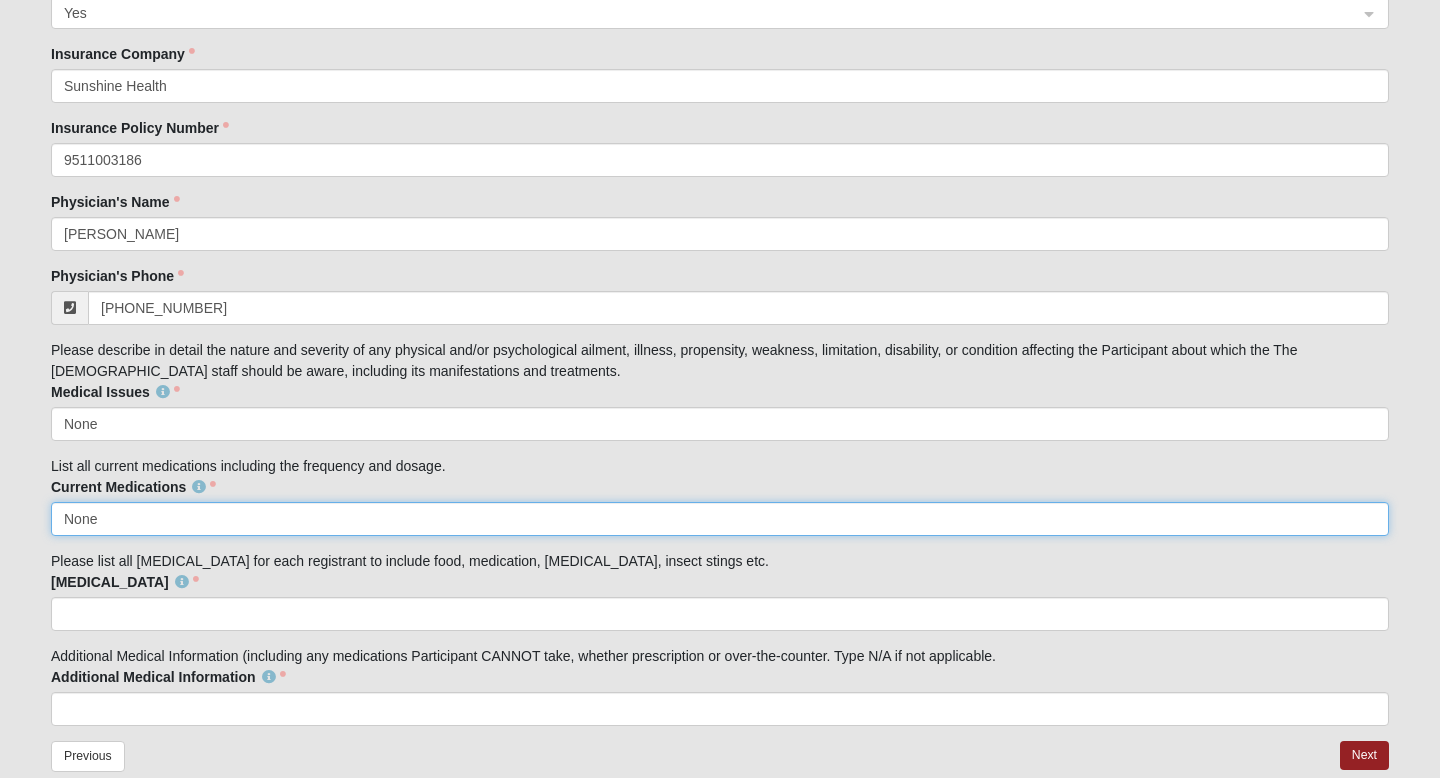 type on "None" 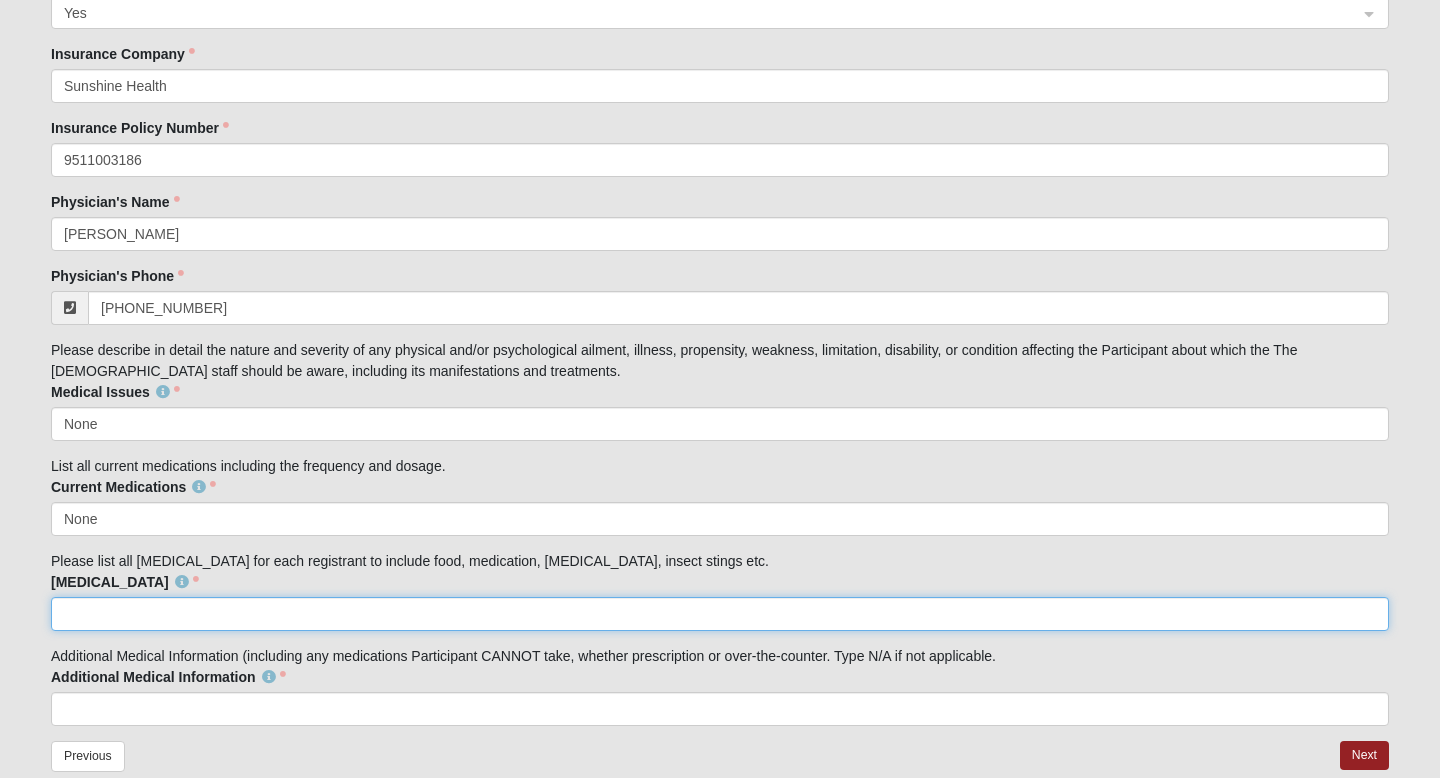 click on "Allergies" 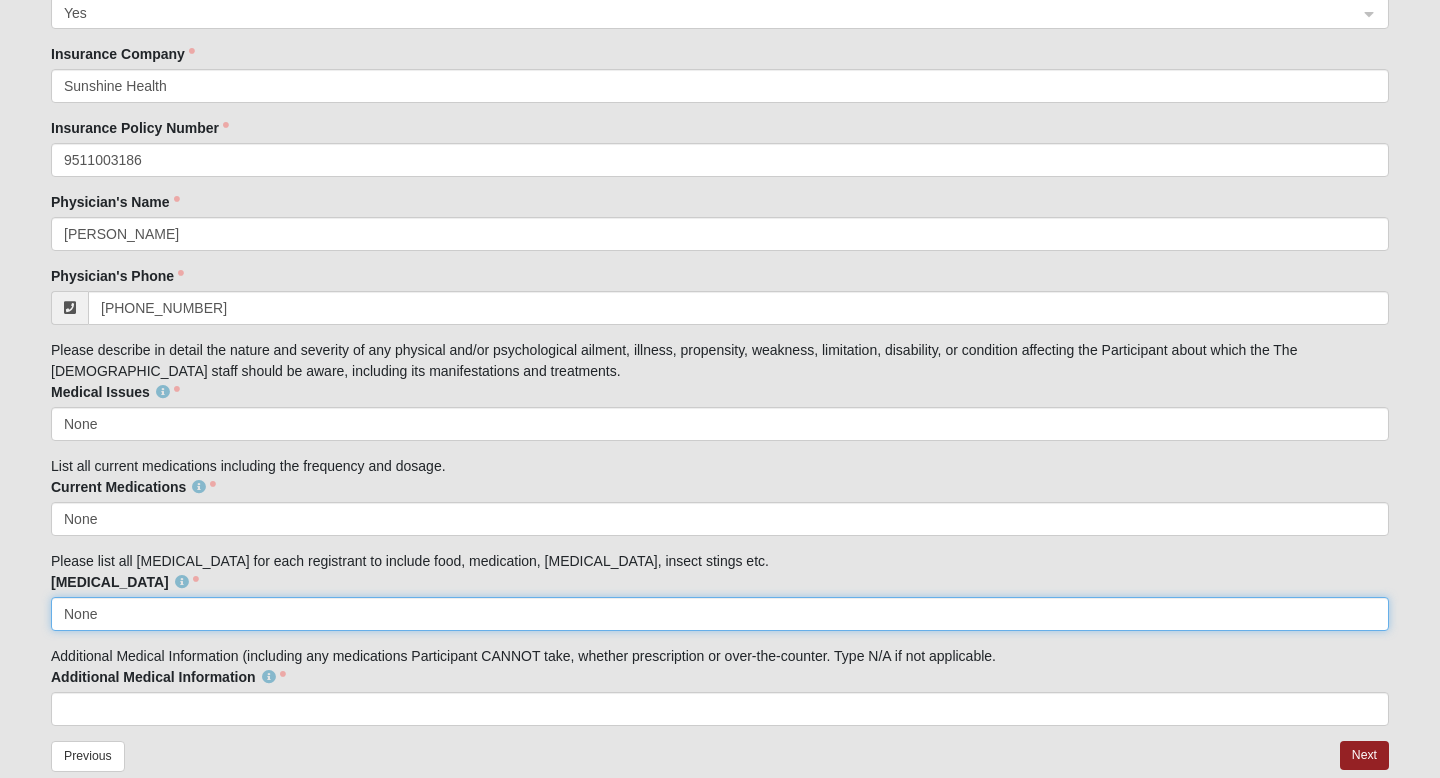 type on "None" 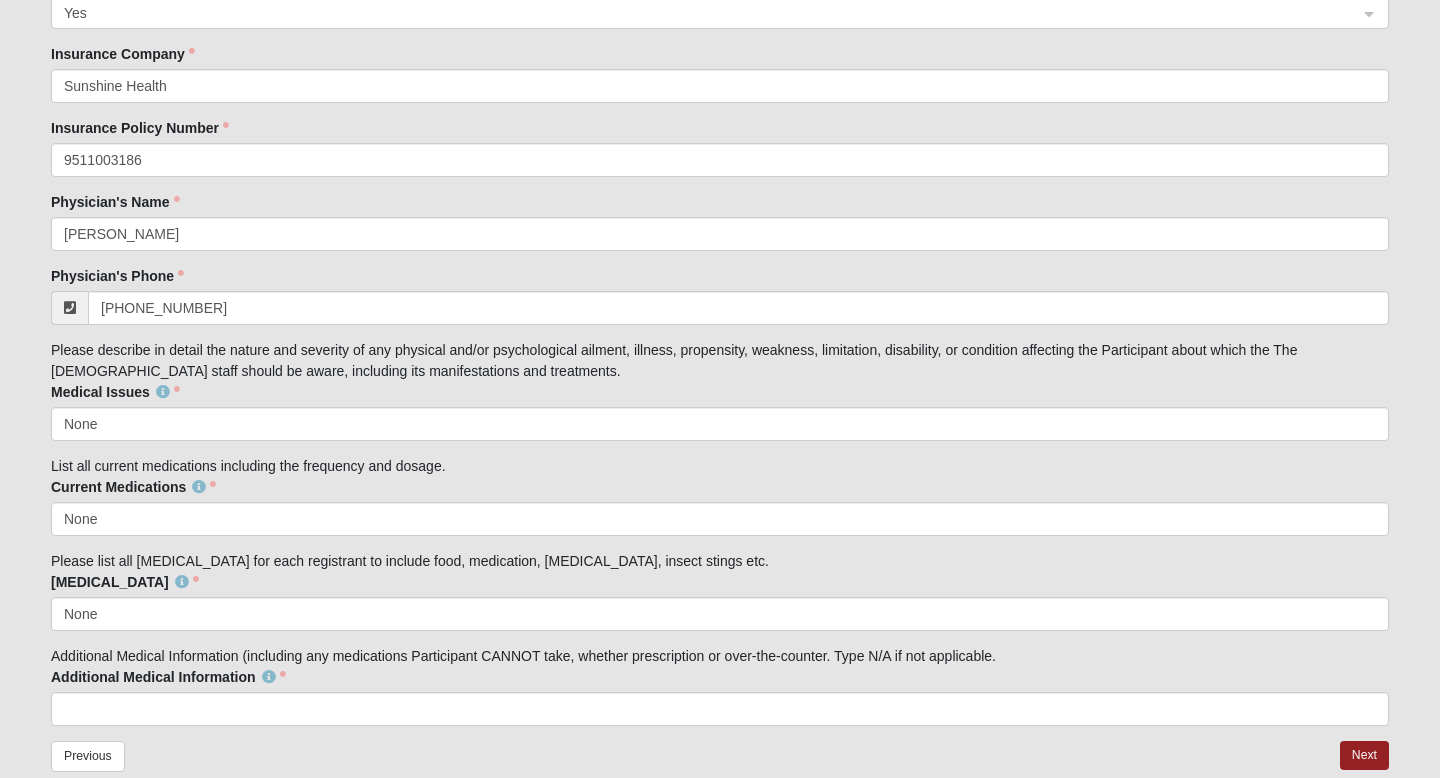 click on "Additional Medical Information" 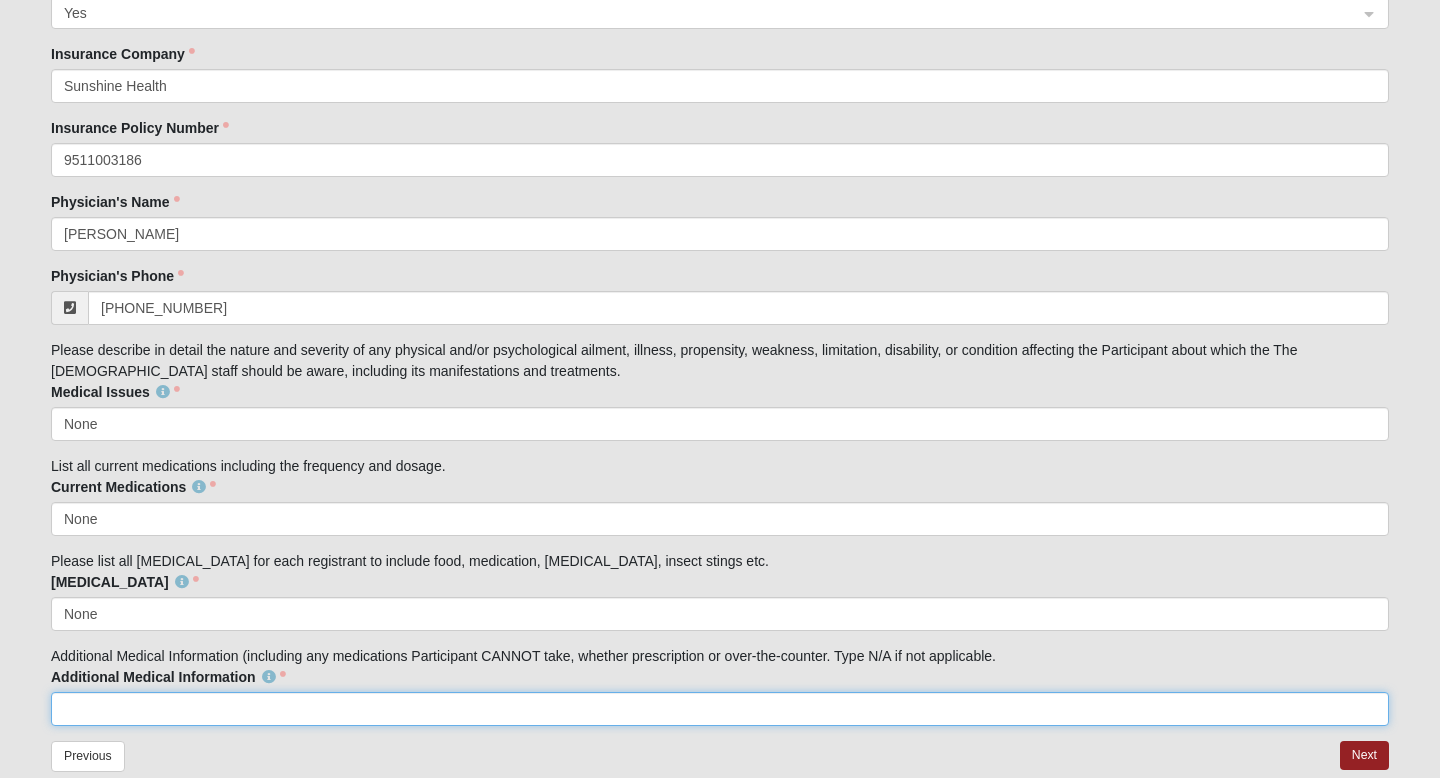 click on "Additional Medical Information" 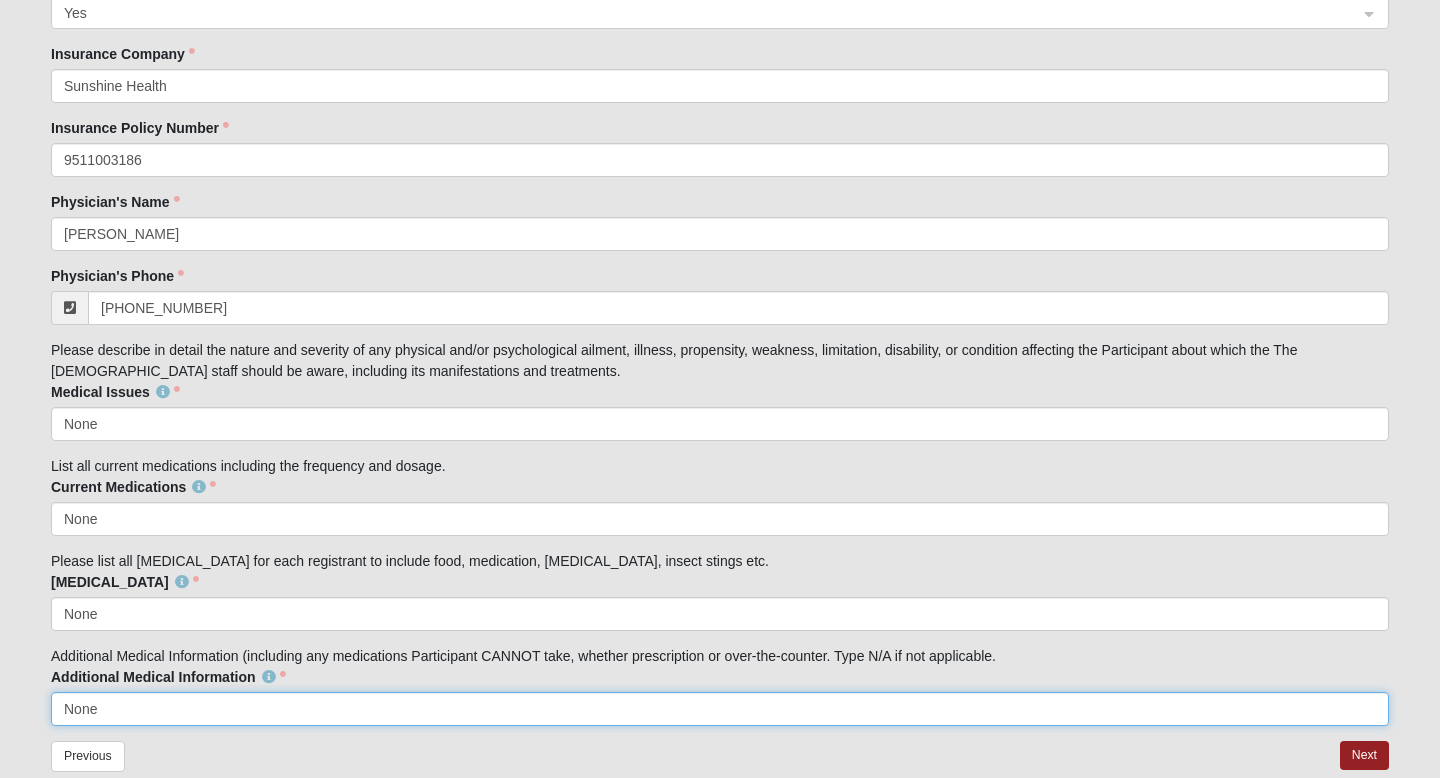 type on "None" 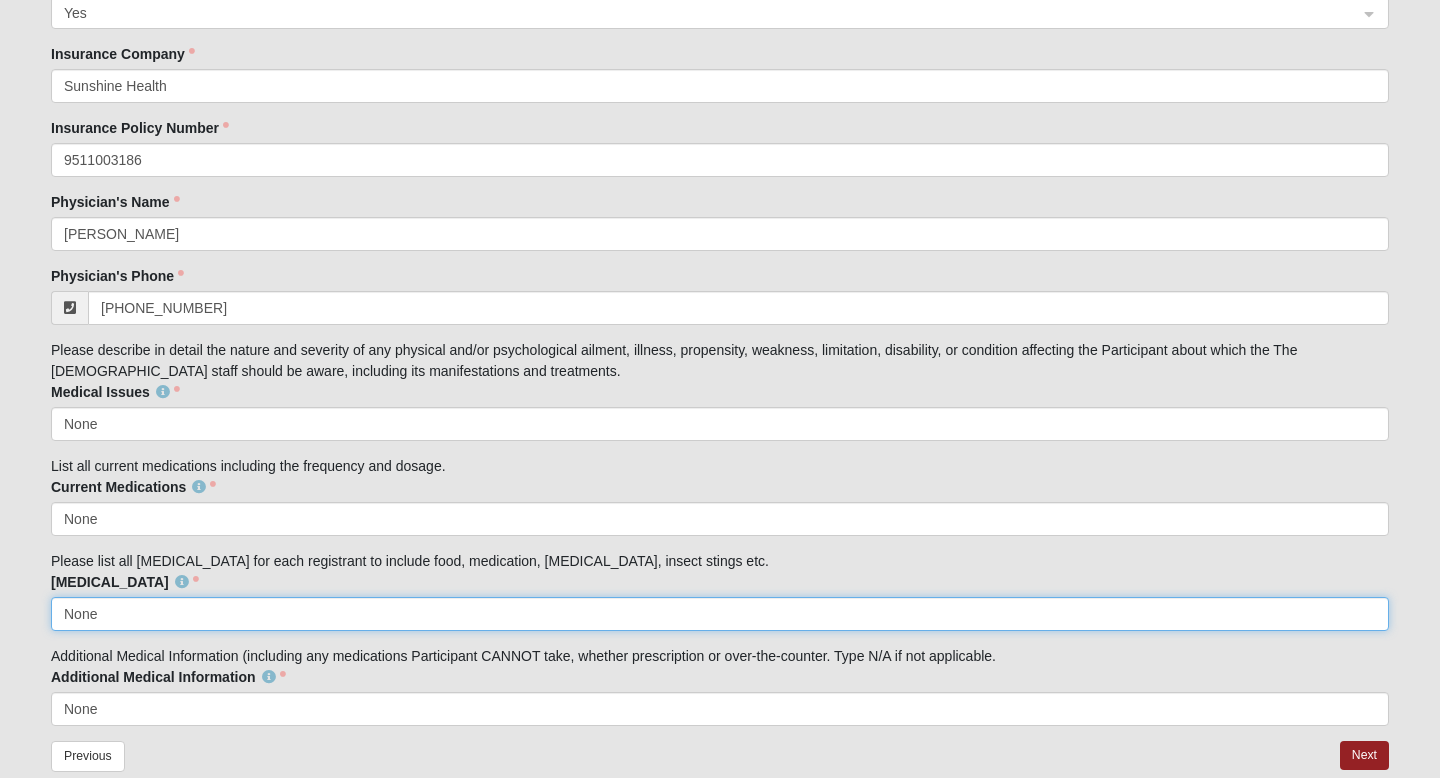 click on "None" 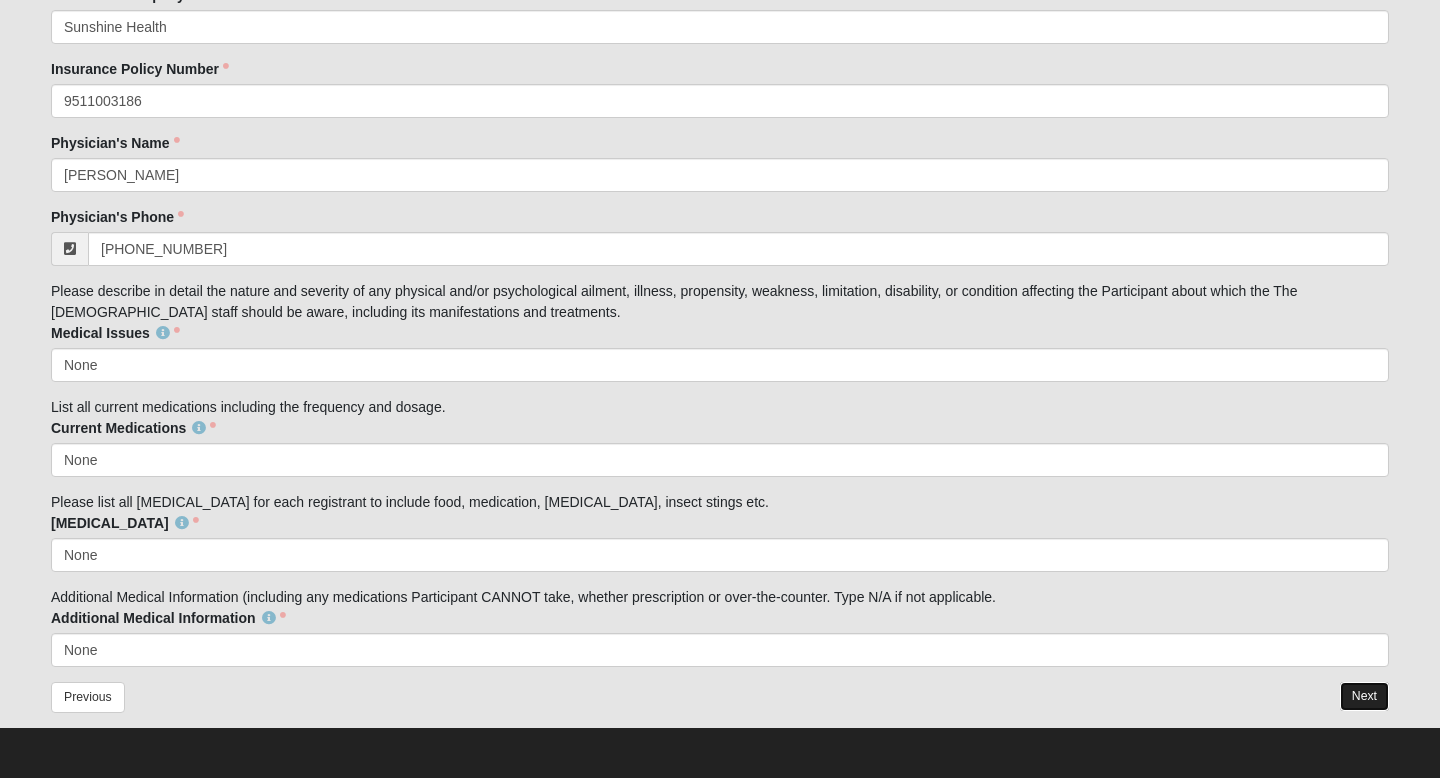 click on "Next" at bounding box center [1364, 696] 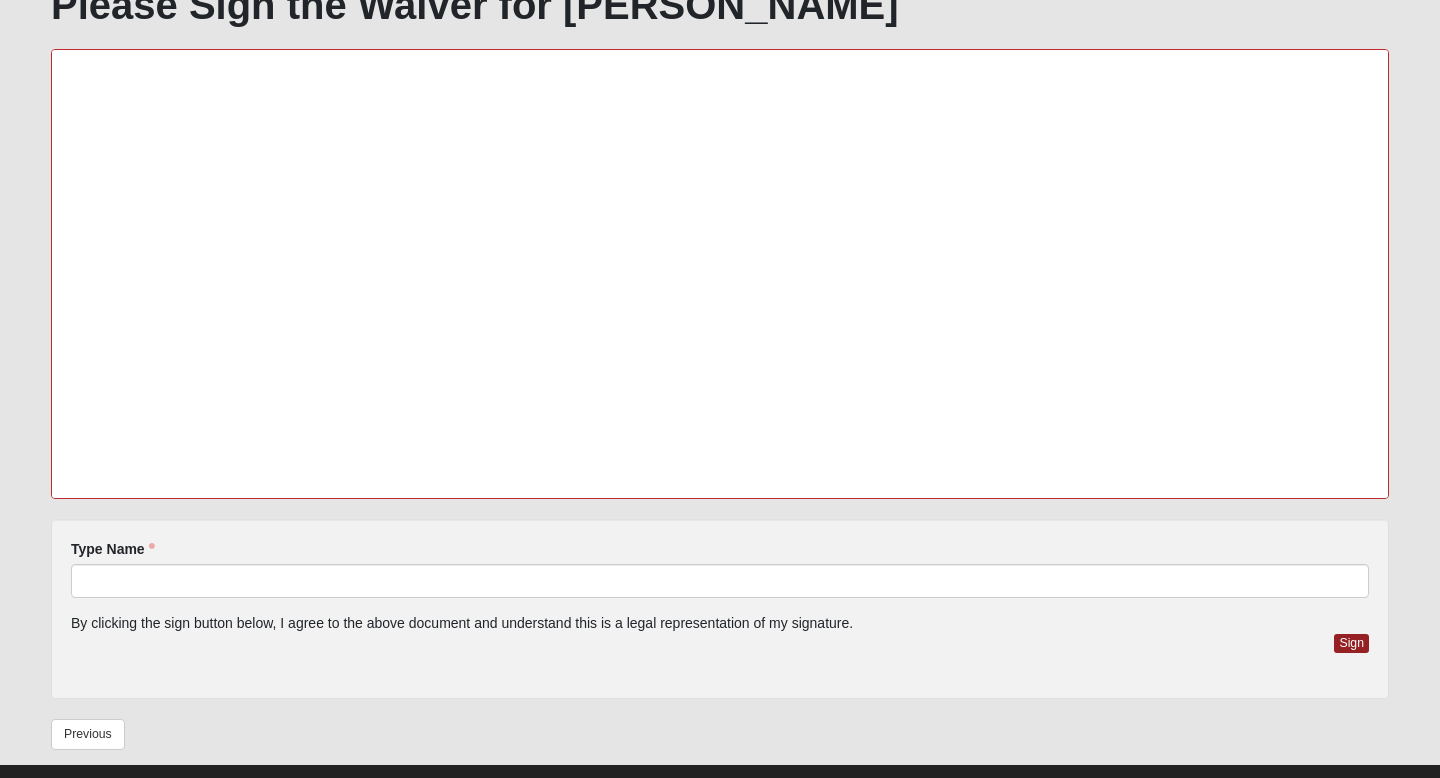 scroll, scrollTop: 167, scrollLeft: 0, axis: vertical 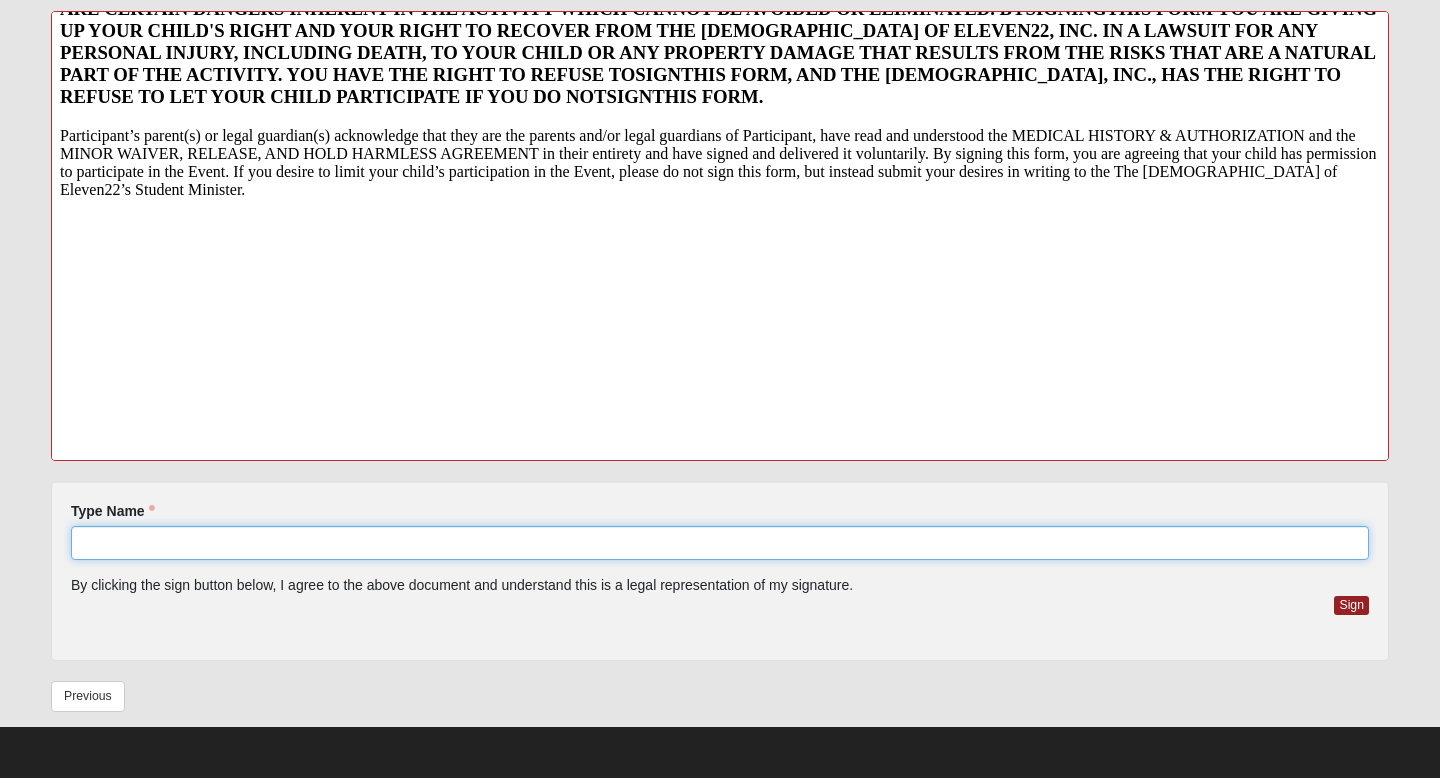 click on "Type Name" 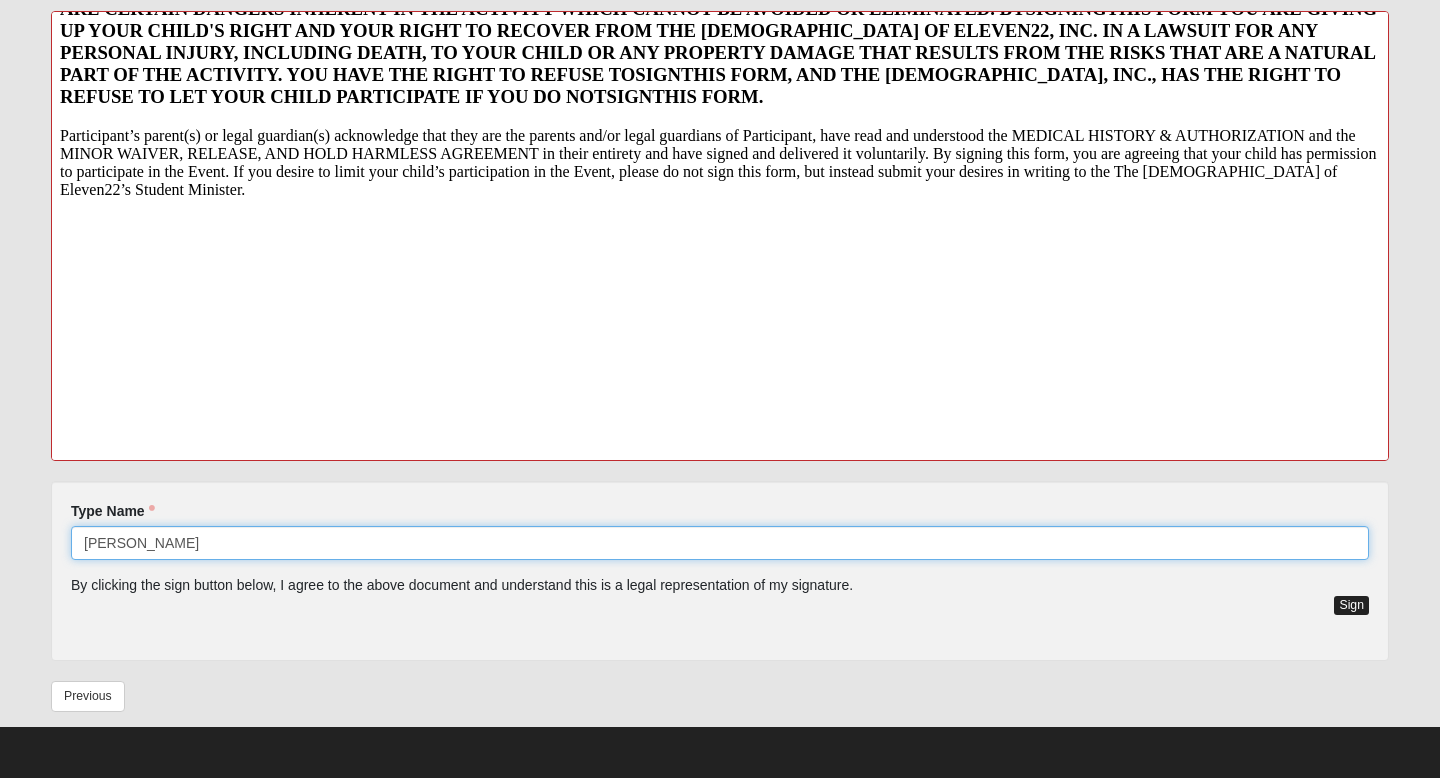 type on "Amanda Tobar" 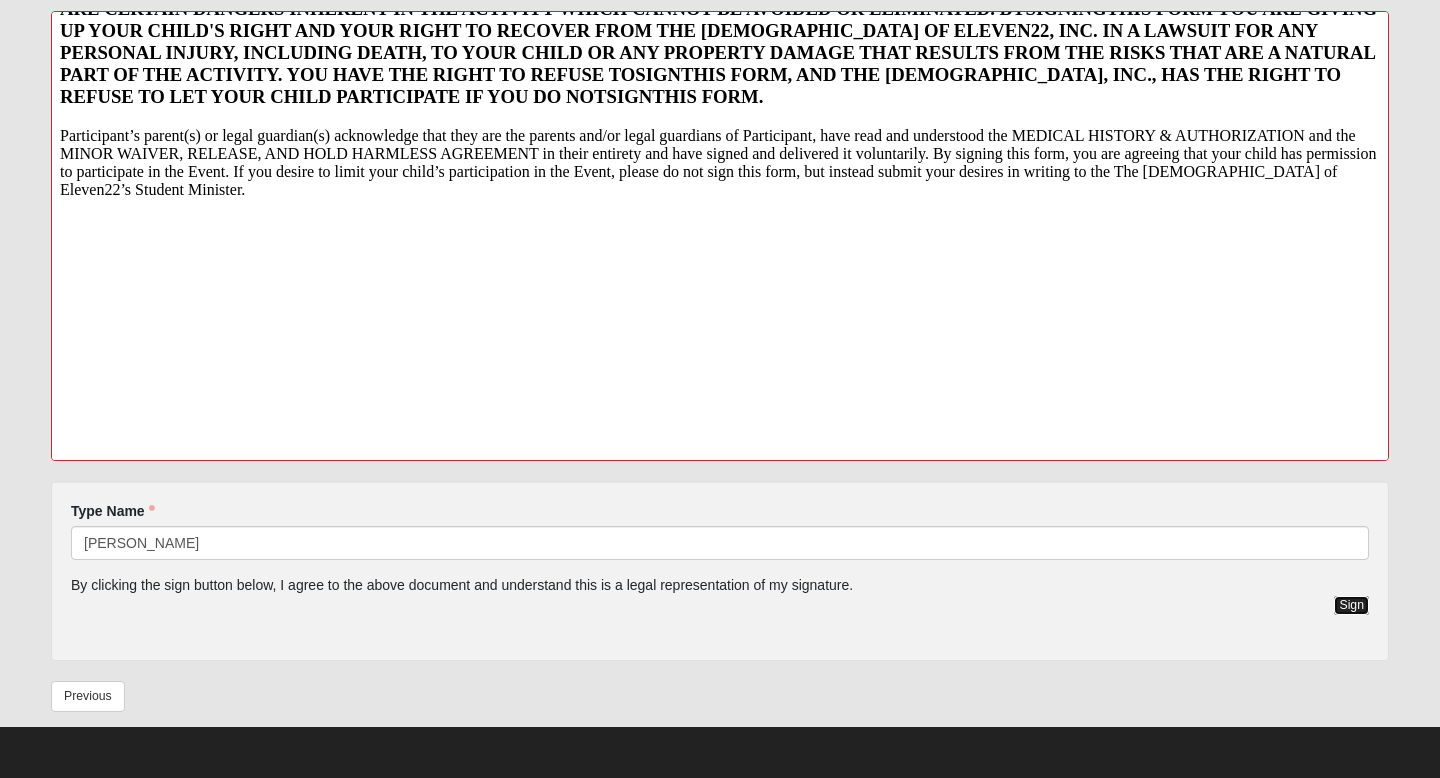 click on "Sign" at bounding box center (1351, 605) 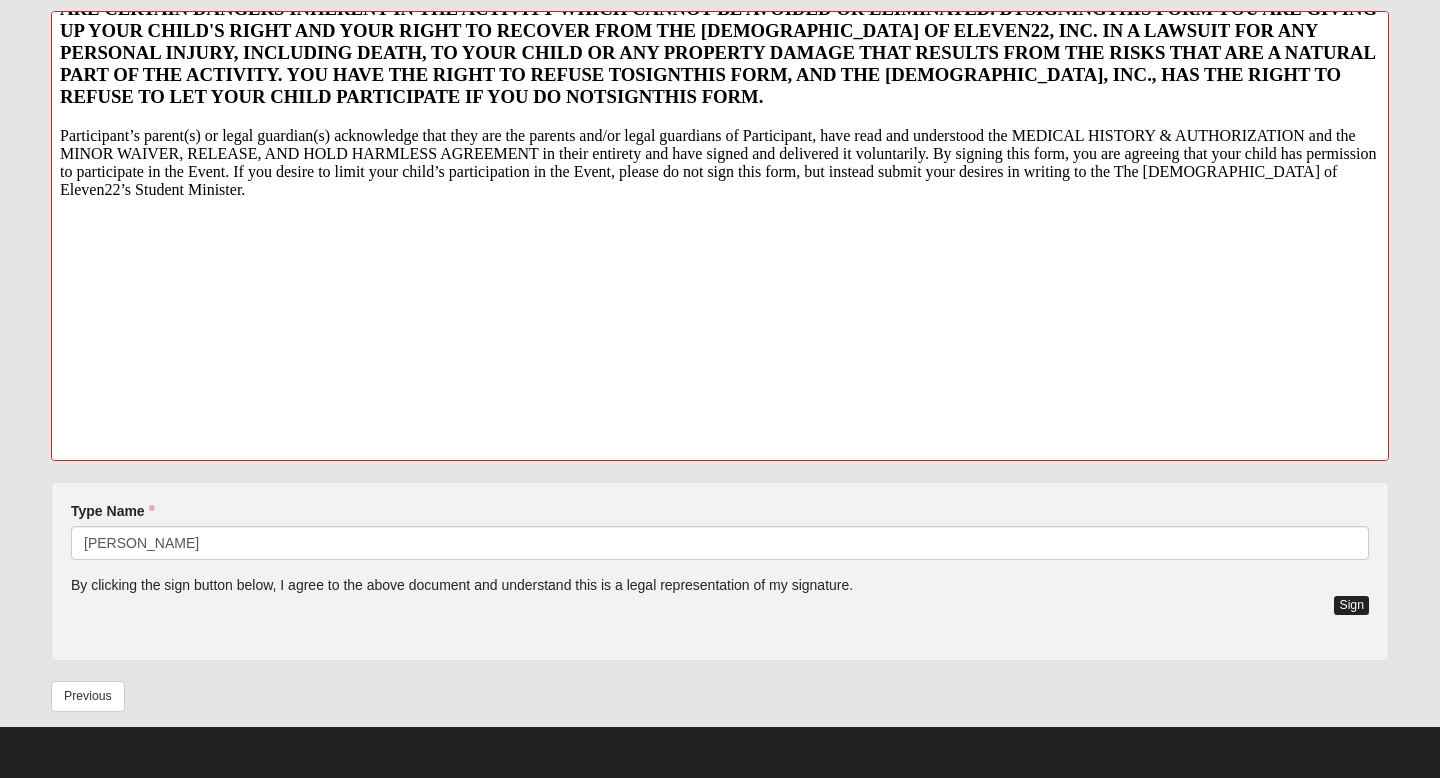 scroll, scrollTop: 316, scrollLeft: 0, axis: vertical 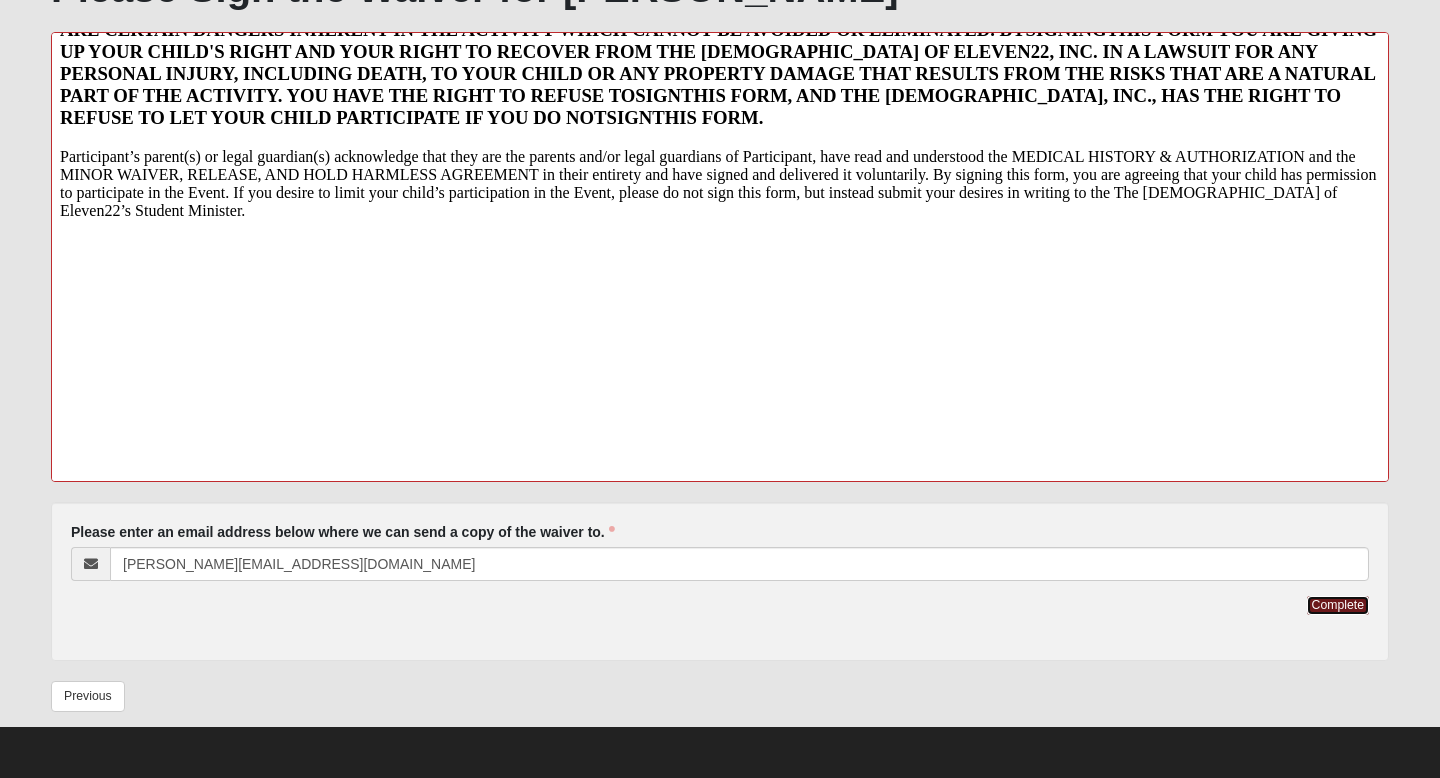 click on "Complete" at bounding box center (1338, 605) 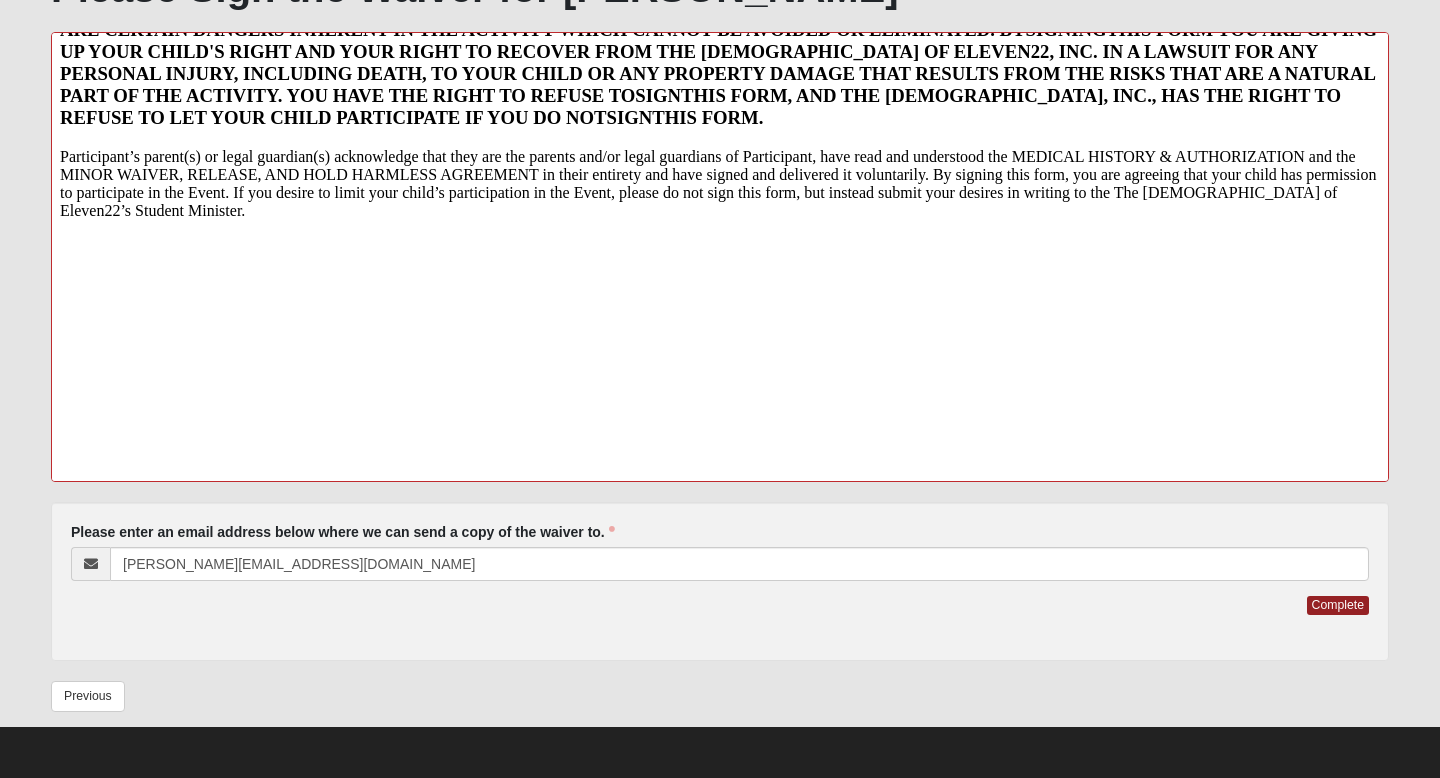 scroll, scrollTop: 0, scrollLeft: 0, axis: both 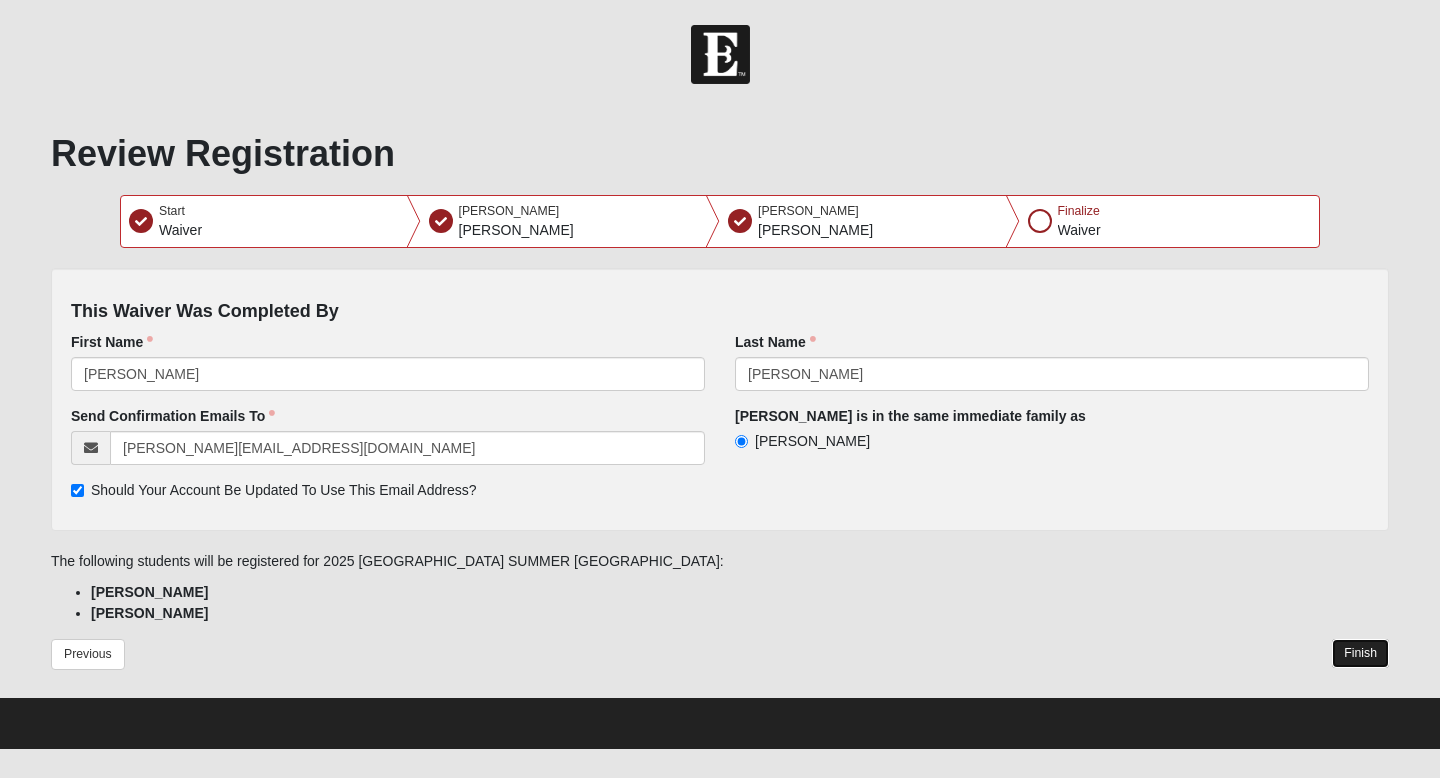 click on "Finish" at bounding box center (1360, 653) 